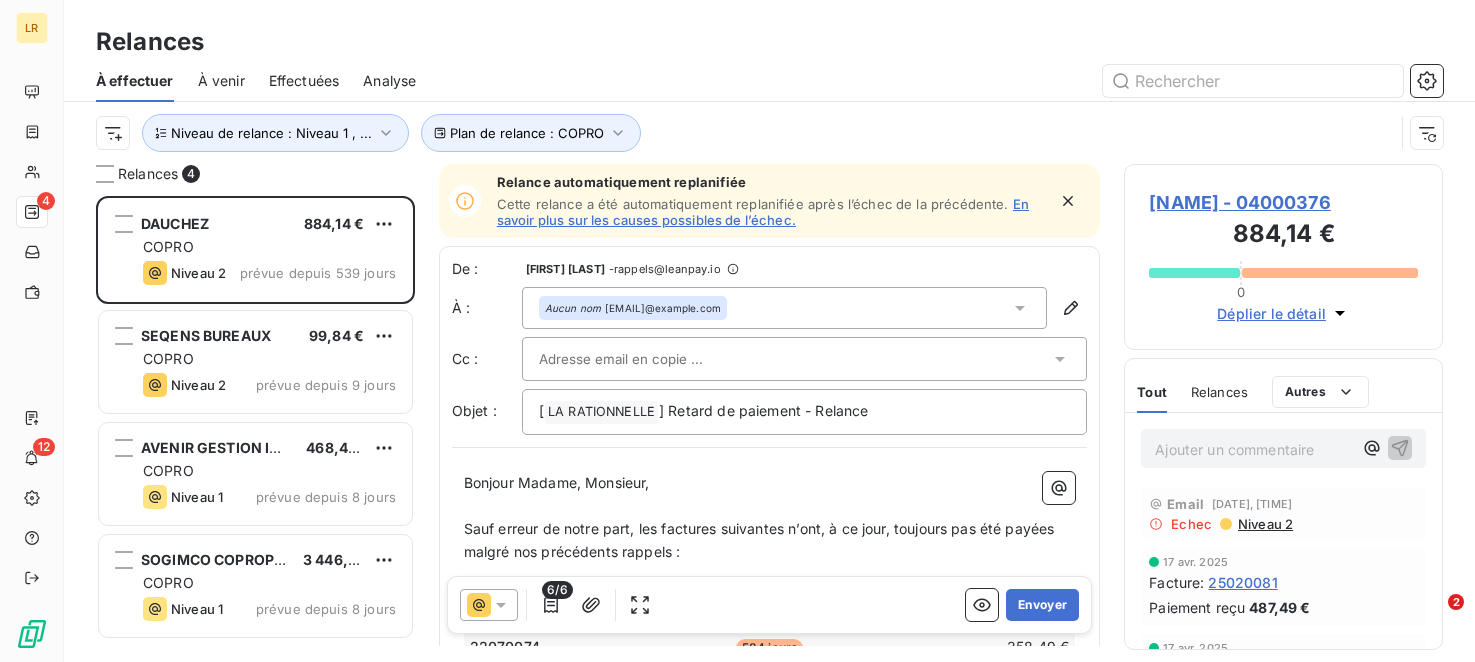 scroll, scrollTop: 0, scrollLeft: 0, axis: both 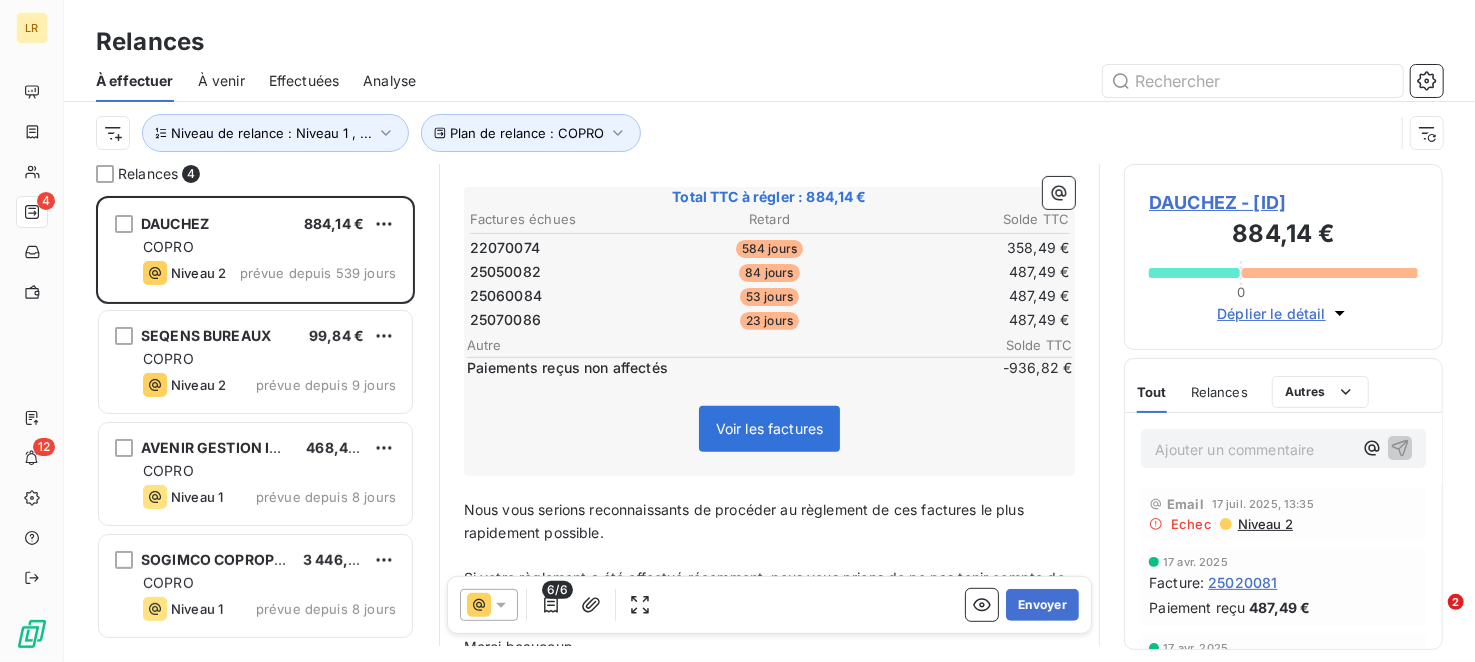 click on "Voir   les factures" at bounding box center (770, 428) 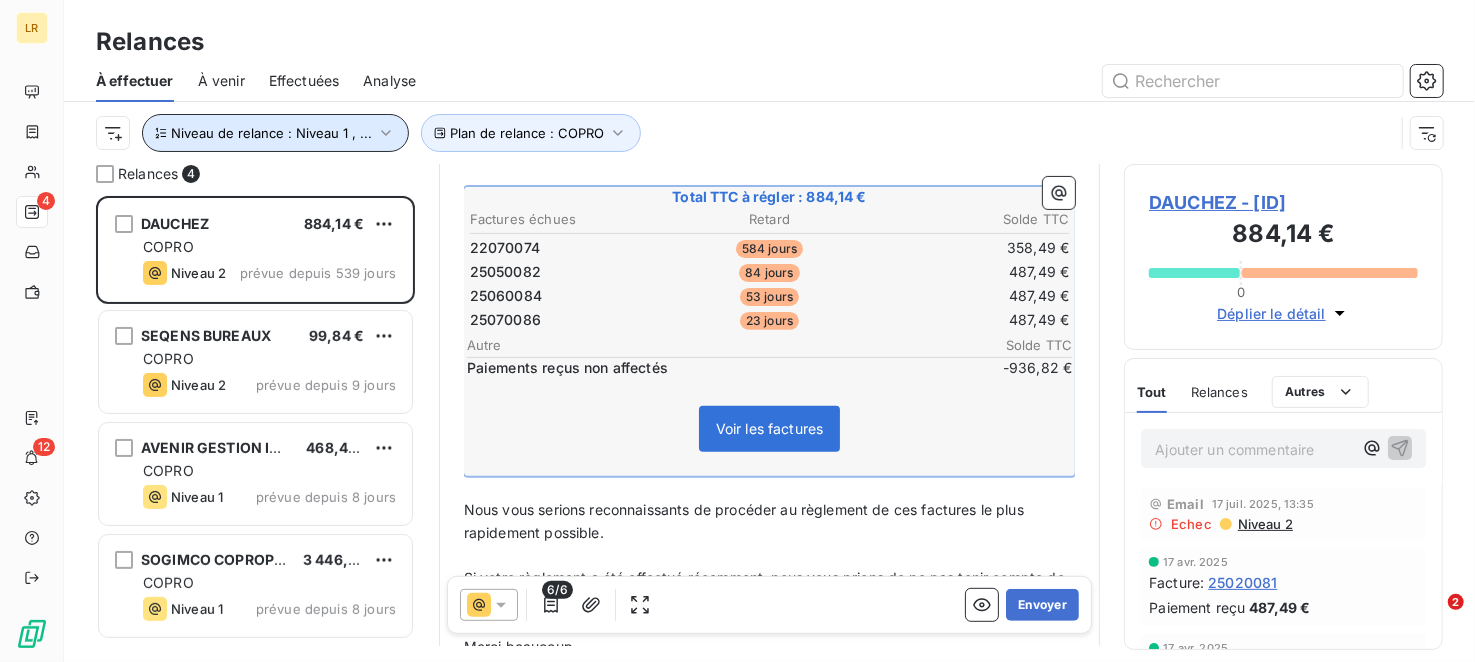 click on "Niveau de relance  : Niveau 1 , ..." at bounding box center (271, 133) 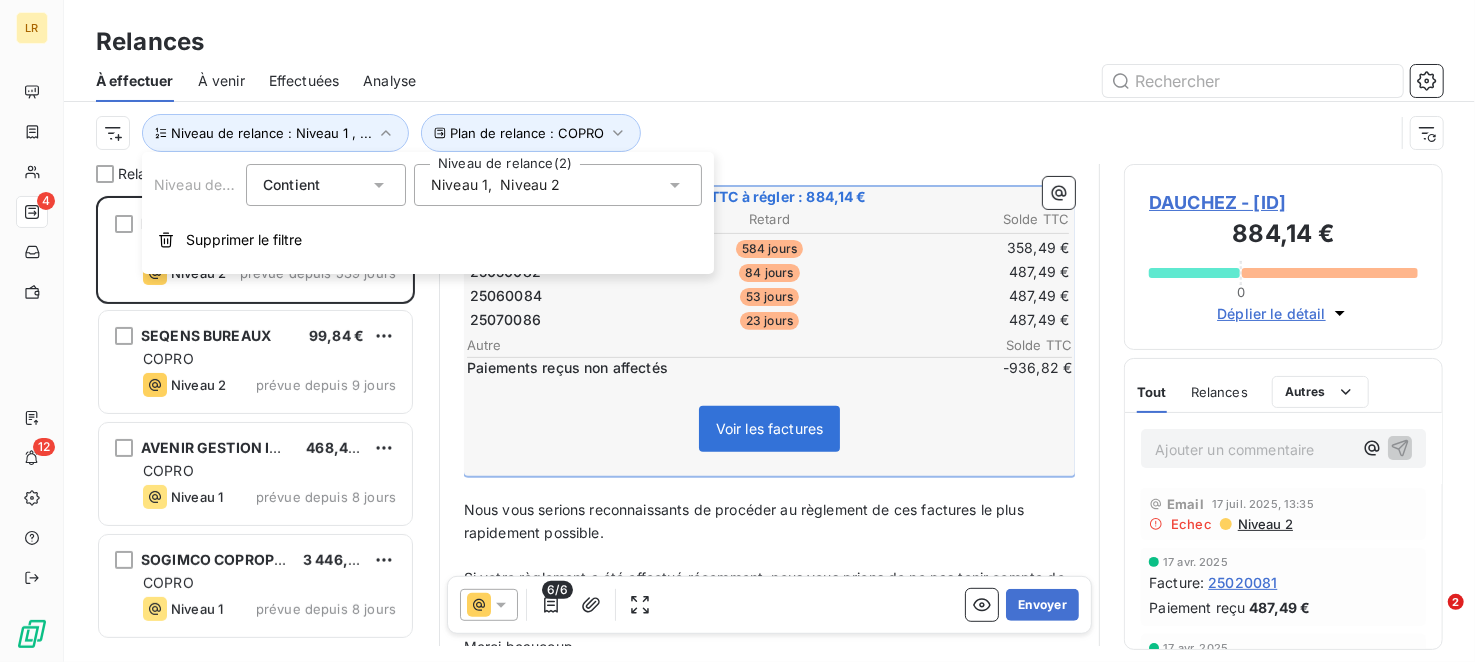 click on "Niveau 2" at bounding box center [530, 185] 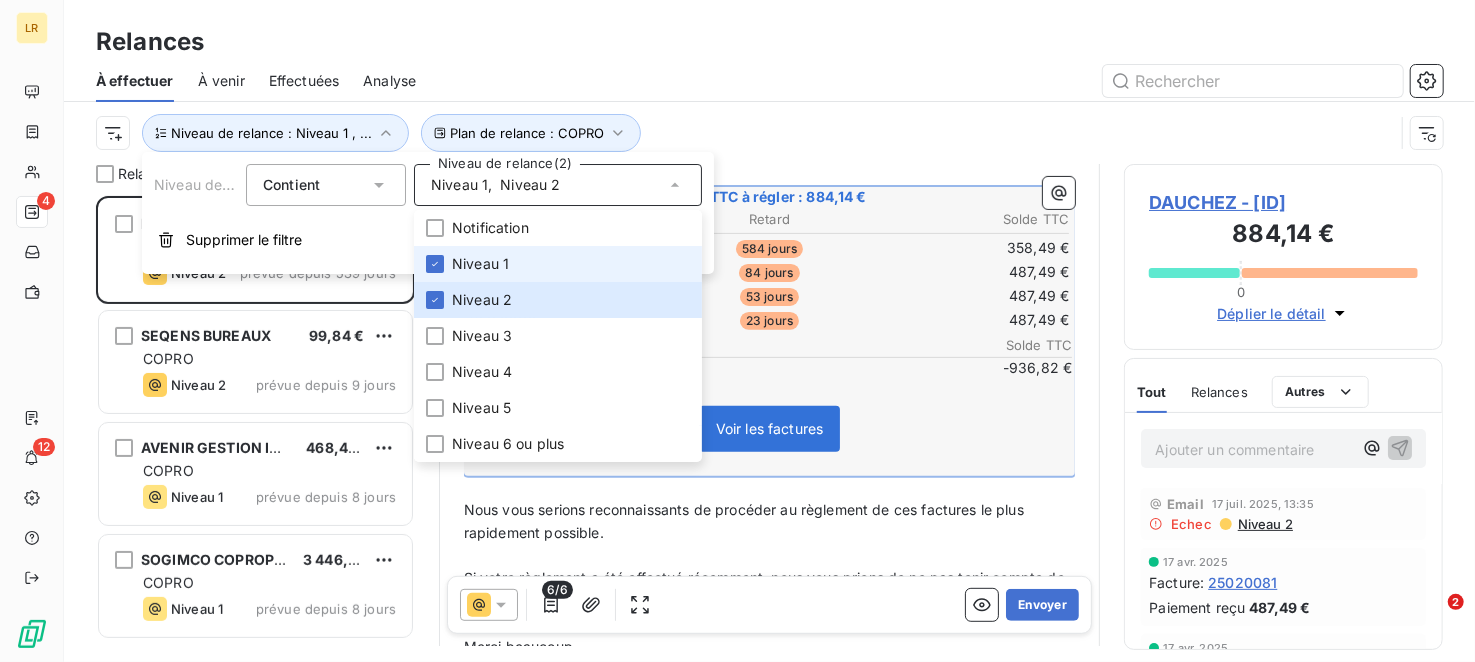 click on "Niveau 1" at bounding box center (480, 264) 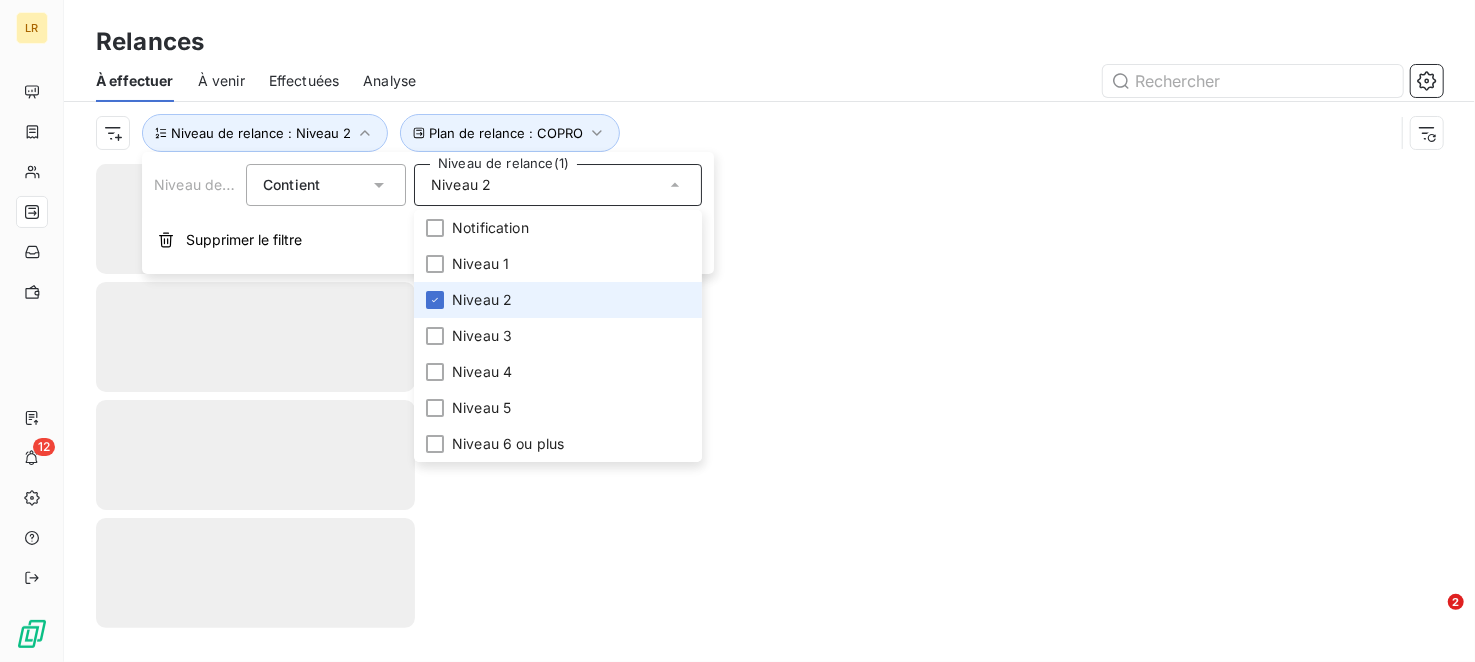 click on "Niveau 2" at bounding box center (482, 300) 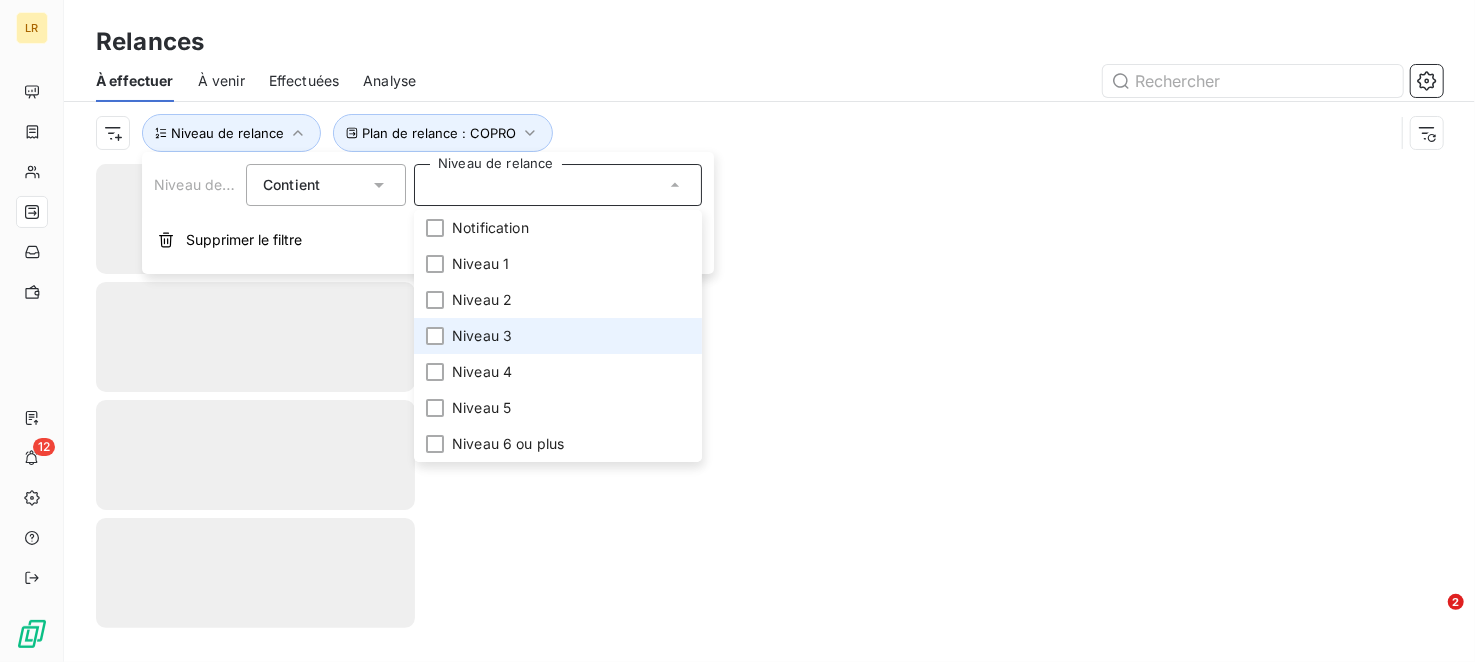 click on "Niveau 3" at bounding box center [482, 336] 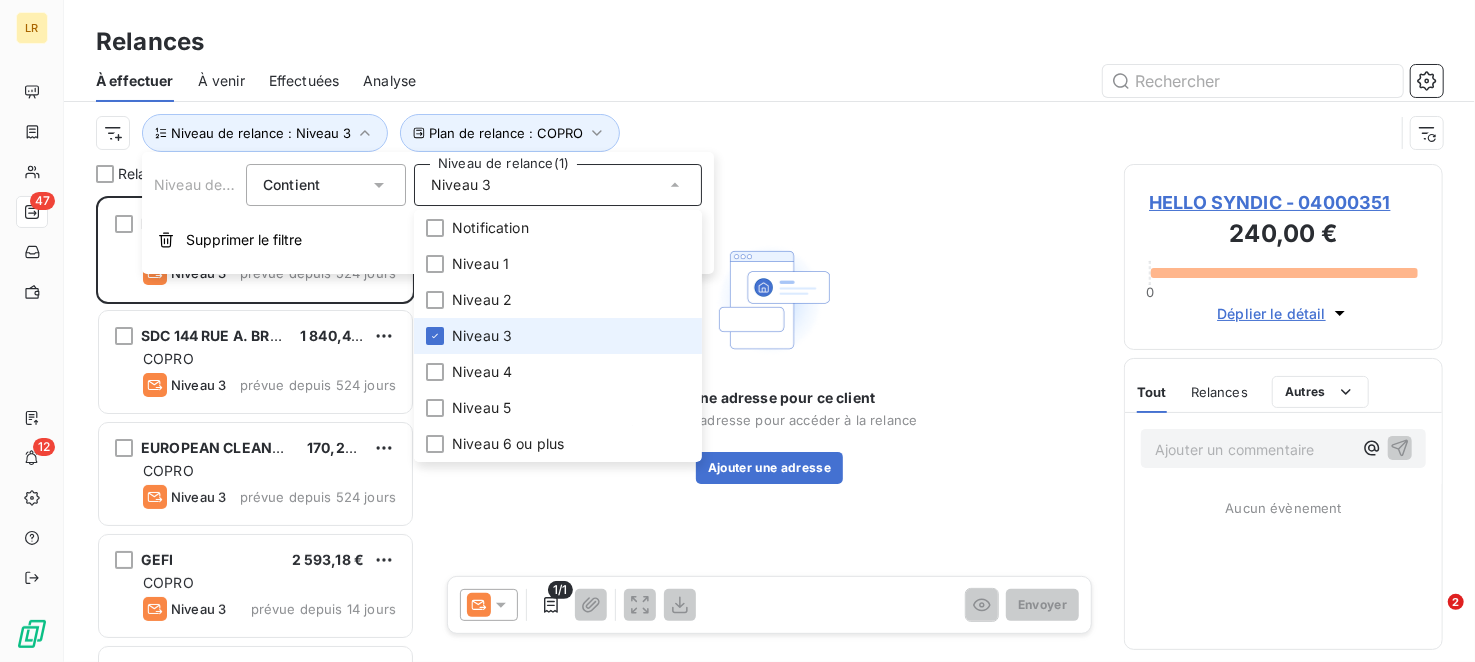 scroll, scrollTop: 16, scrollLeft: 16, axis: both 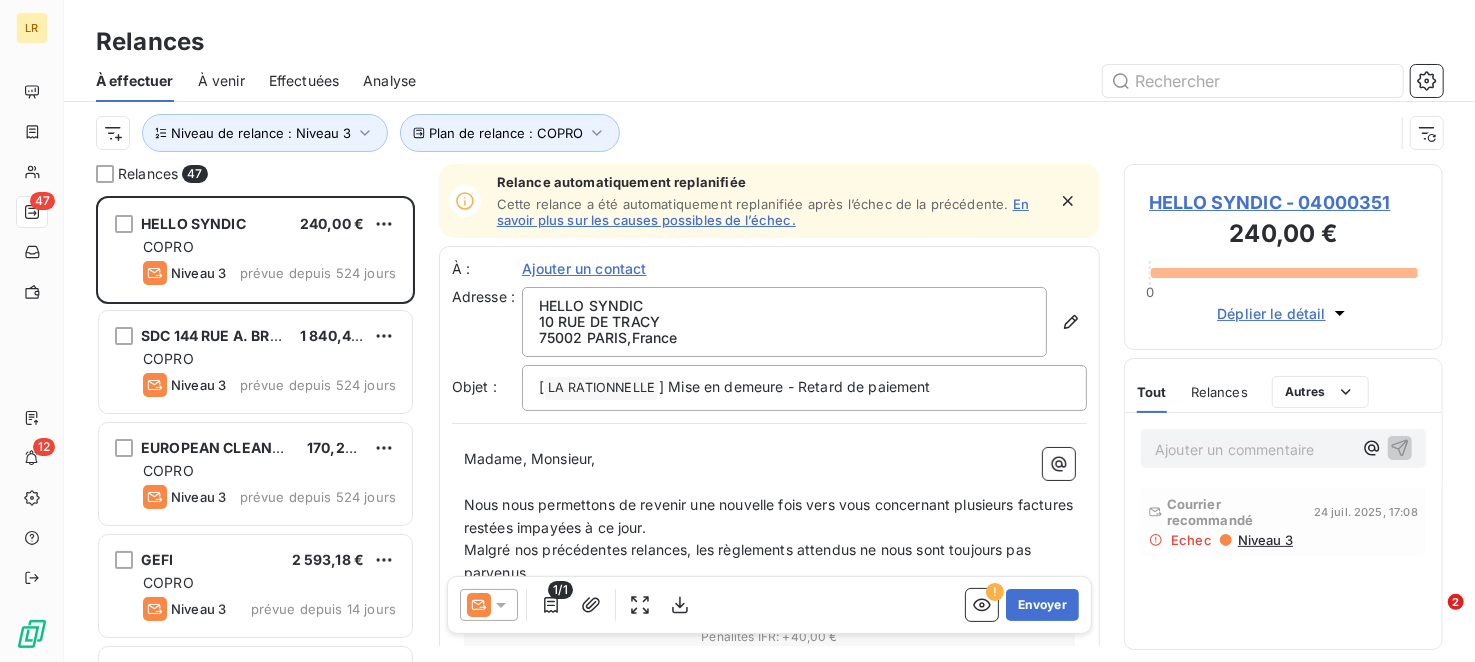 click on "Relances" at bounding box center (769, 42) 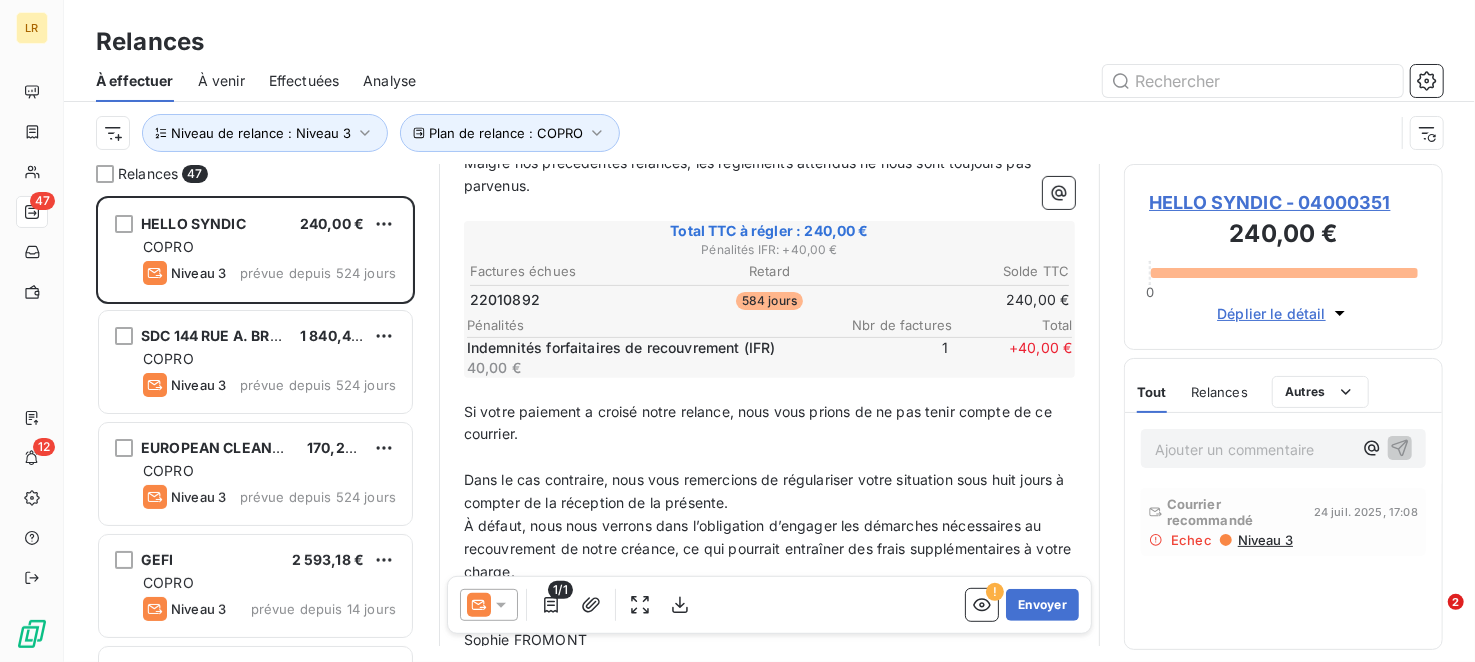 scroll, scrollTop: 400, scrollLeft: 0, axis: vertical 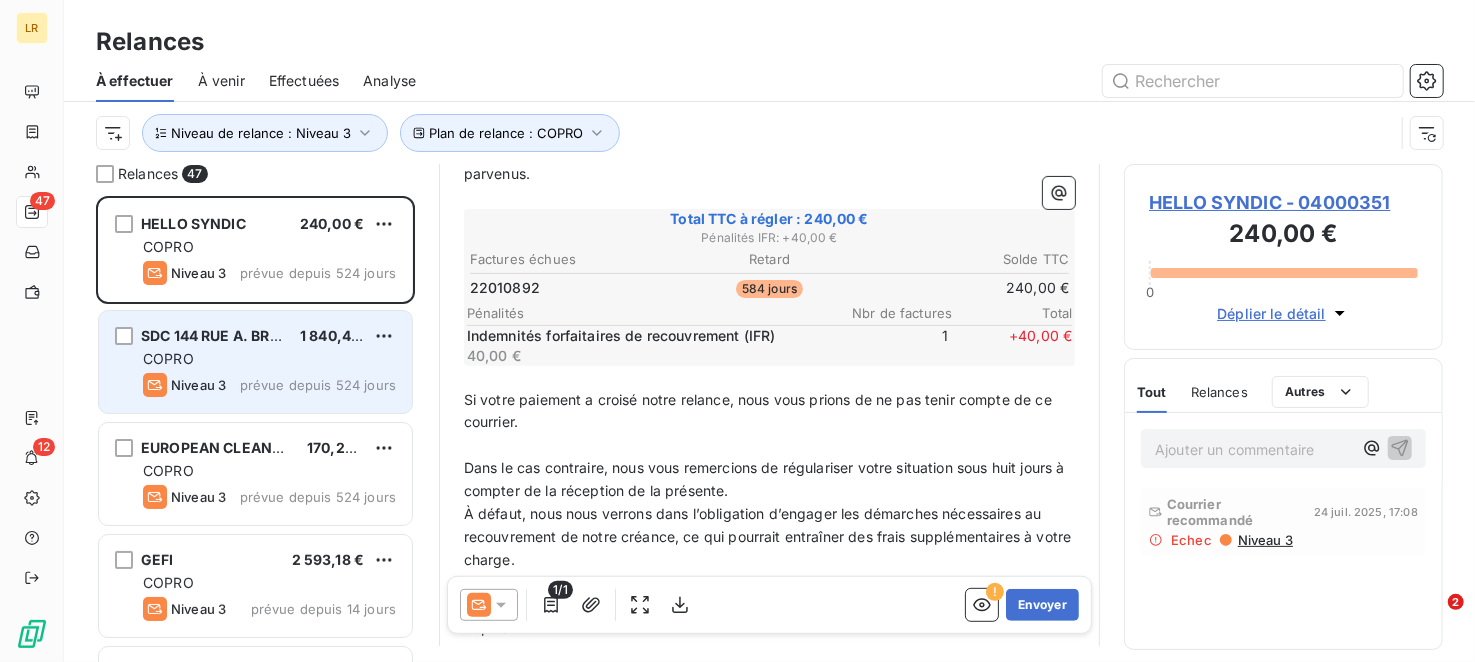 click on "SDC 144 RUE A. BRIAND" at bounding box center (223, 335) 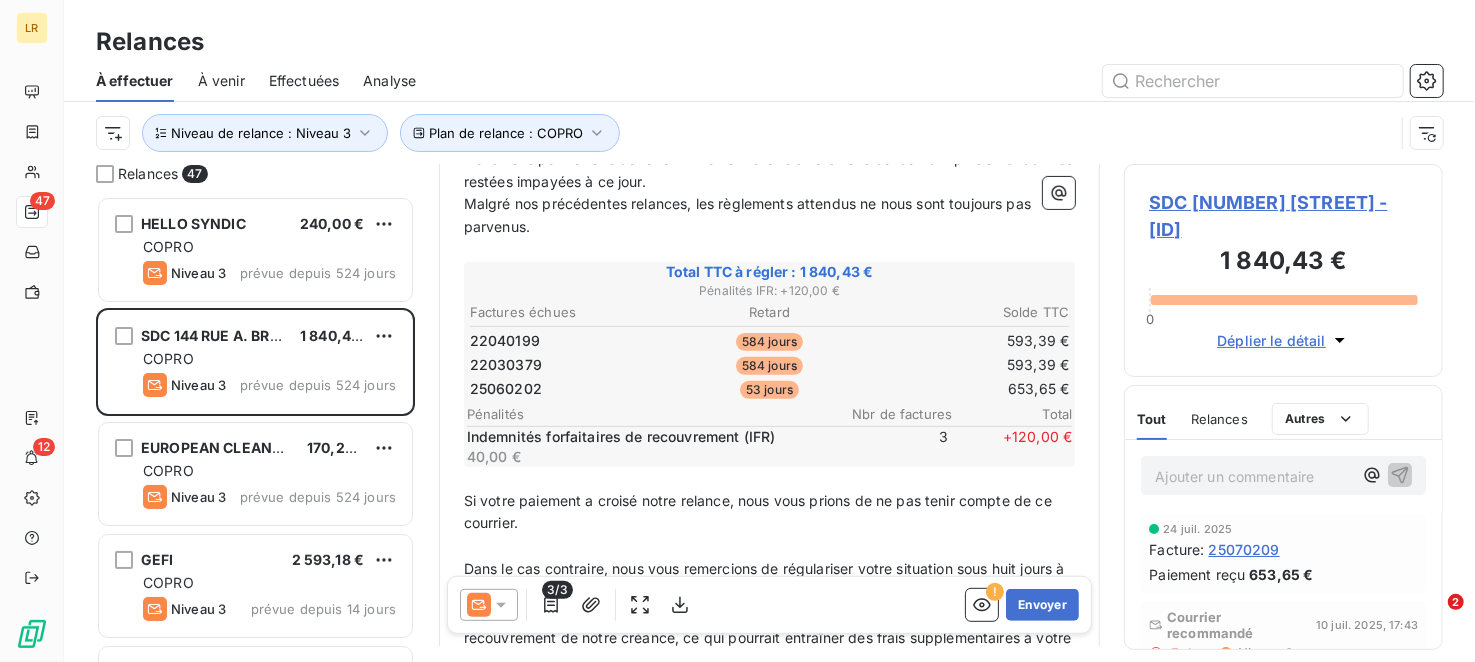 scroll, scrollTop: 400, scrollLeft: 0, axis: vertical 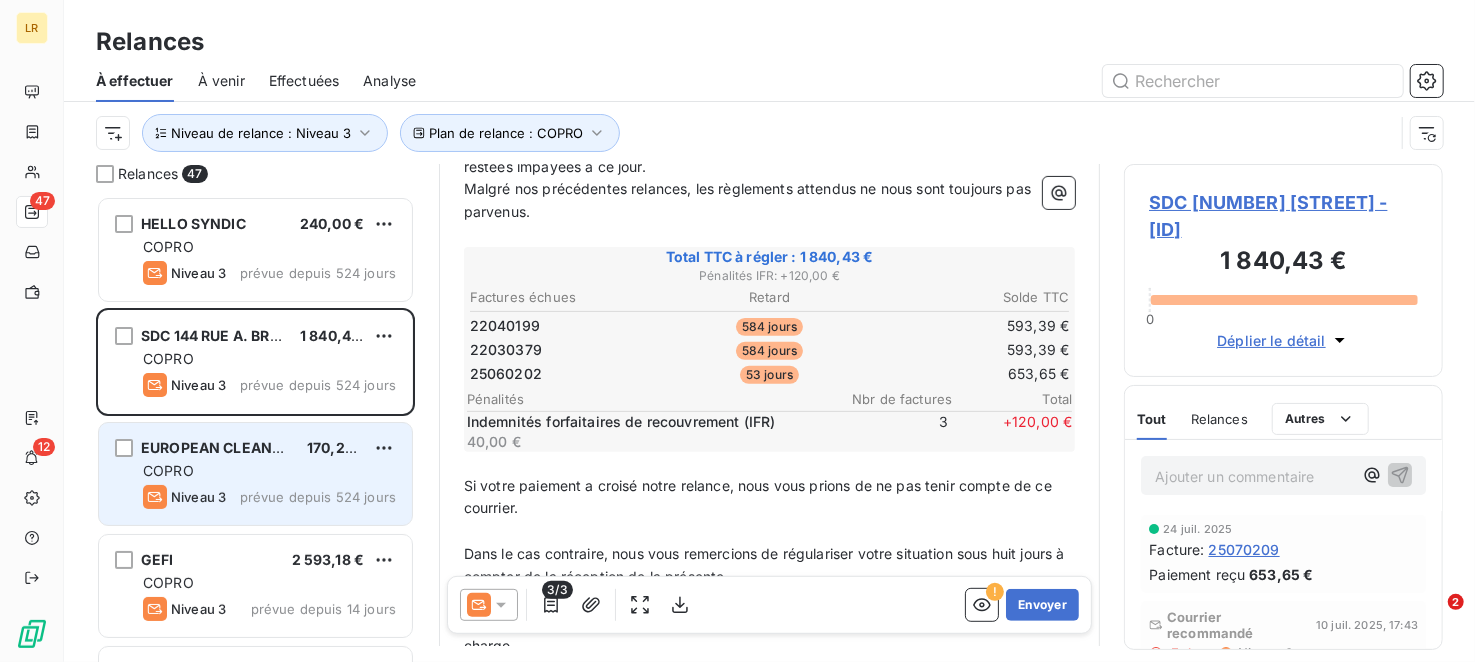 click on "COPRO" at bounding box center (269, 471) 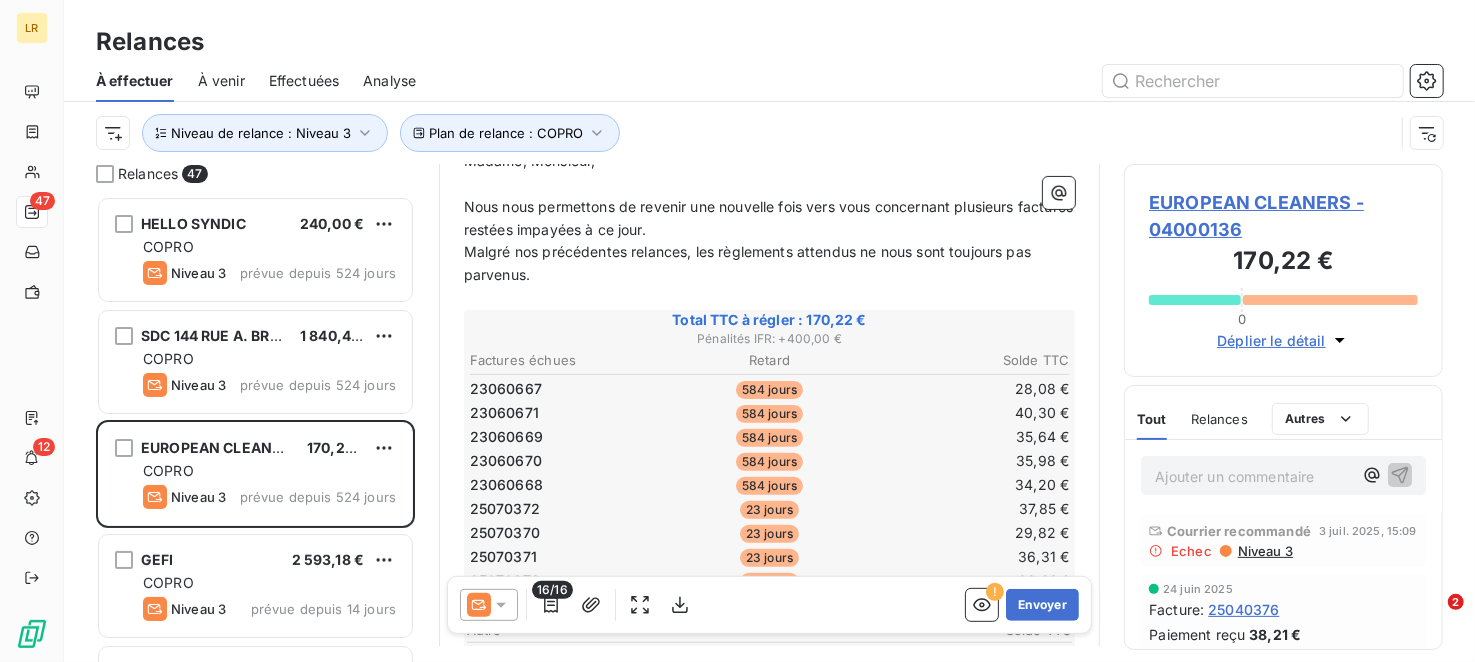 scroll, scrollTop: 321, scrollLeft: 0, axis: vertical 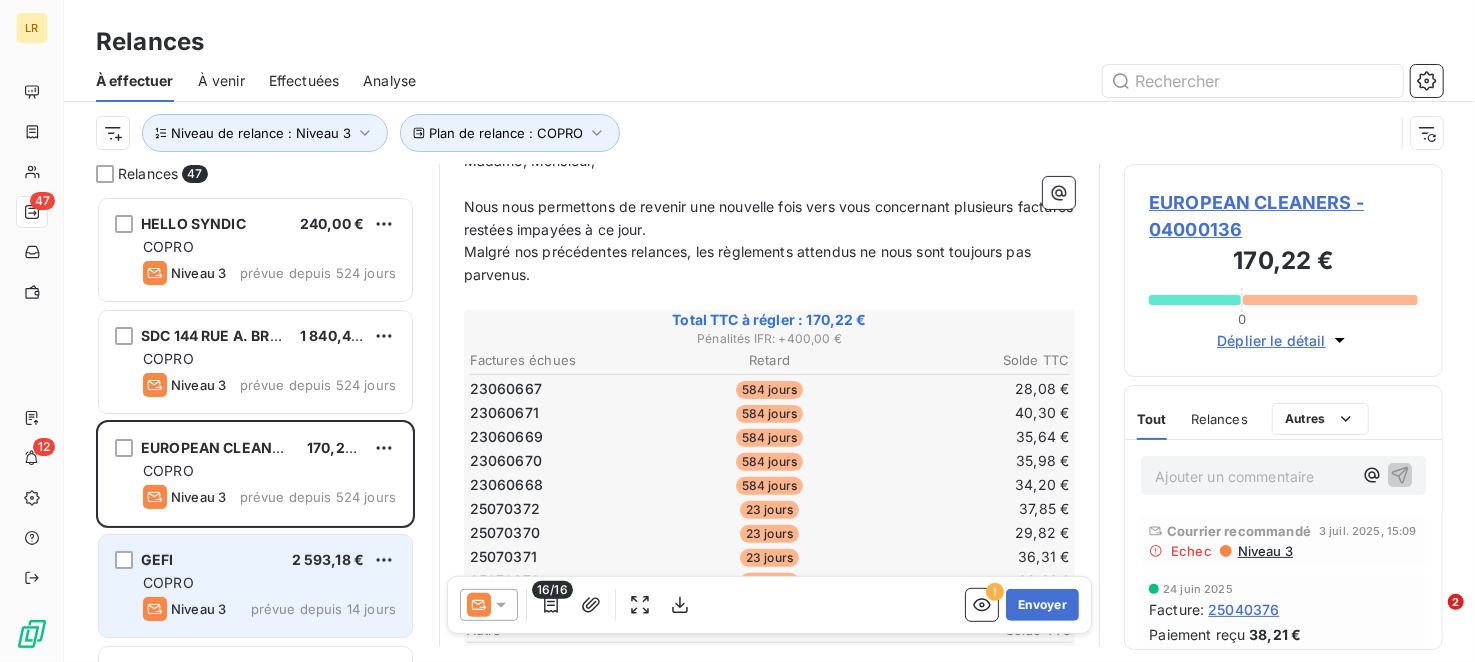 click on "COPRO" at bounding box center [269, 583] 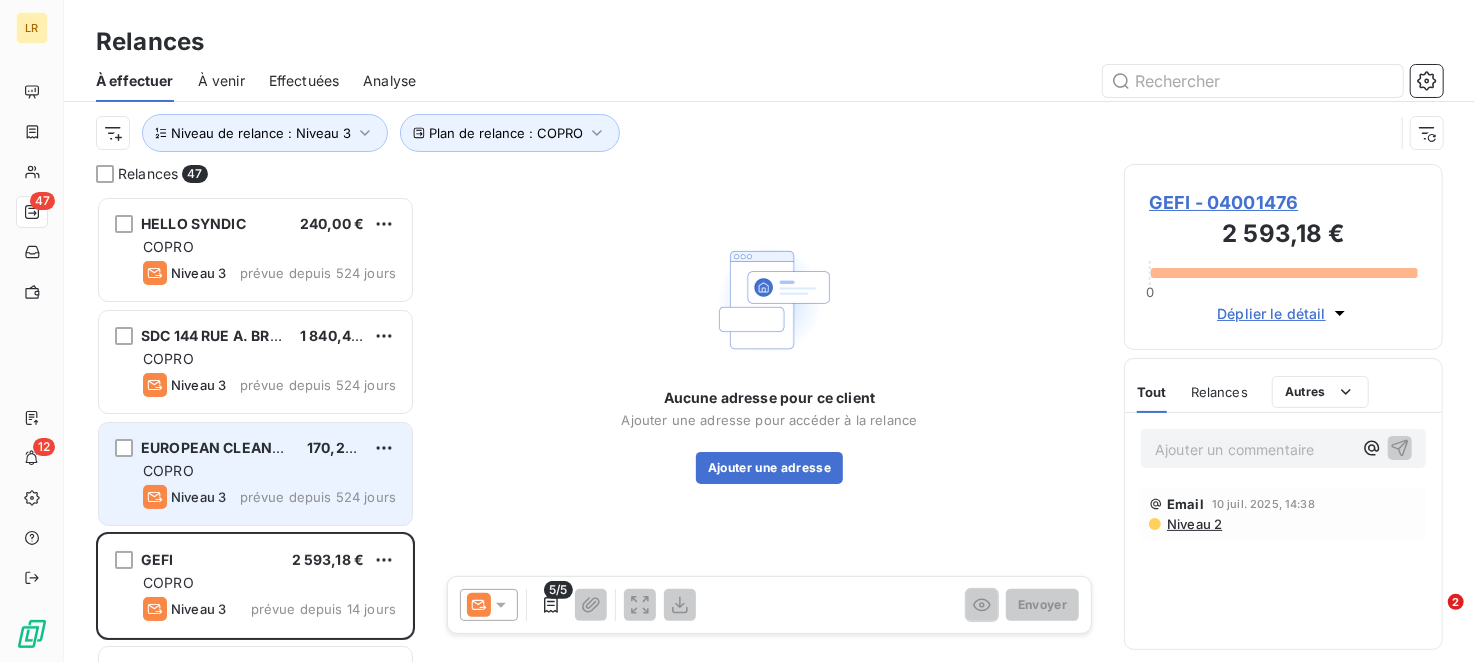 click on "EUROPEAN CLEANERS" at bounding box center [220, 447] 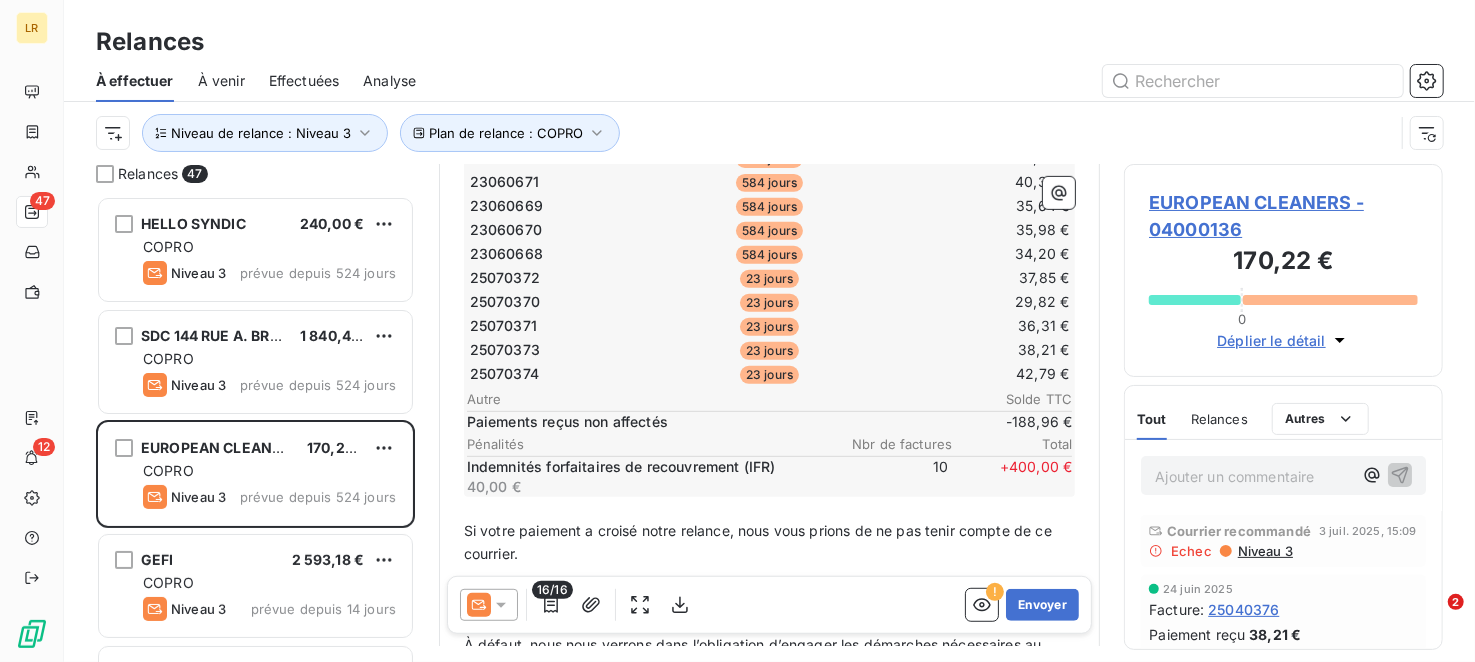 scroll, scrollTop: 621, scrollLeft: 0, axis: vertical 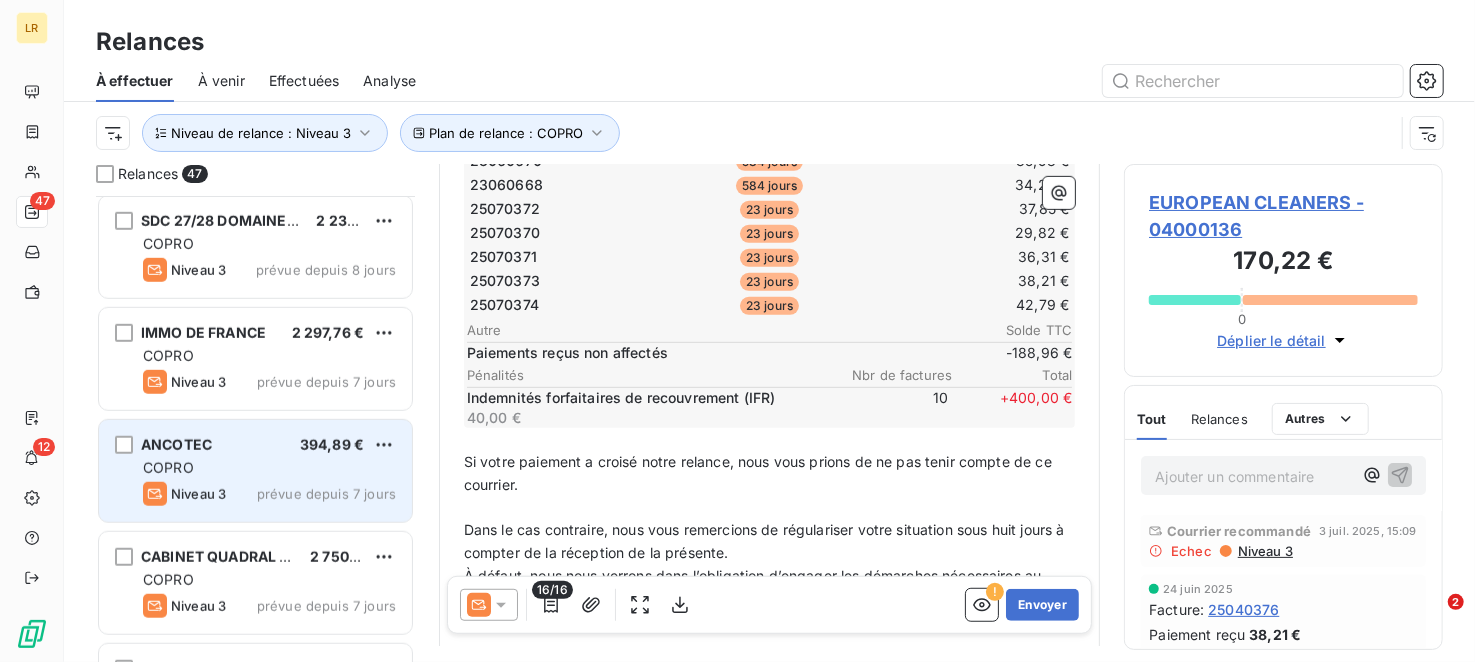 click on "COPRO" at bounding box center [269, 468] 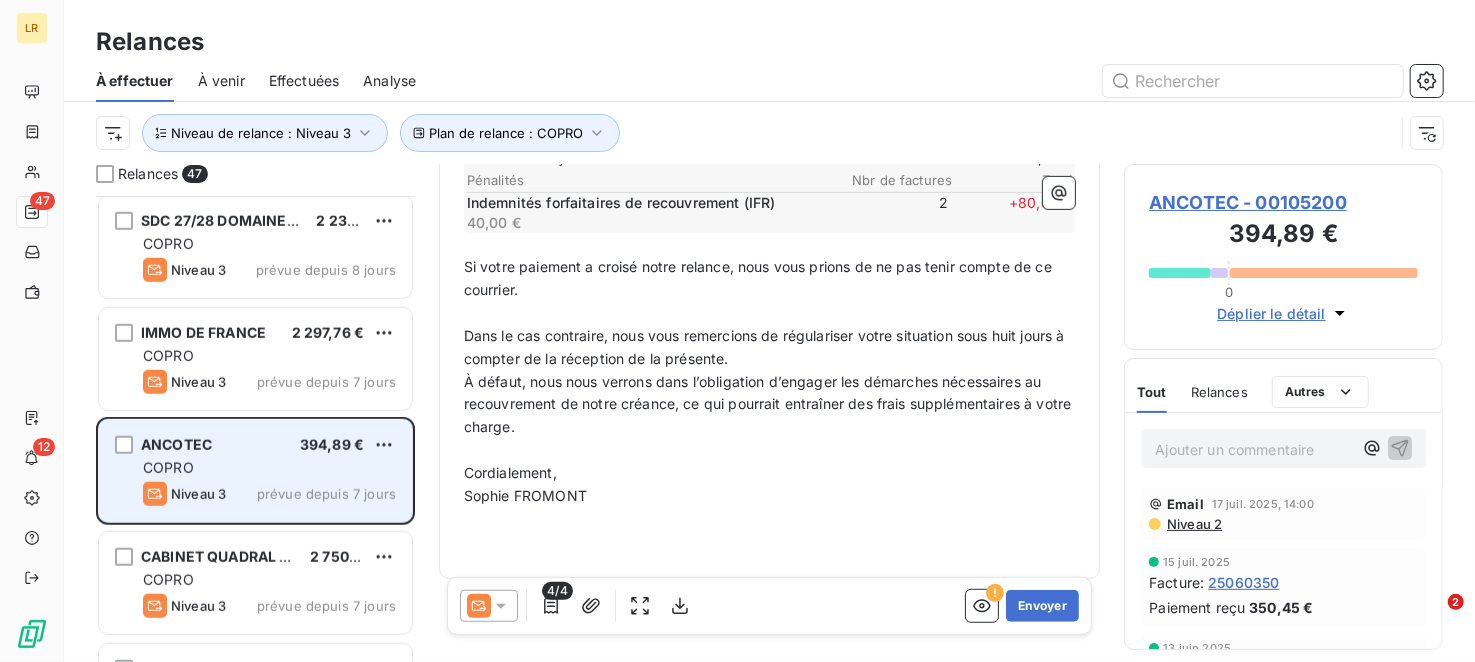 scroll, scrollTop: 603, scrollLeft: 0, axis: vertical 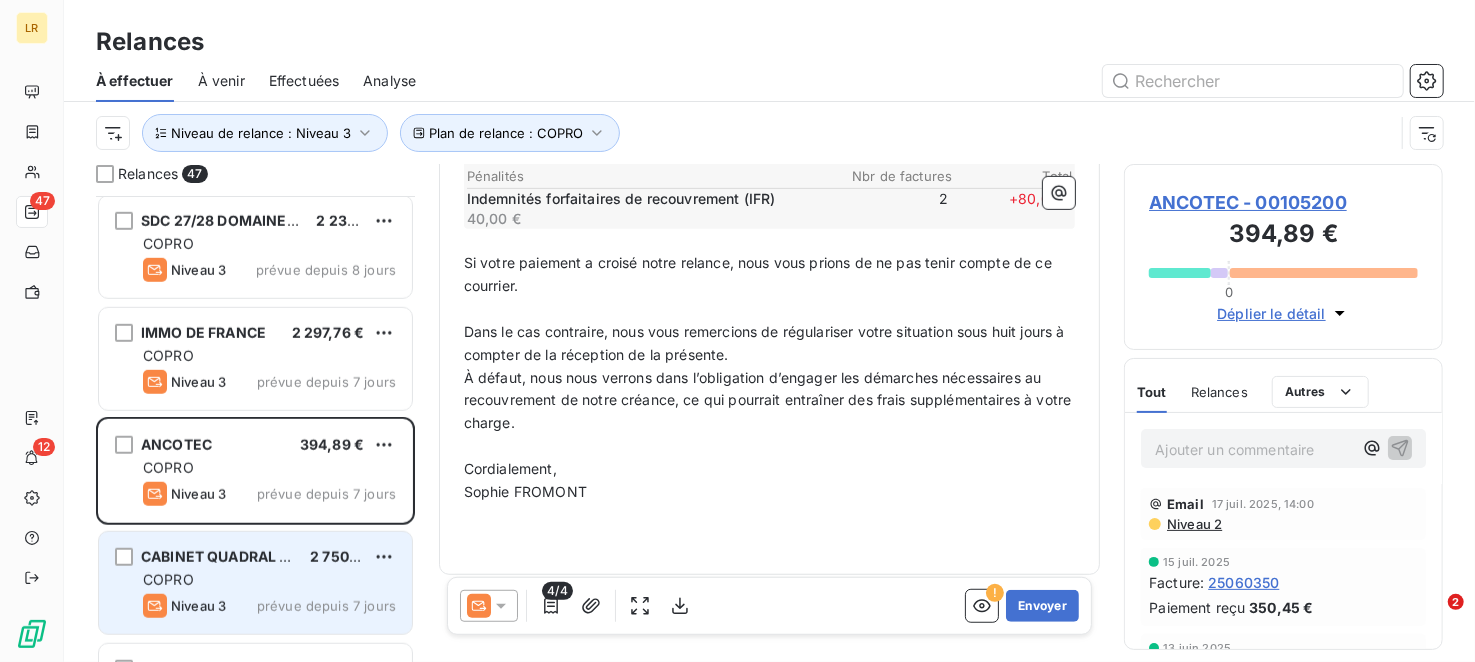 click on "COPRO" at bounding box center [269, 580] 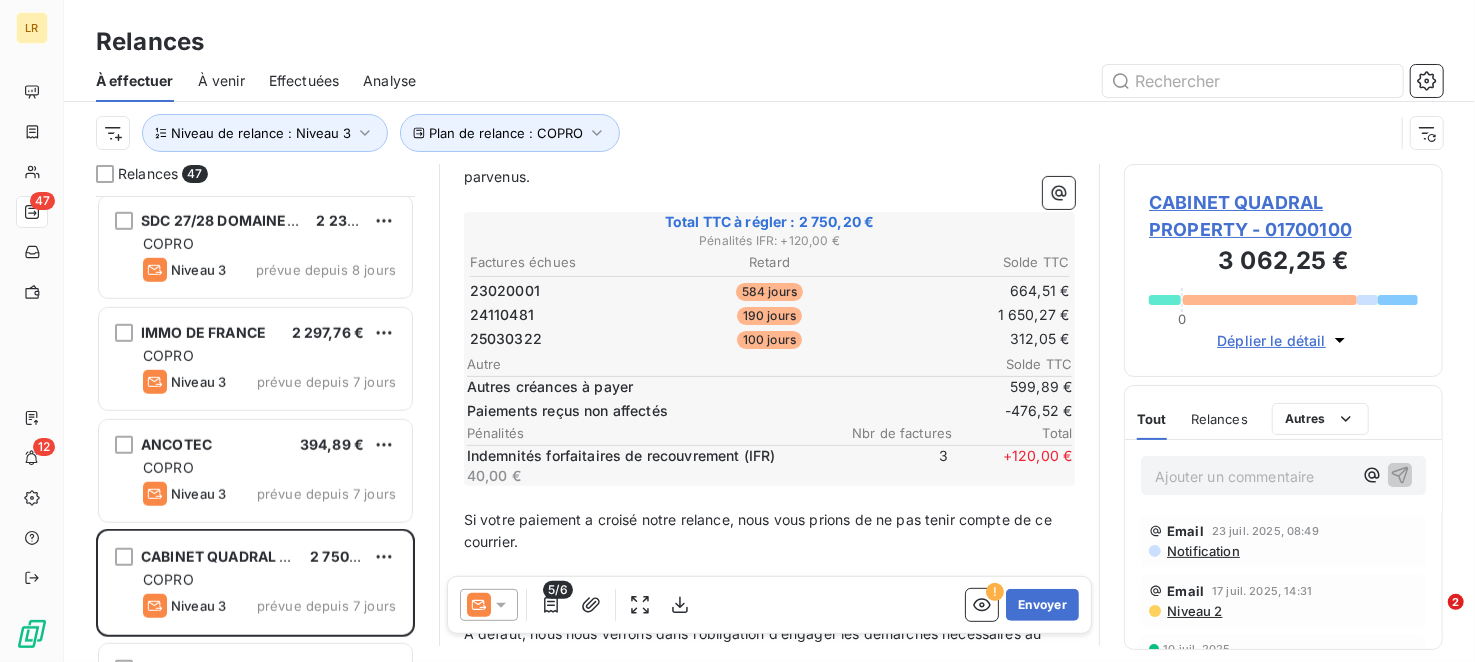 scroll, scrollTop: 400, scrollLeft: 0, axis: vertical 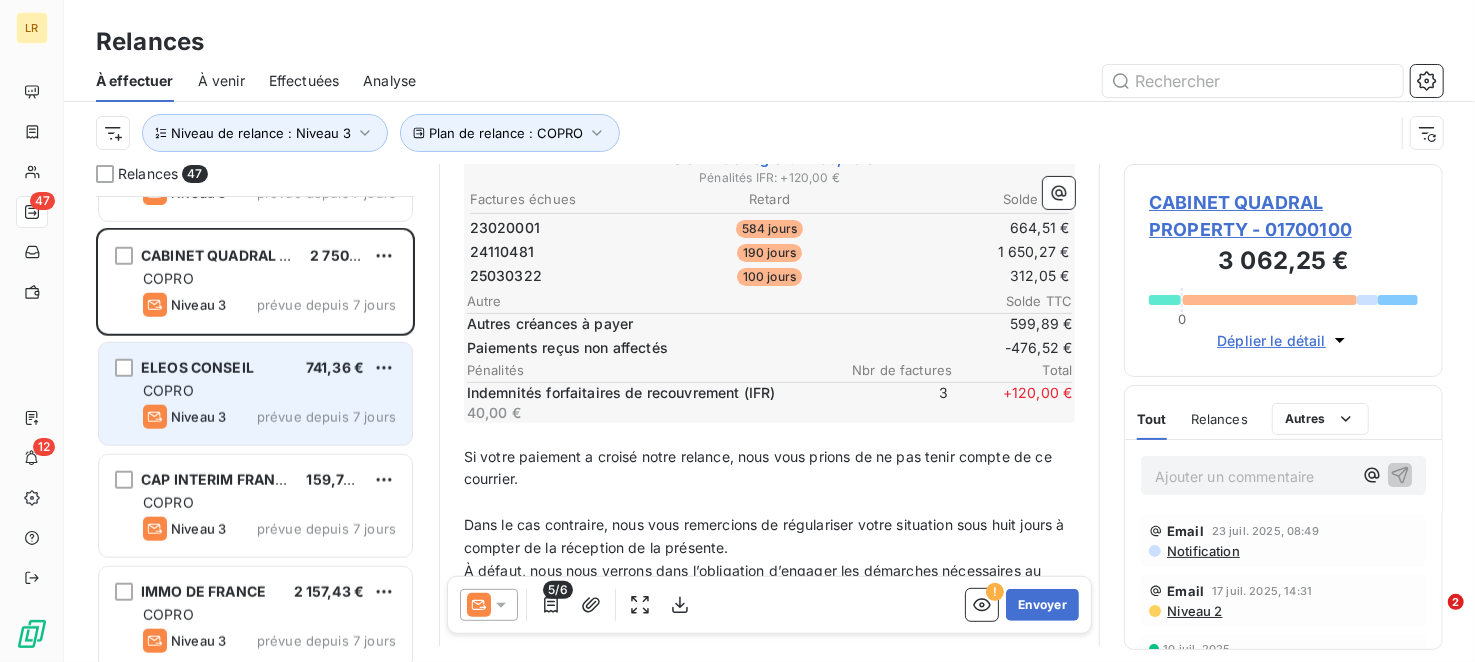 click on "ELEOS CONSEIL 741,36 € COPRO Niveau 3 prévue depuis 7 jours" at bounding box center (255, 394) 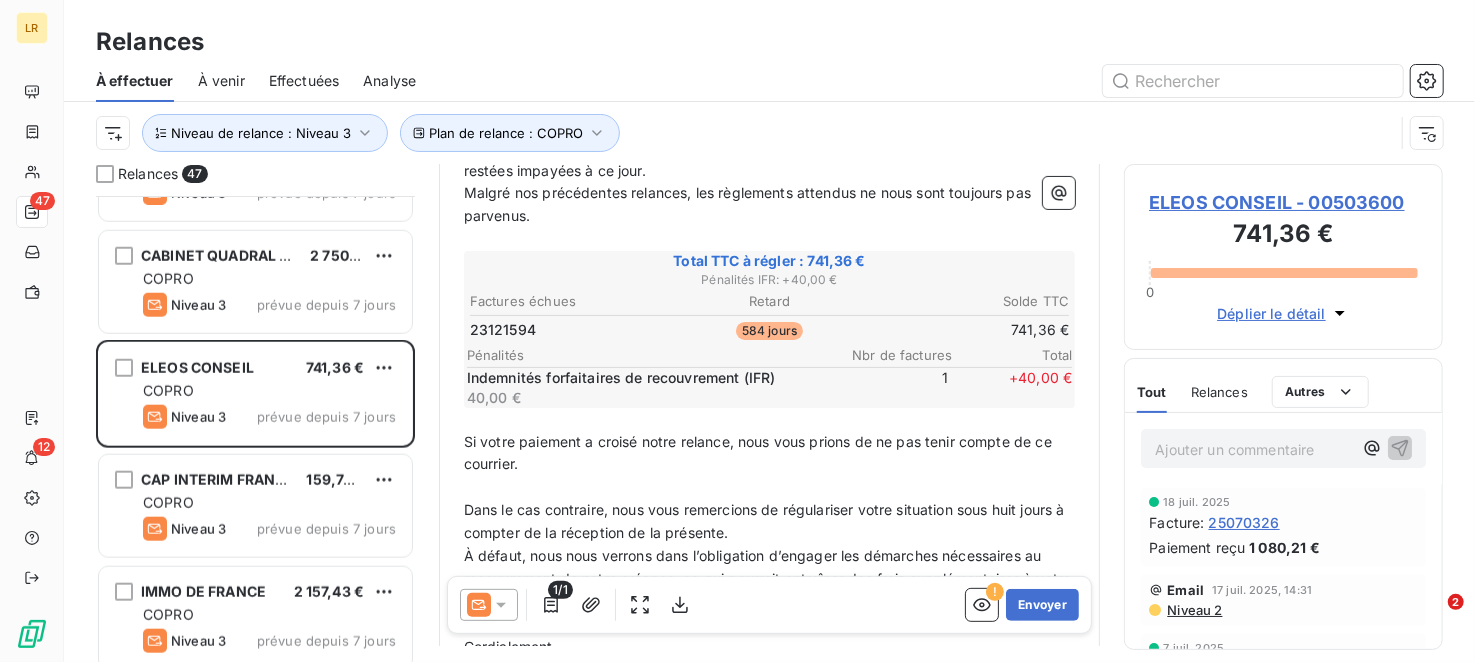scroll, scrollTop: 301, scrollLeft: 0, axis: vertical 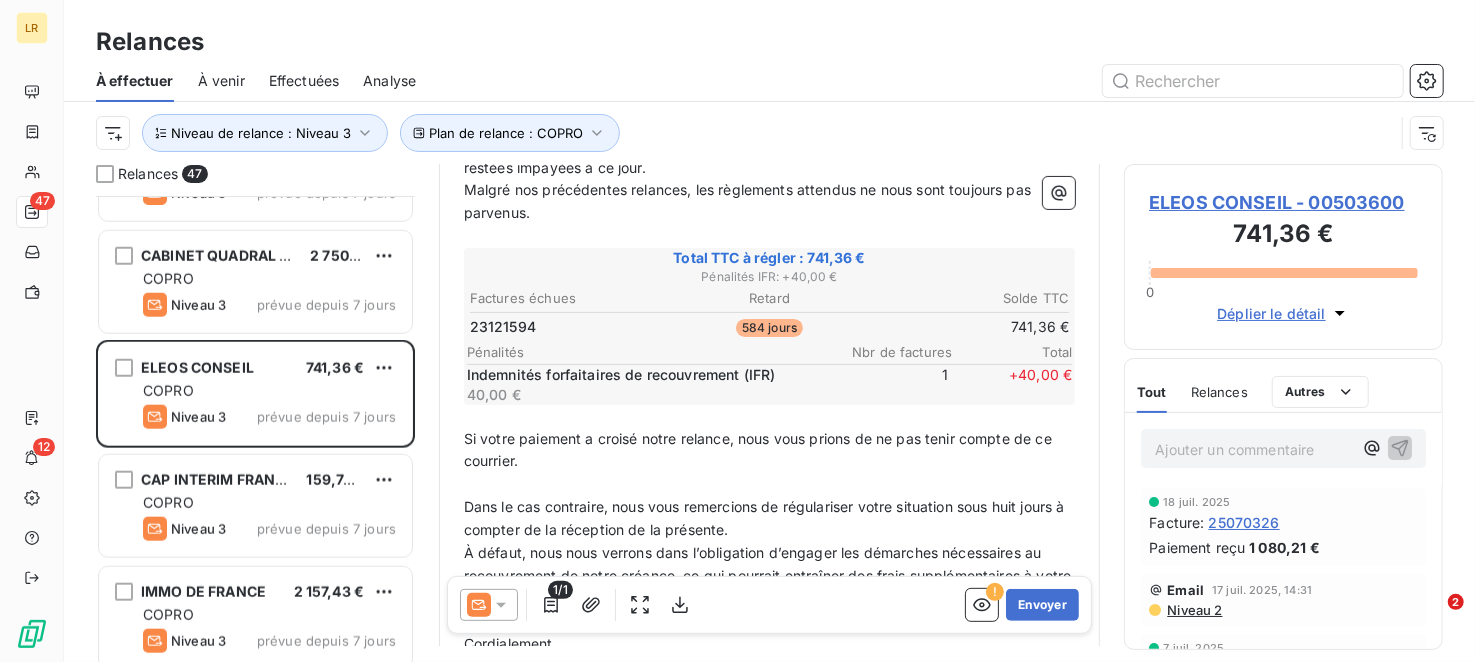 click on "CAP INTERIM FRANCE 159,74 € COPRO Niveau 3 prévue depuis 7 jours" at bounding box center [255, 508] 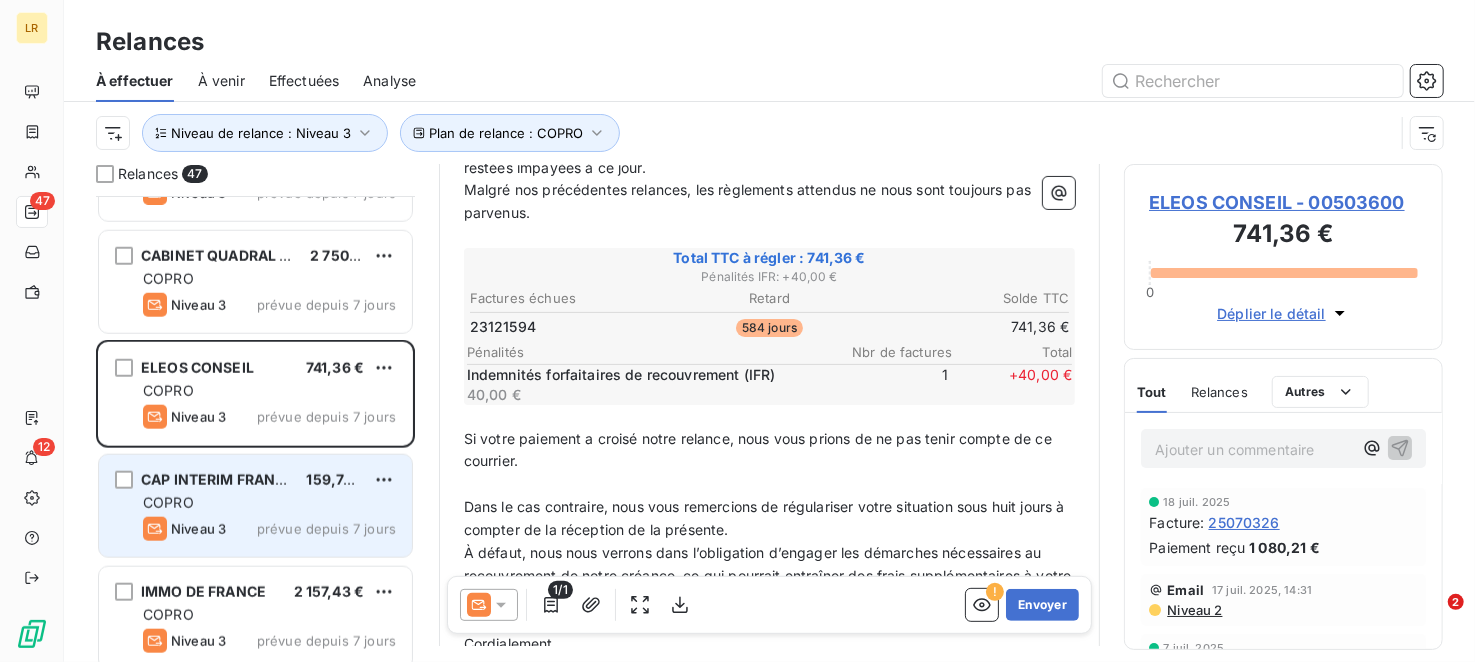 click on "COPRO" at bounding box center [269, 503] 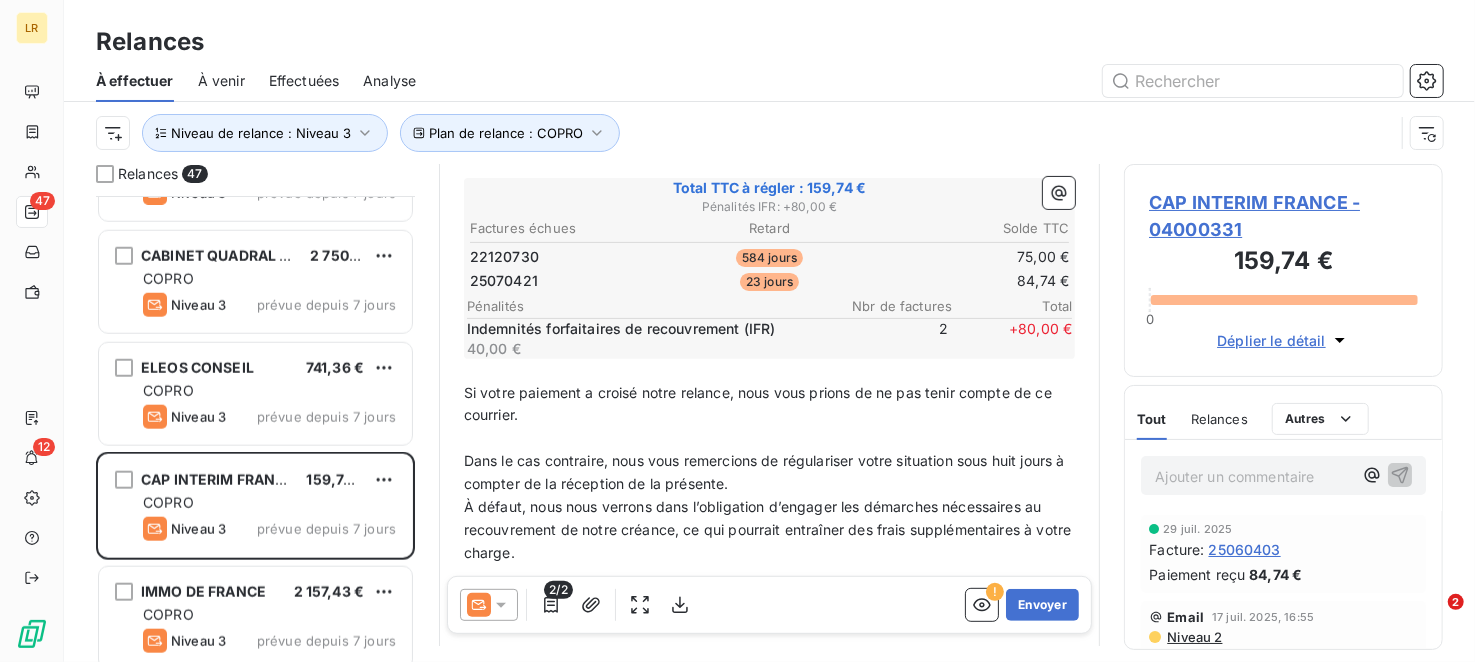 scroll, scrollTop: 400, scrollLeft: 0, axis: vertical 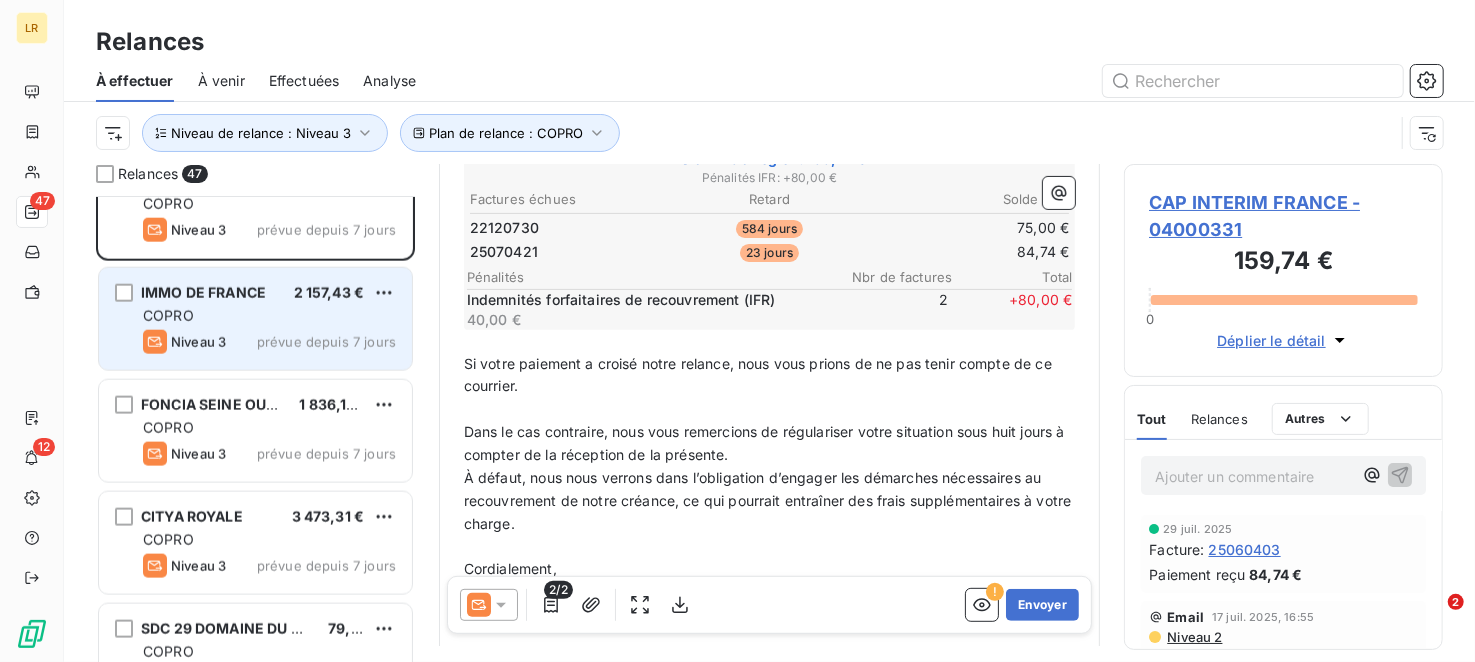 click on "COPRO" at bounding box center [269, 316] 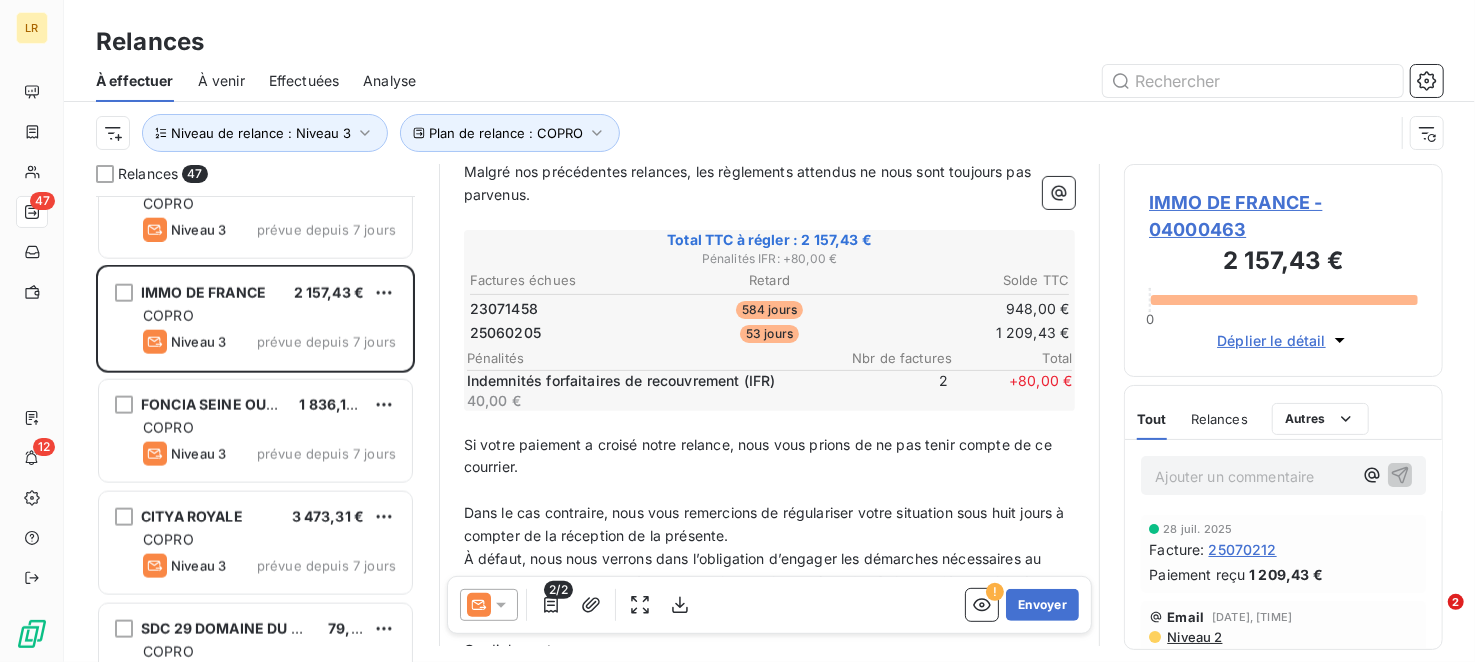 scroll, scrollTop: 400, scrollLeft: 0, axis: vertical 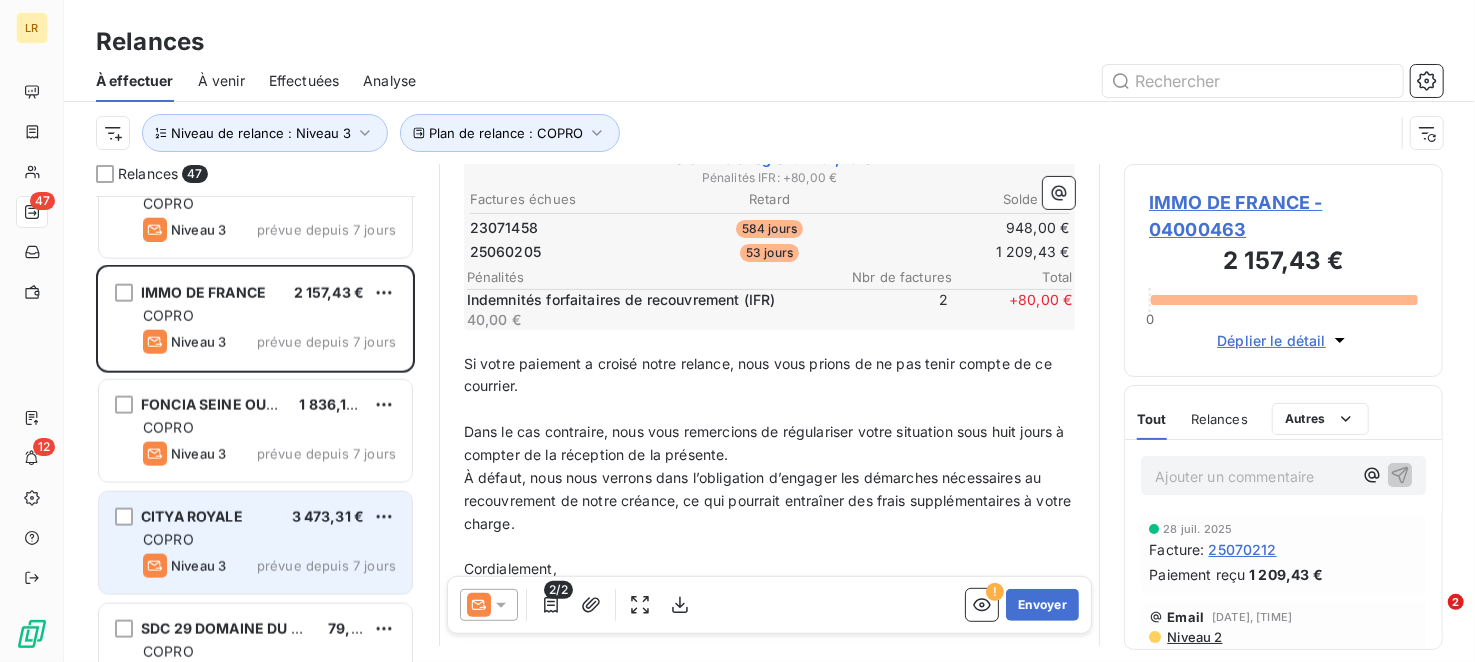click on "COPRO" at bounding box center [269, 540] 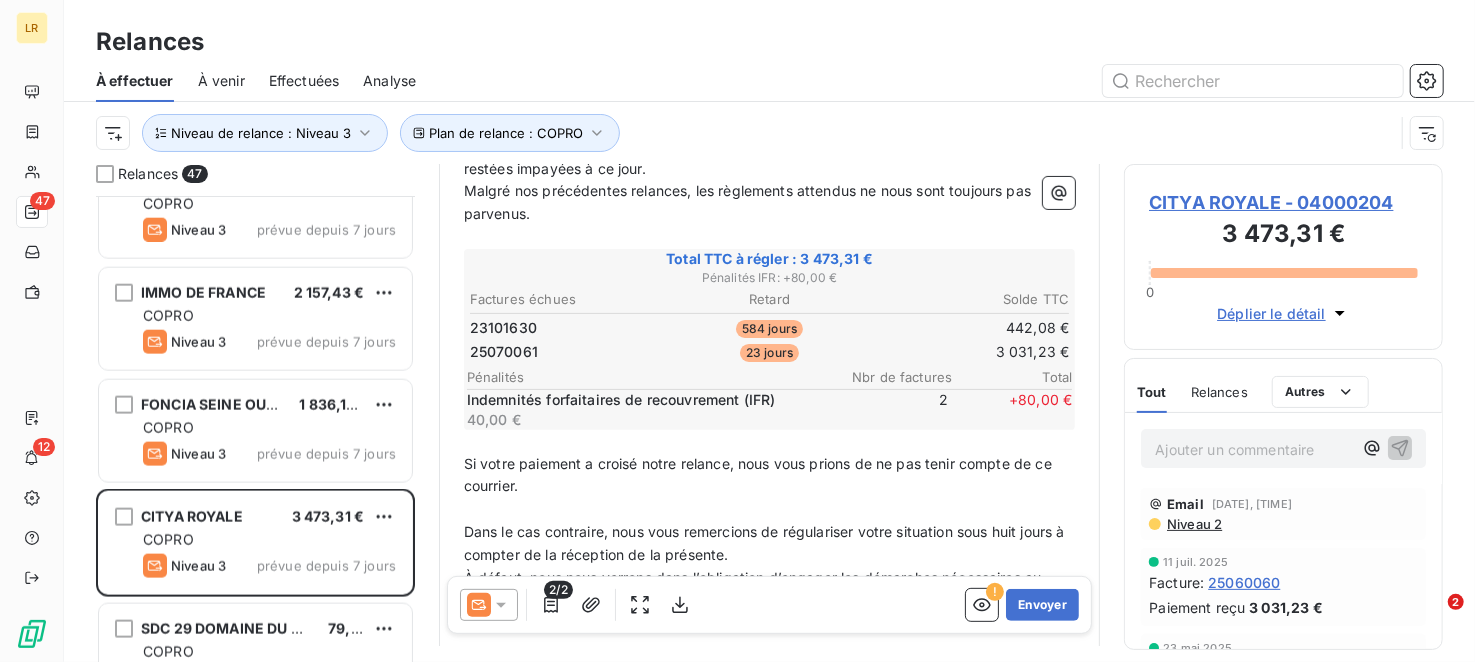 scroll, scrollTop: 301, scrollLeft: 0, axis: vertical 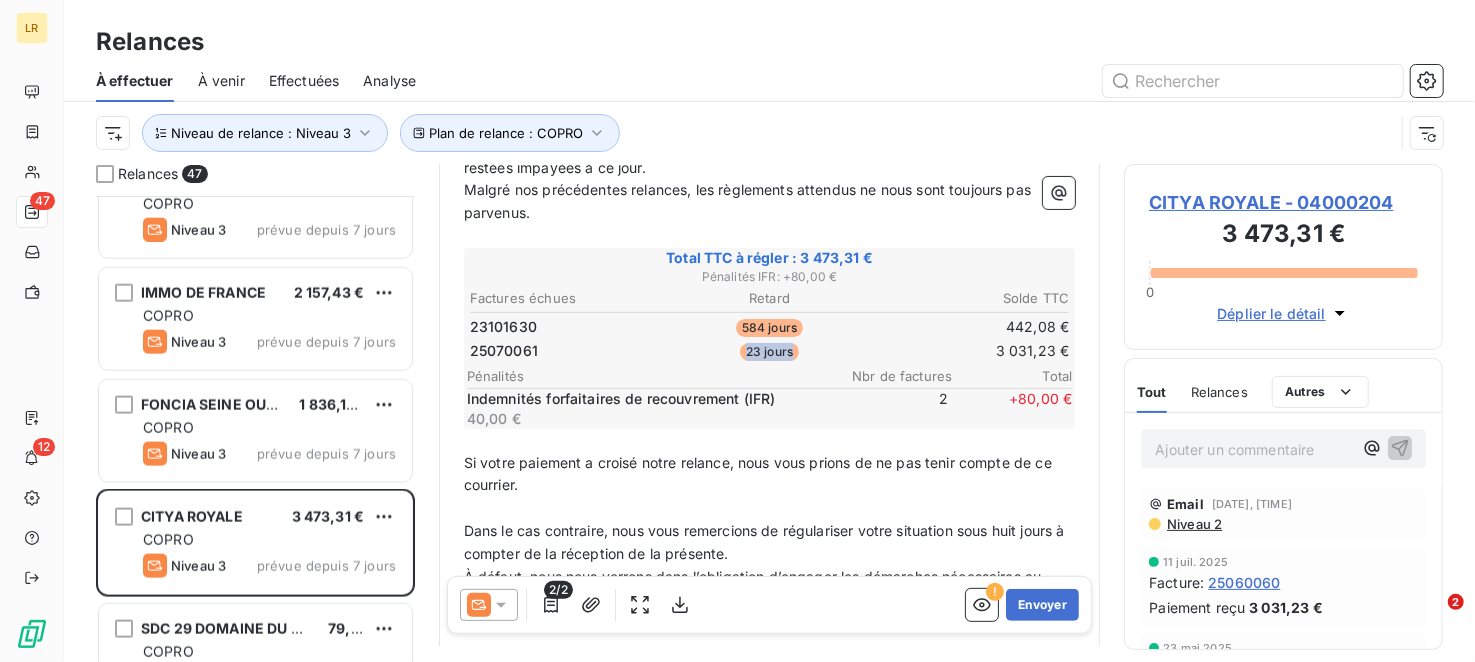 drag, startPoint x: 739, startPoint y: 349, endPoint x: 786, endPoint y: 344, distance: 47.26521 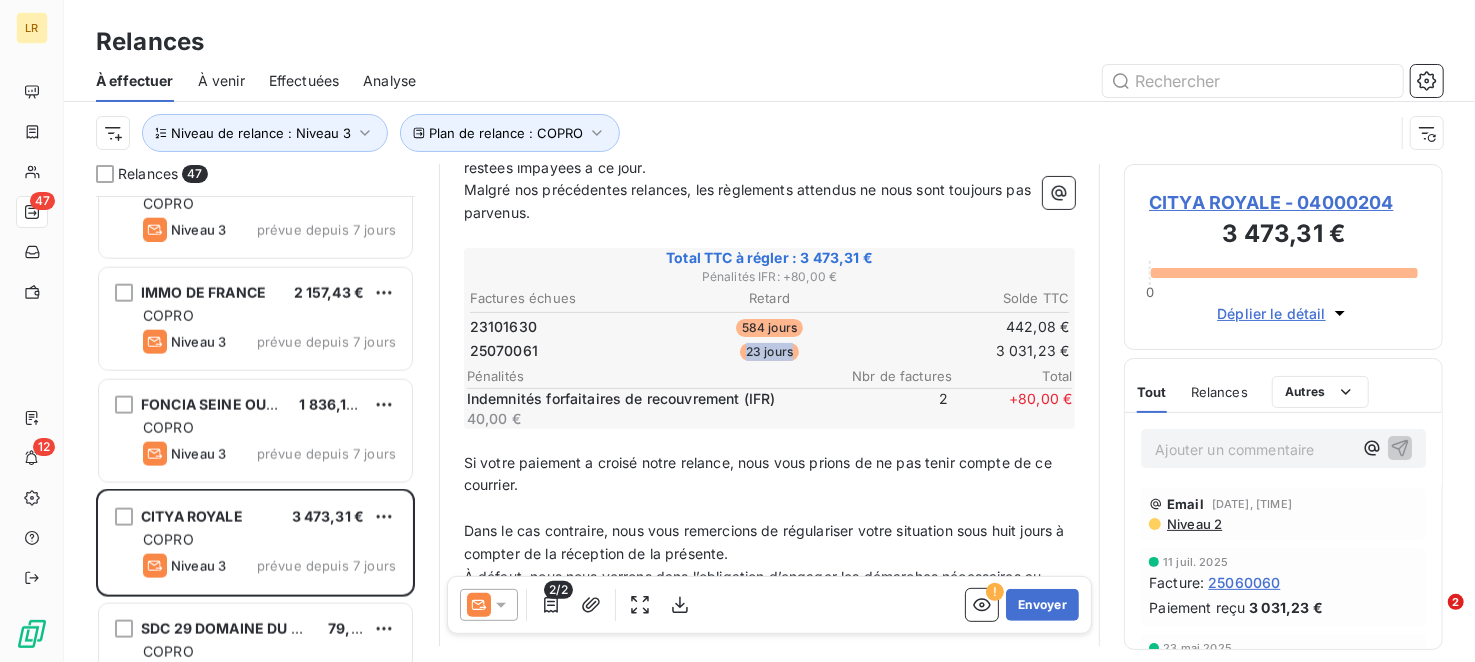 click on "23 jours" at bounding box center [769, 352] 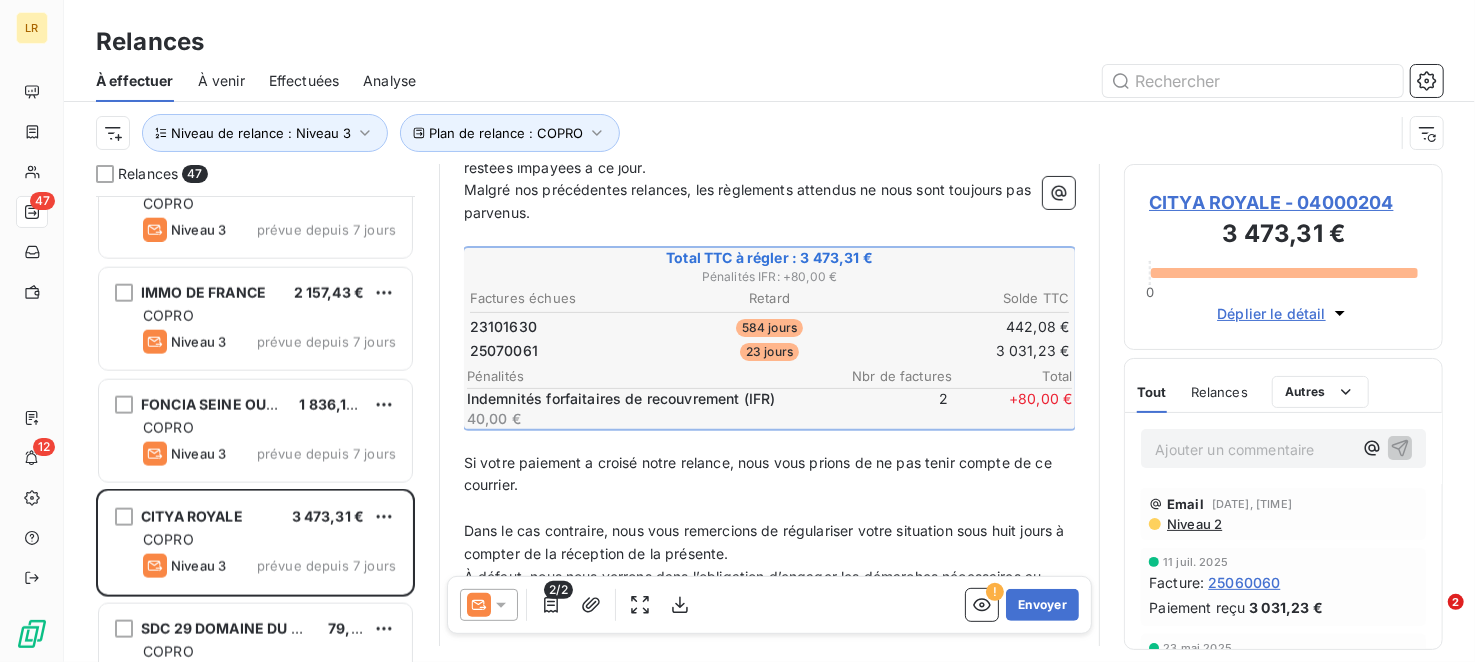 click on "23 jours" at bounding box center (769, 352) 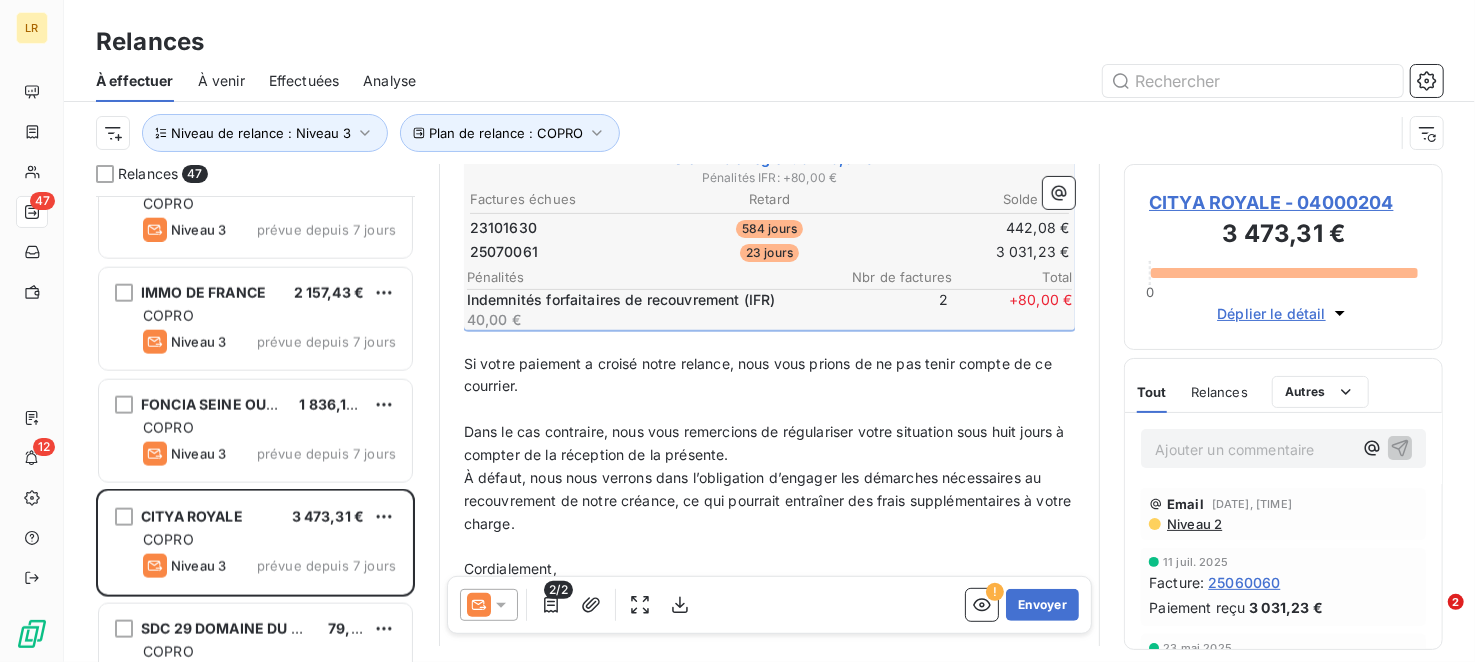 scroll, scrollTop: 502, scrollLeft: 0, axis: vertical 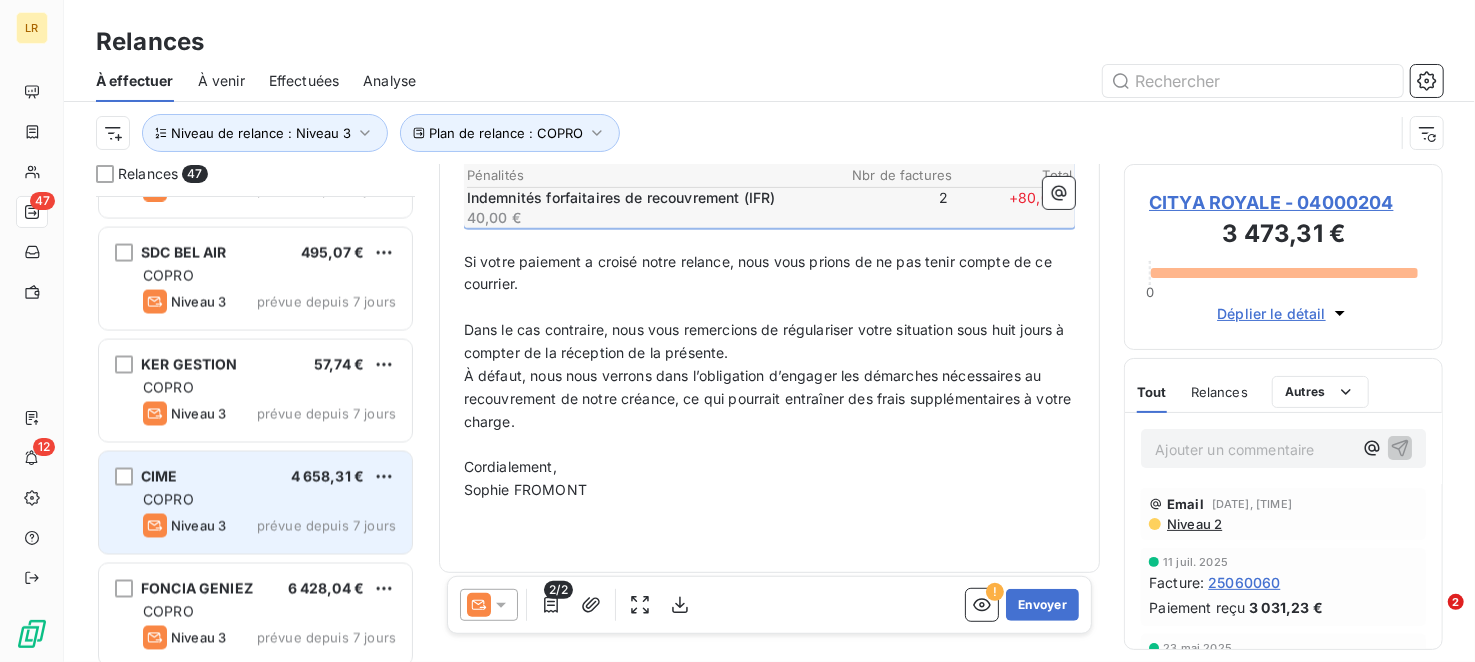 click on "CIME 4 658,31 €" at bounding box center (269, 477) 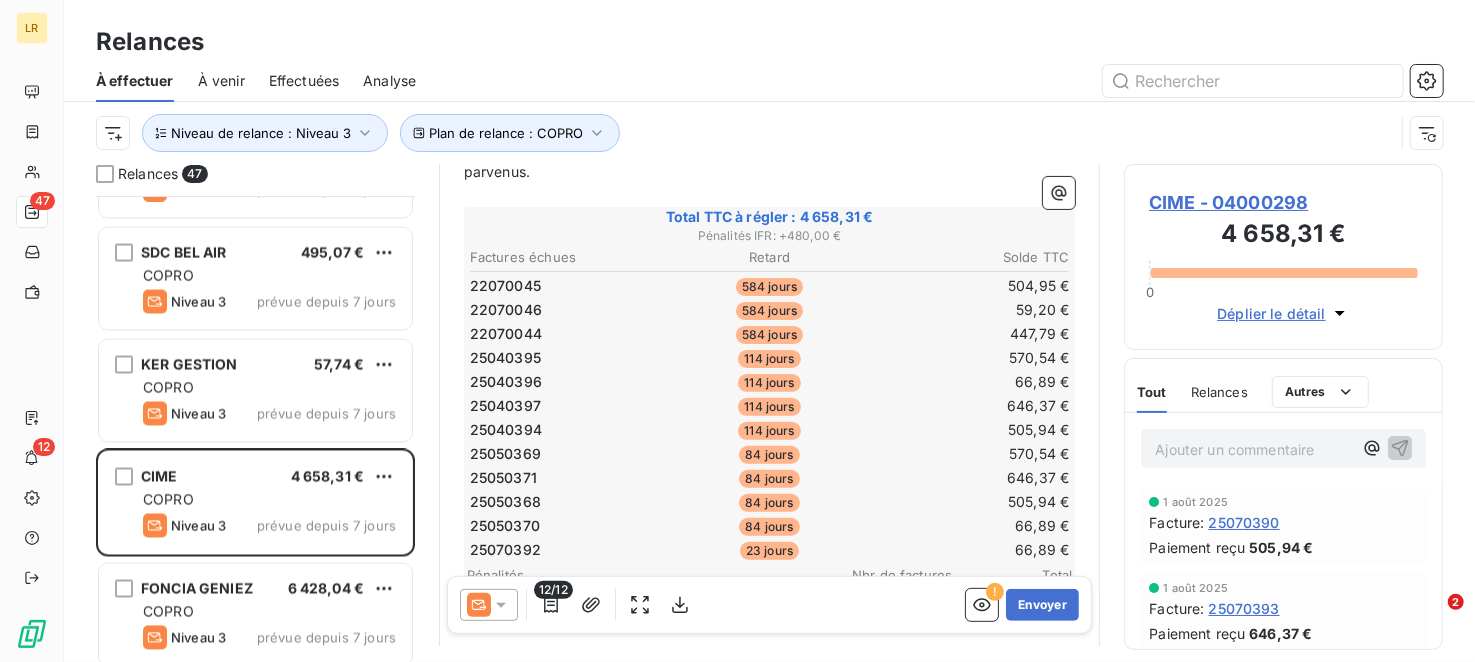 scroll, scrollTop: 400, scrollLeft: 0, axis: vertical 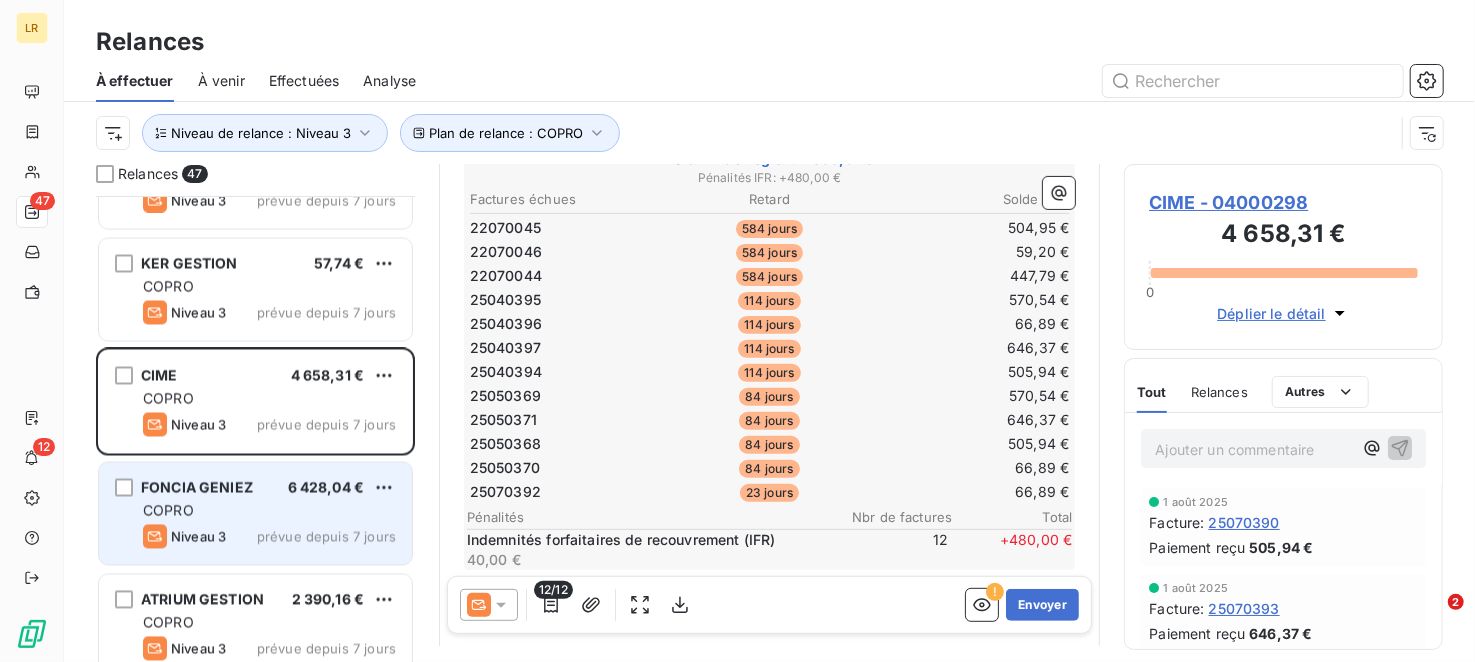 click on "COPRO" at bounding box center [269, 511] 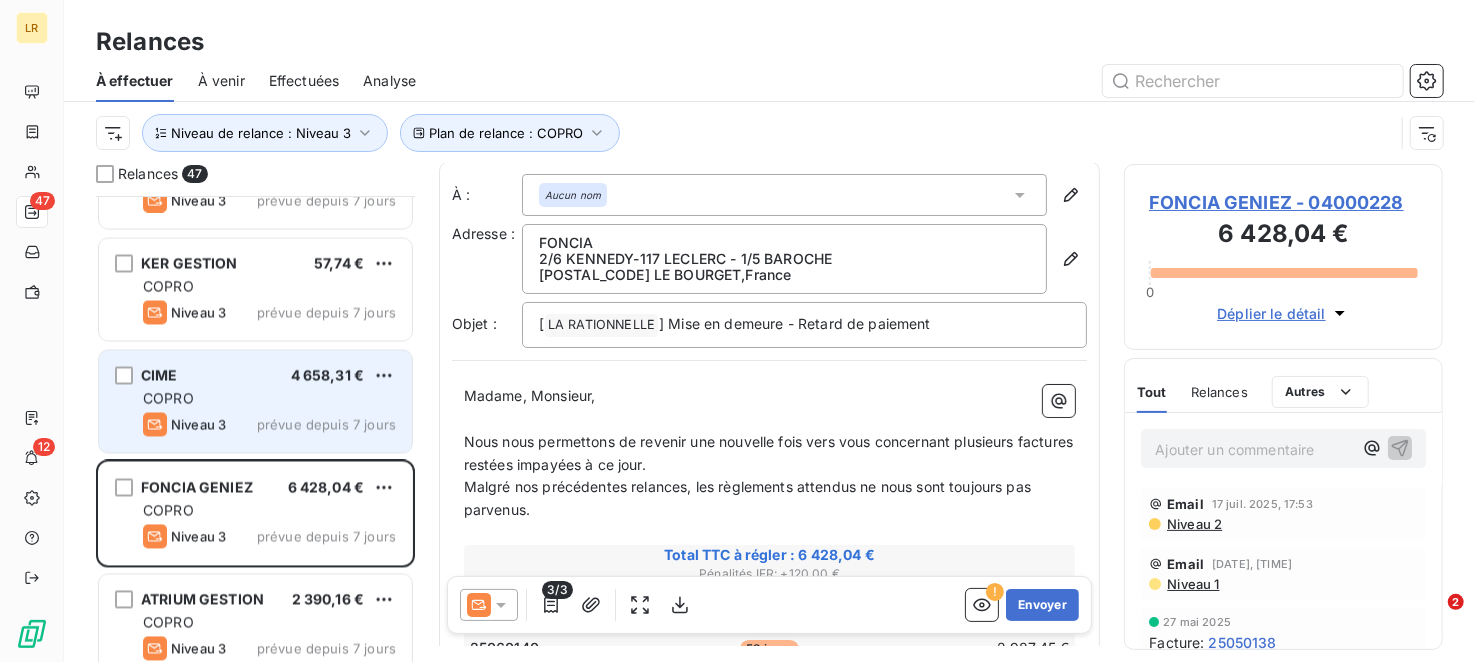 scroll, scrollTop: 0, scrollLeft: 0, axis: both 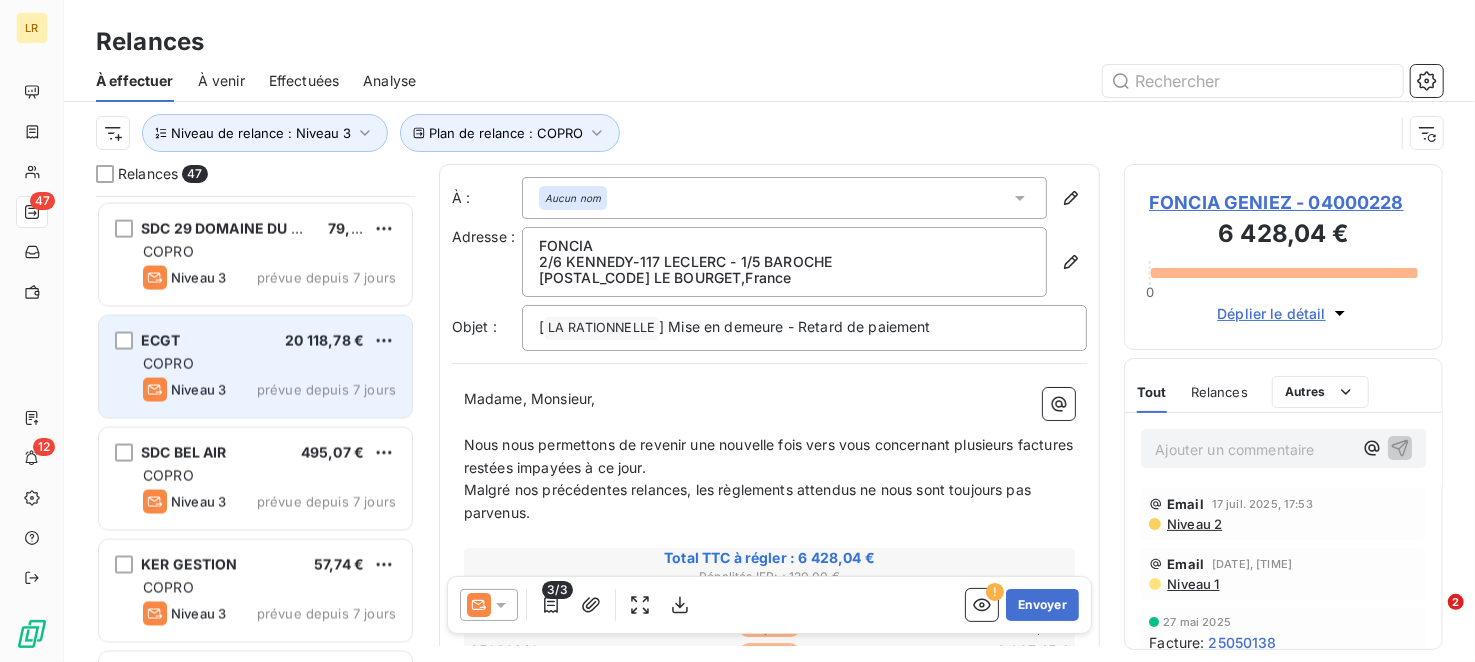 click on "ECGT [AMOUNT] COPRO Niveau 3 prévue depuis 7 jours" at bounding box center [255, 367] 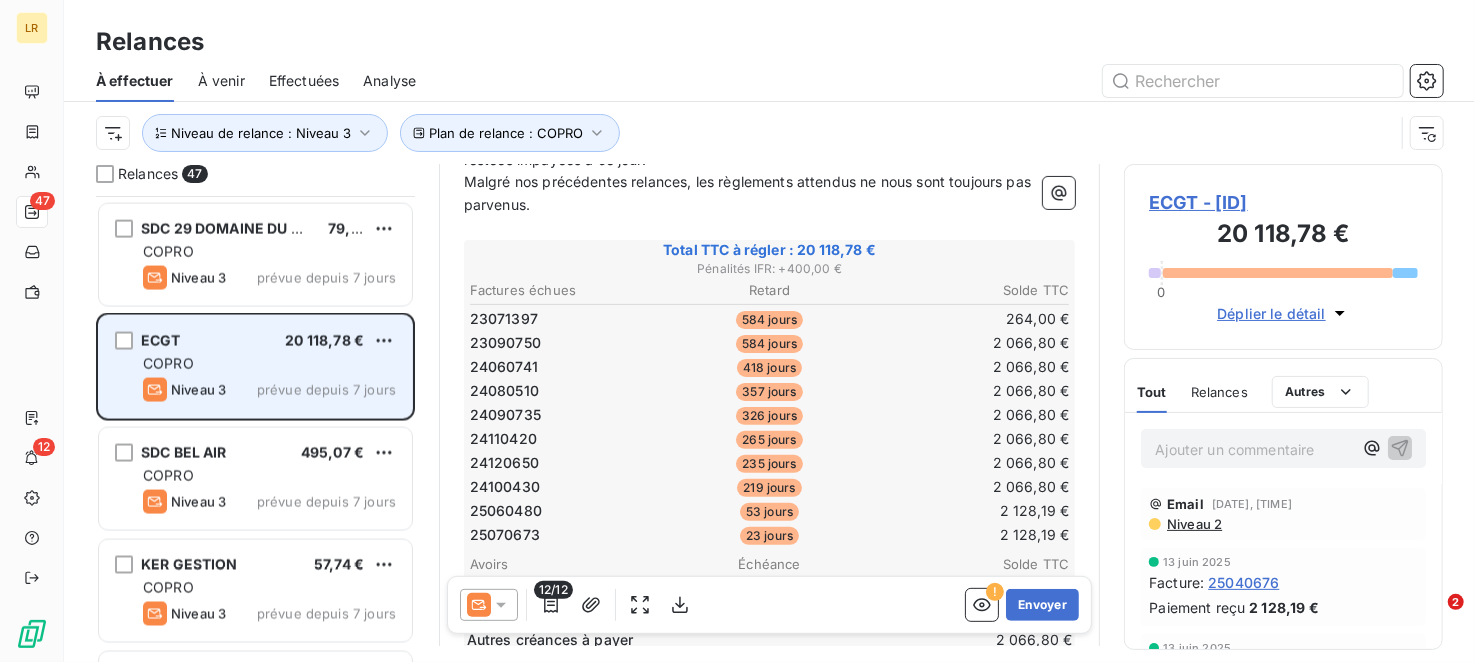 scroll, scrollTop: 294, scrollLeft: 0, axis: vertical 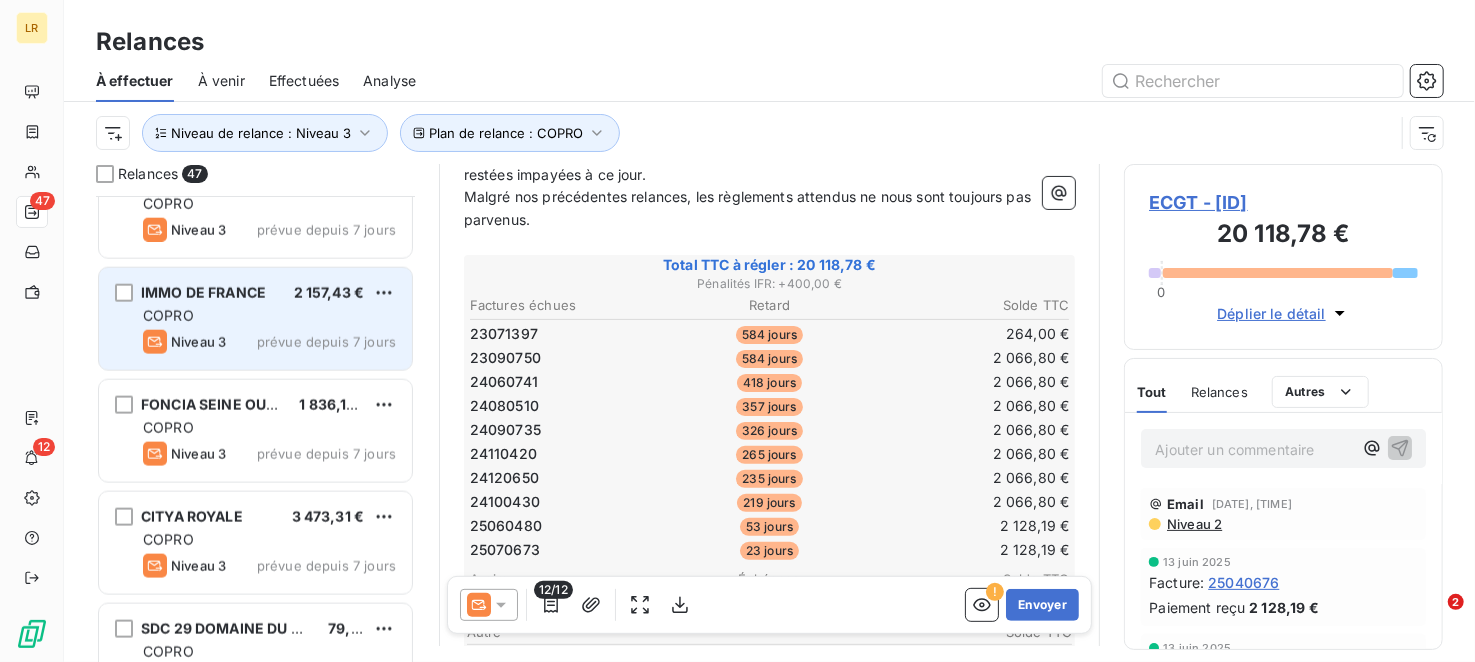 click on "Niveau 3 prévue depuis 7 jours" at bounding box center (269, 342) 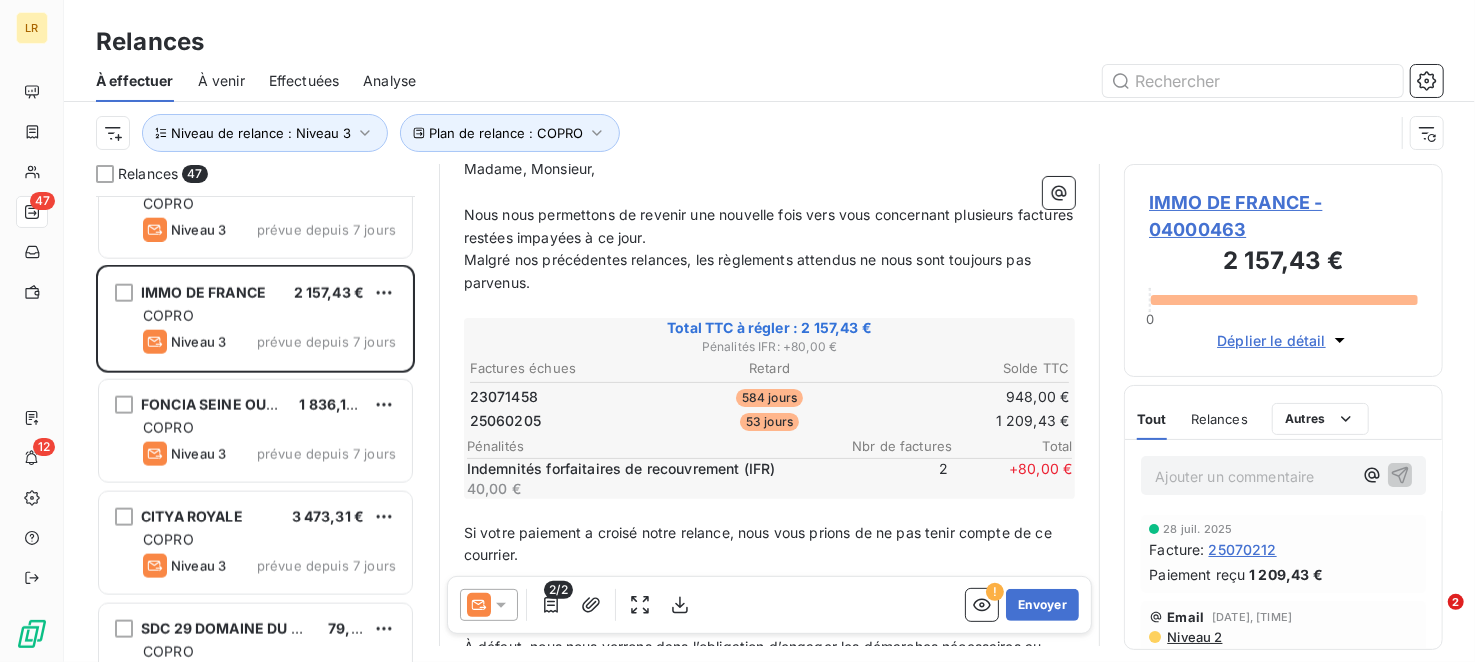 scroll, scrollTop: 200, scrollLeft: 0, axis: vertical 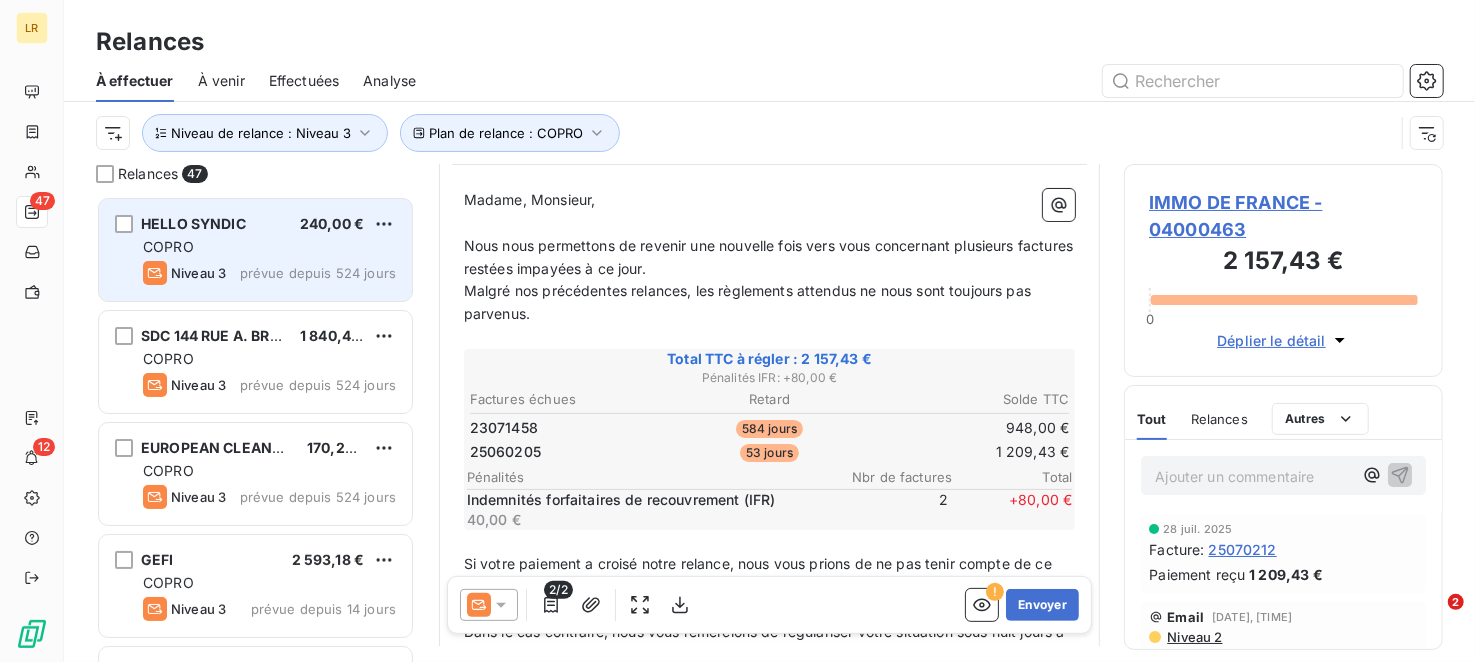 click on "Niveau 3 prévue depuis [DAYS] jours" at bounding box center (269, 273) 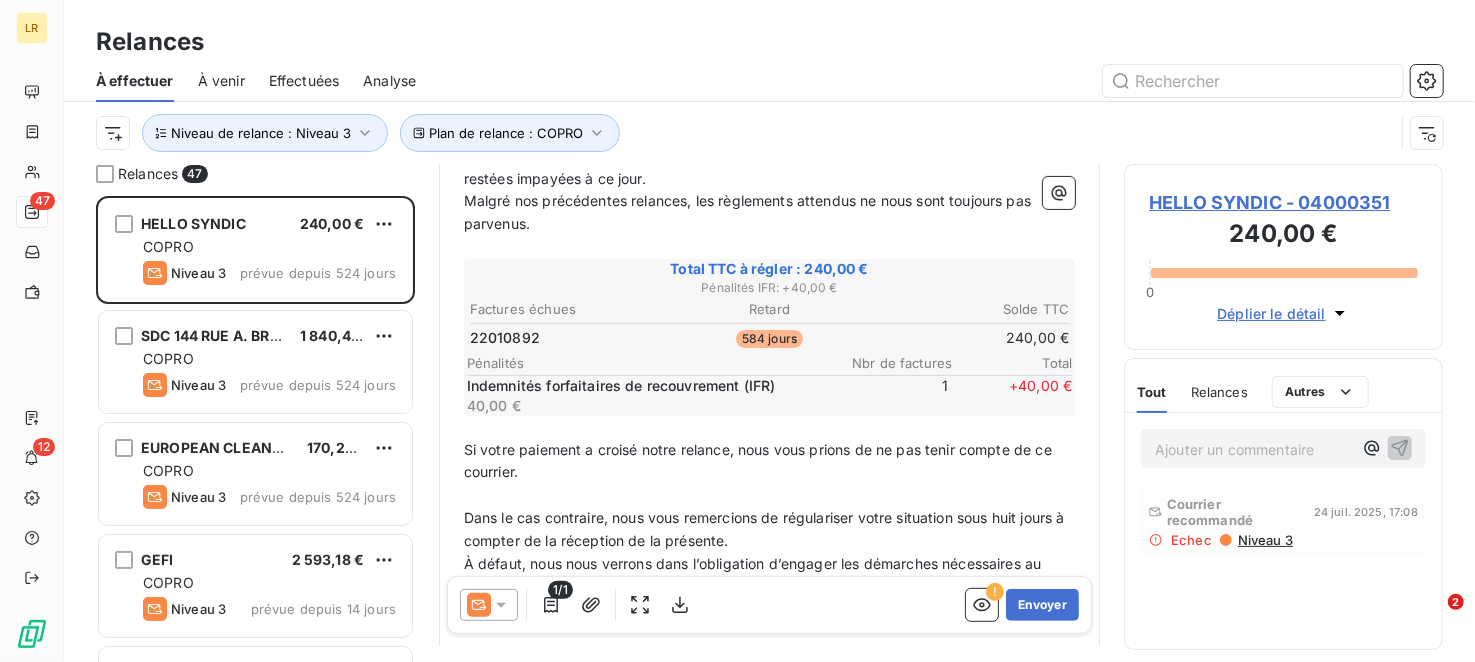 scroll, scrollTop: 400, scrollLeft: 0, axis: vertical 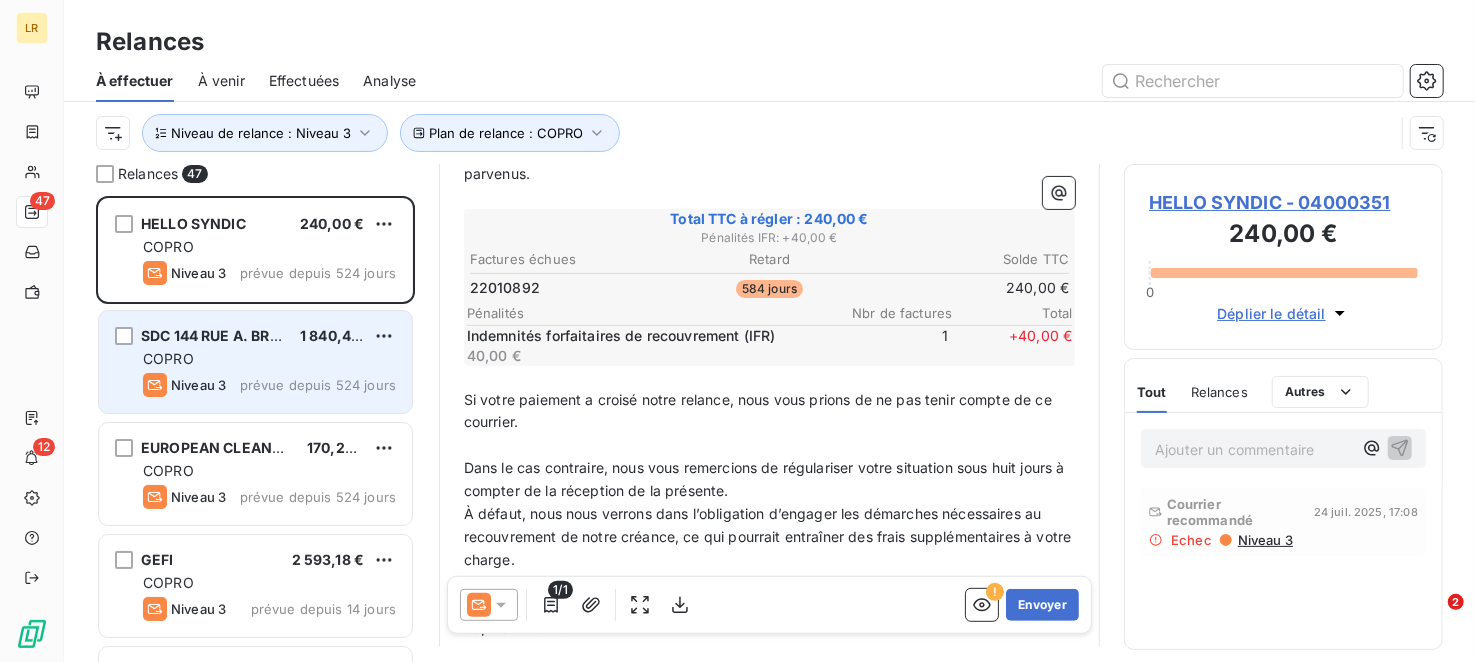 click on "COPRO" at bounding box center [269, 359] 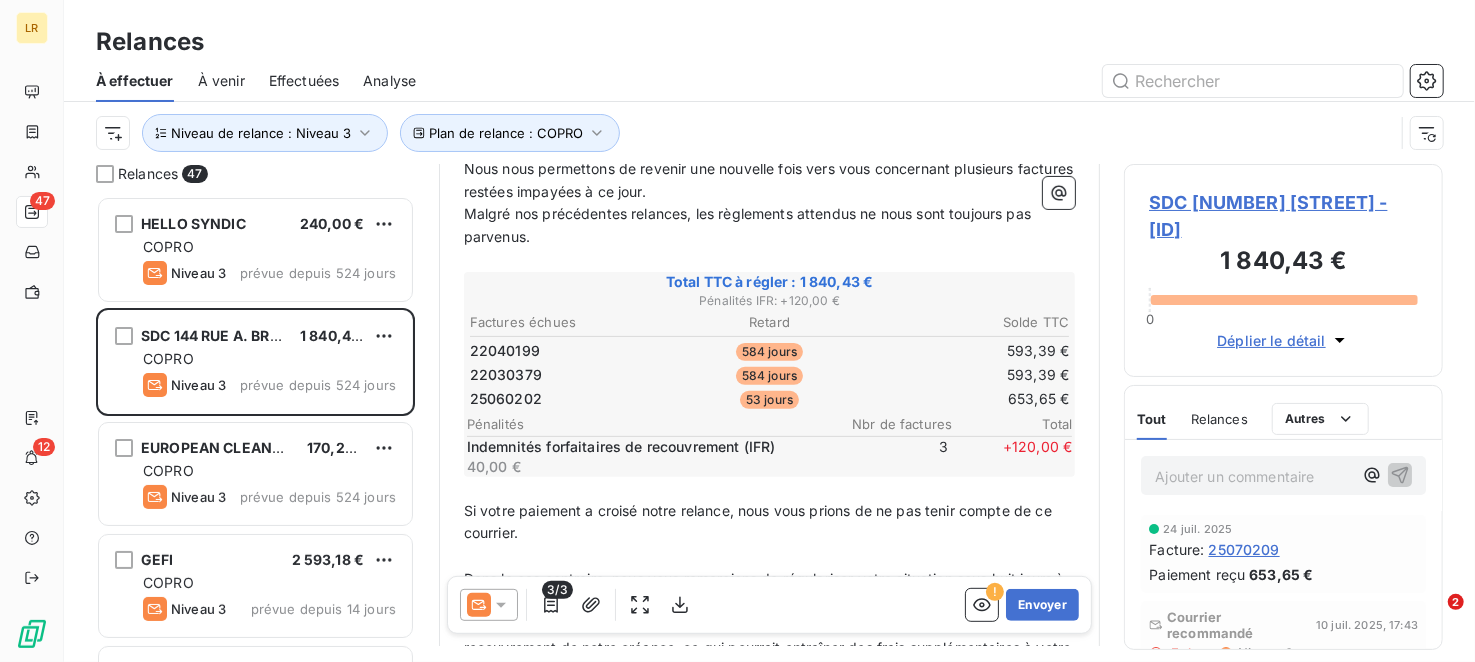 scroll, scrollTop: 500, scrollLeft: 0, axis: vertical 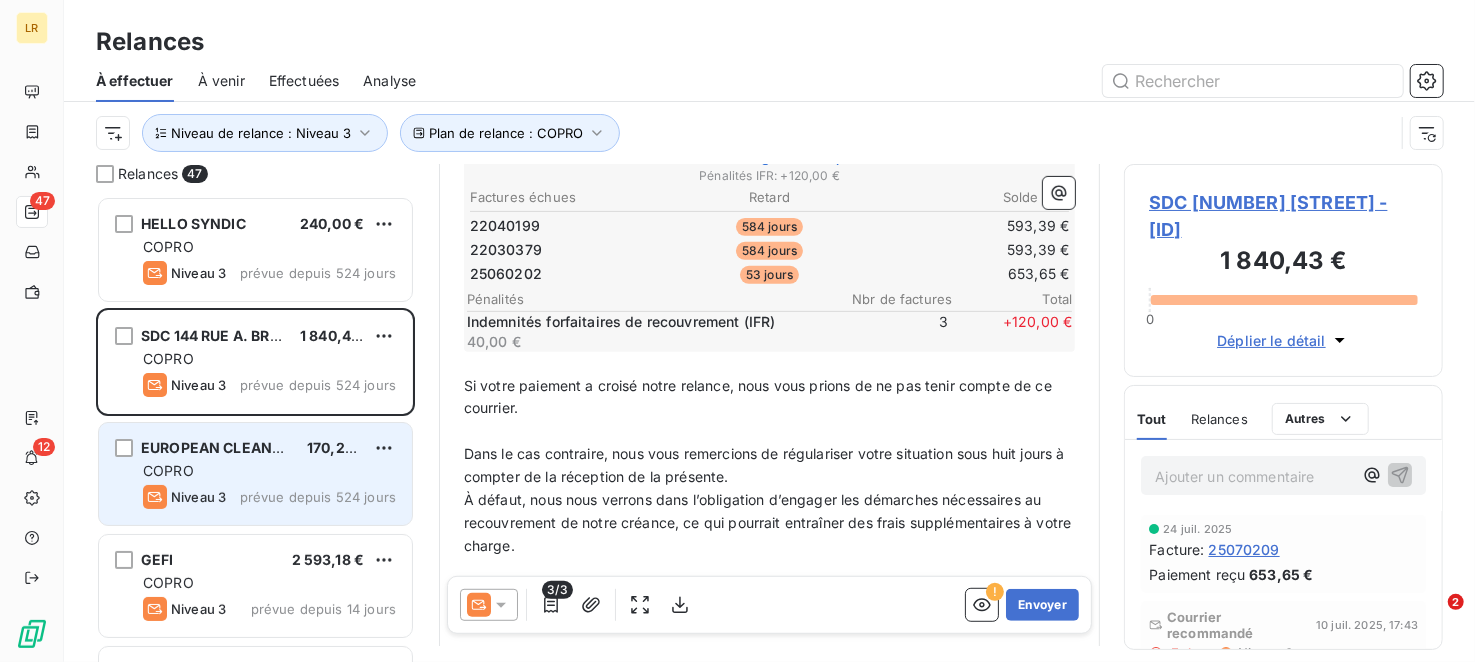 click on "COPRO" at bounding box center [269, 471] 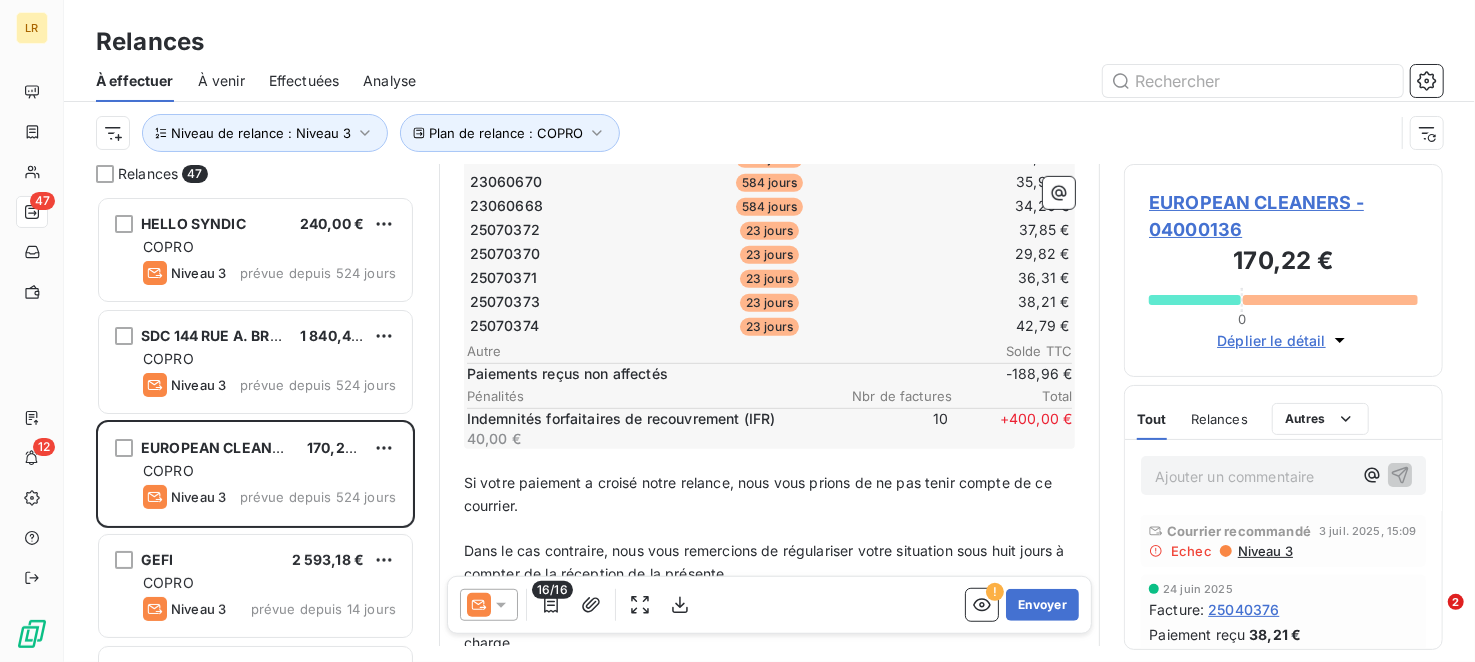 scroll, scrollTop: 500, scrollLeft: 0, axis: vertical 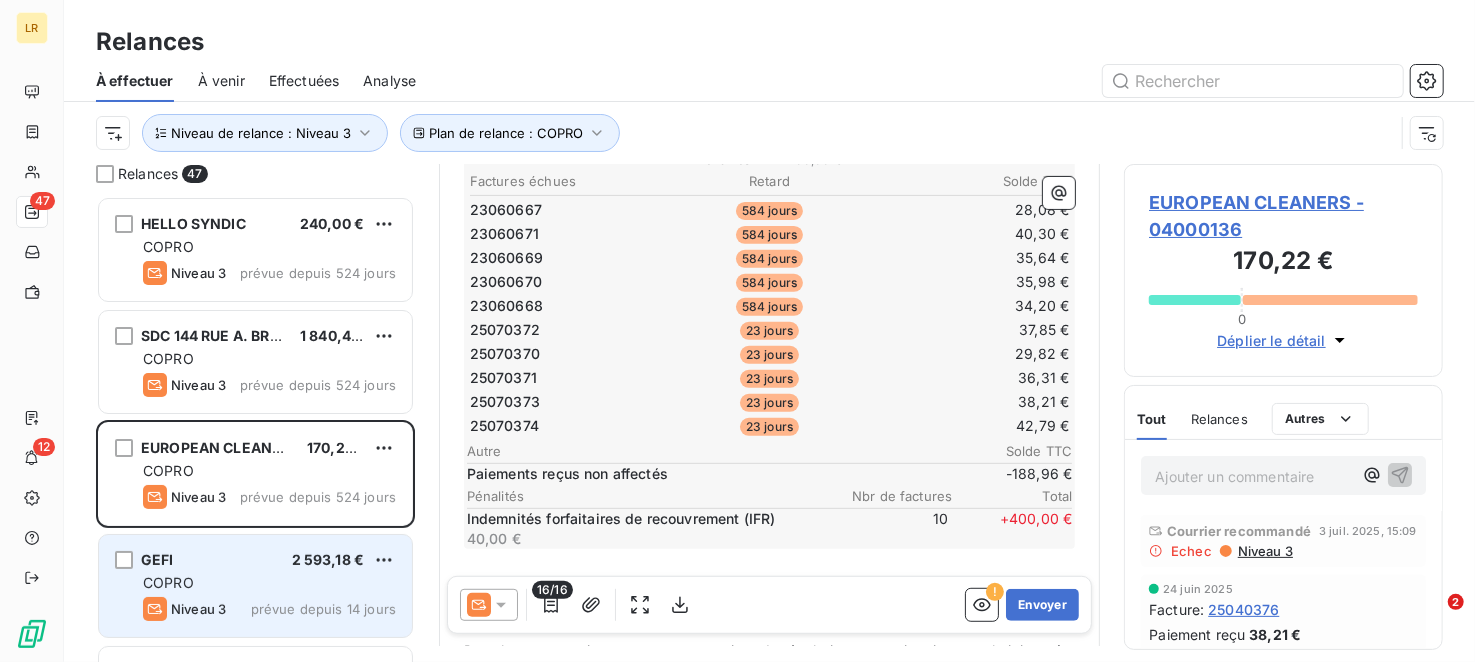 click on "Niveau 3 prévue depuis 14 jours" at bounding box center [269, 609] 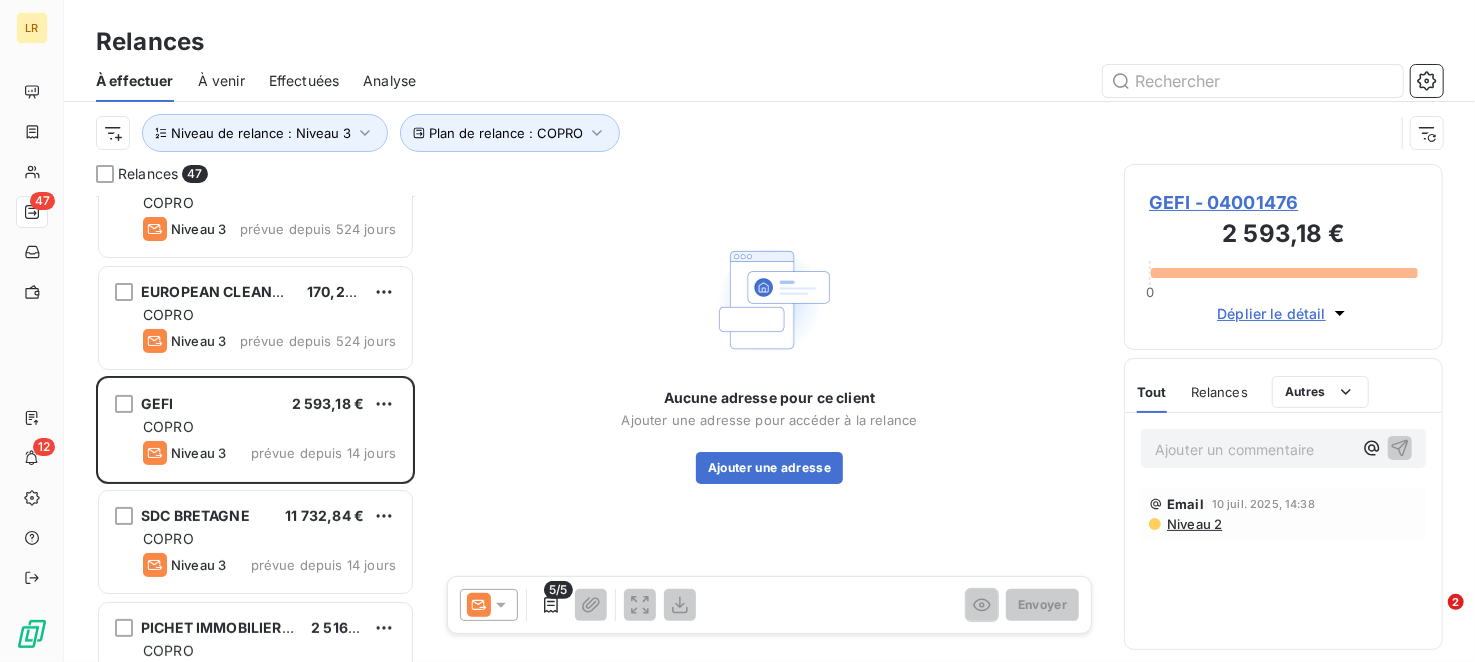 scroll, scrollTop: 301, scrollLeft: 0, axis: vertical 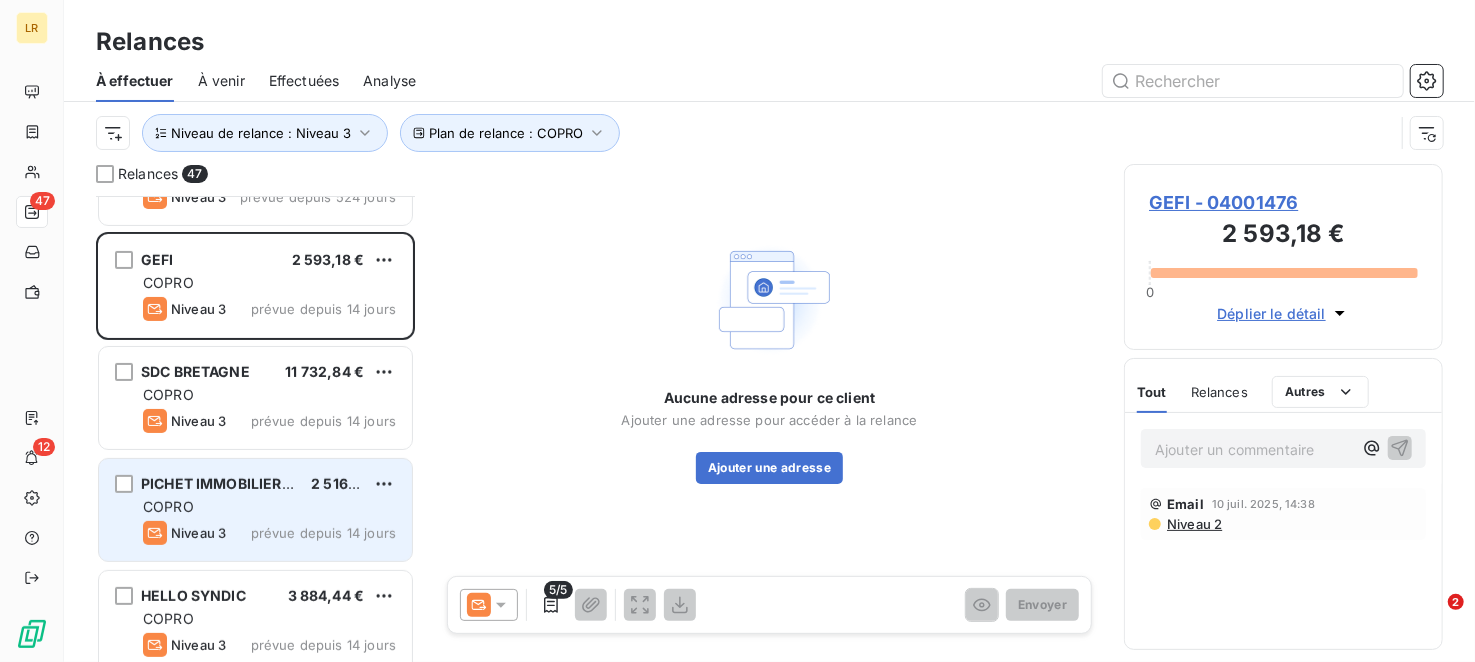 click on "PICHET IMMOBILIER SERVICES [AMOUNT] COPRO Niveau 3 prévue depuis 14 jours" at bounding box center (255, 510) 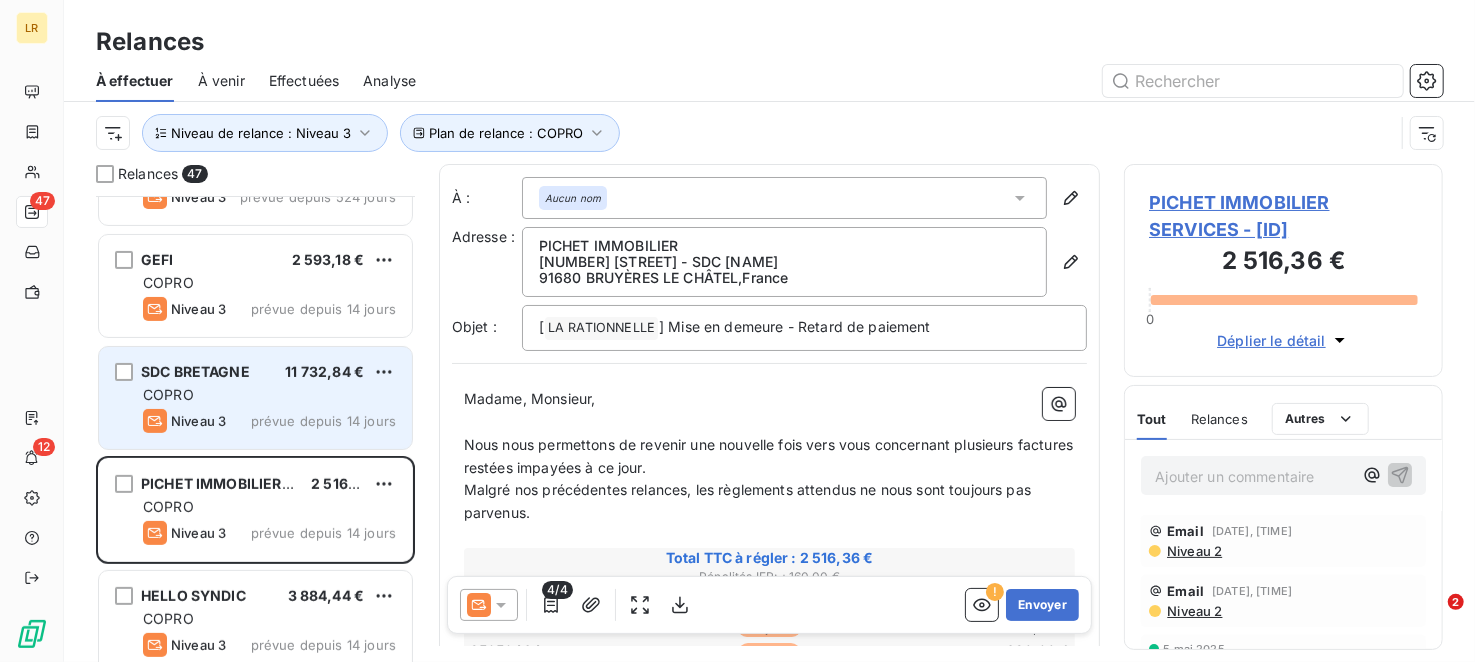 click on "COPRO" at bounding box center [269, 395] 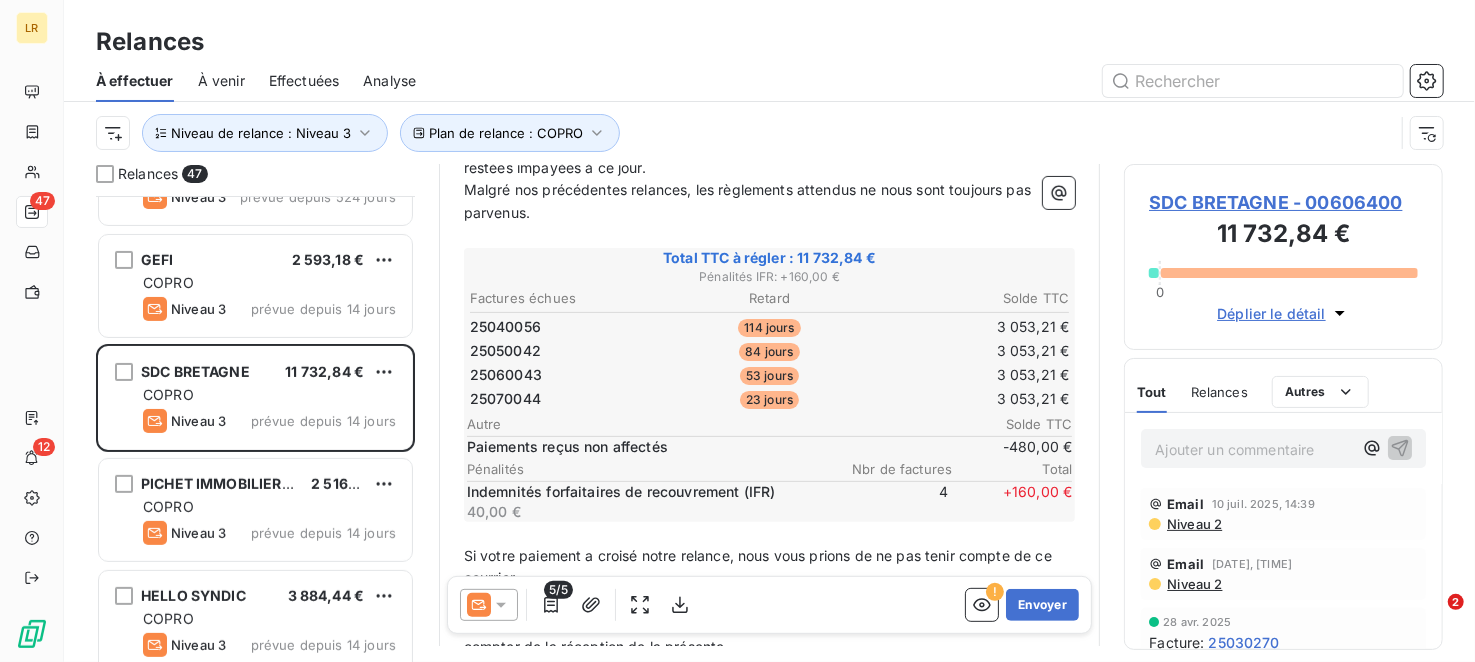 scroll, scrollTop: 400, scrollLeft: 0, axis: vertical 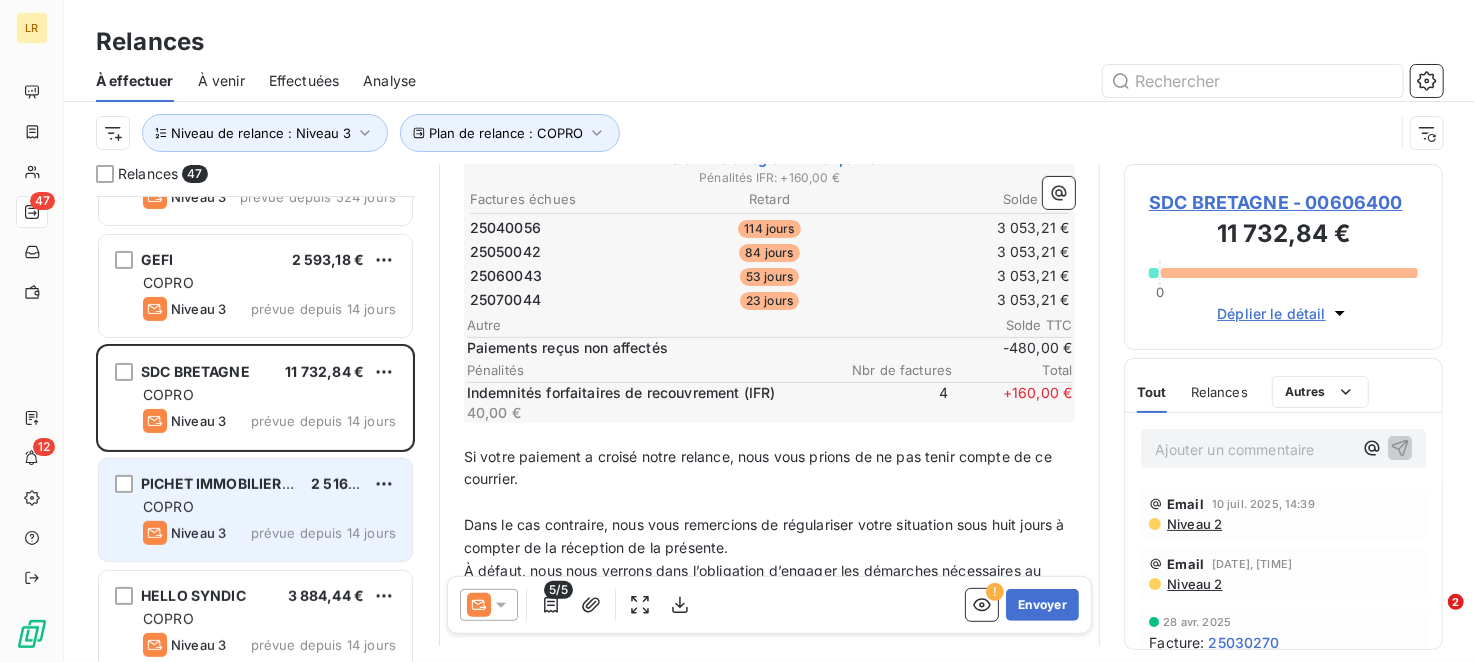 click on "COPRO" at bounding box center (269, 507) 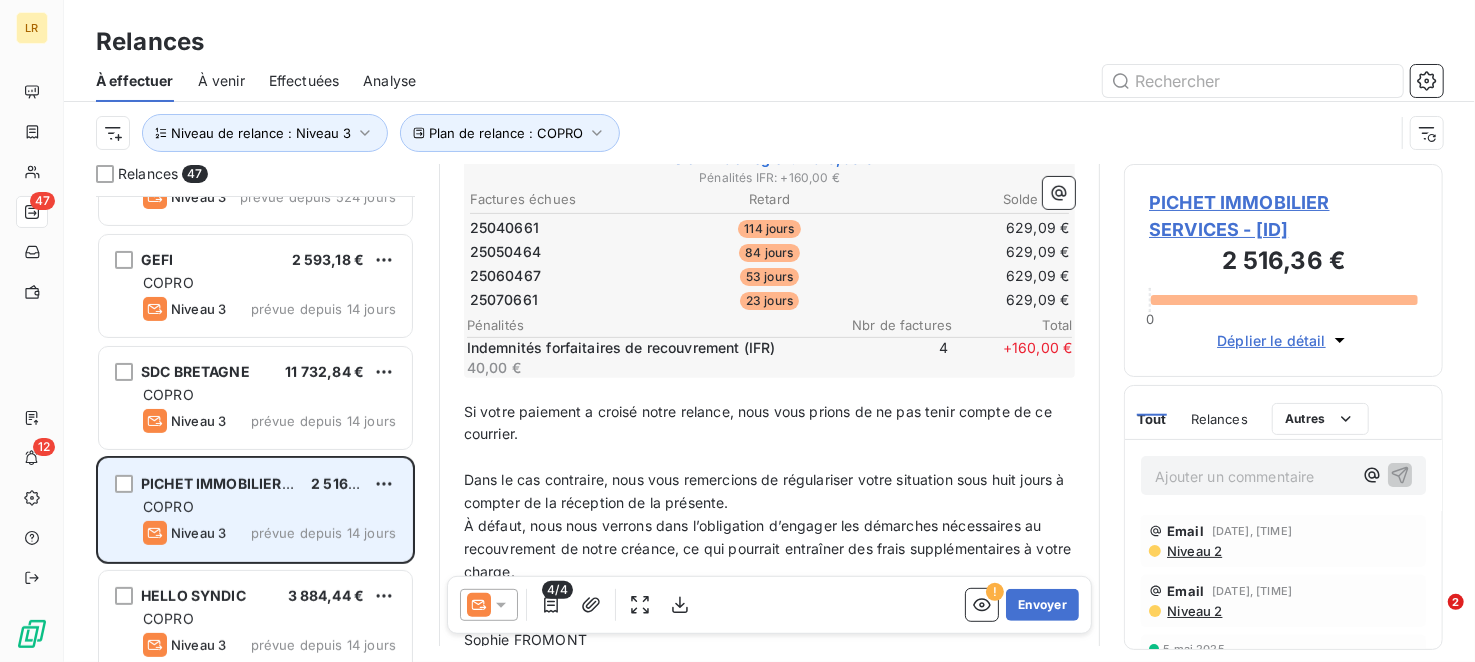 scroll, scrollTop: 351, scrollLeft: 0, axis: vertical 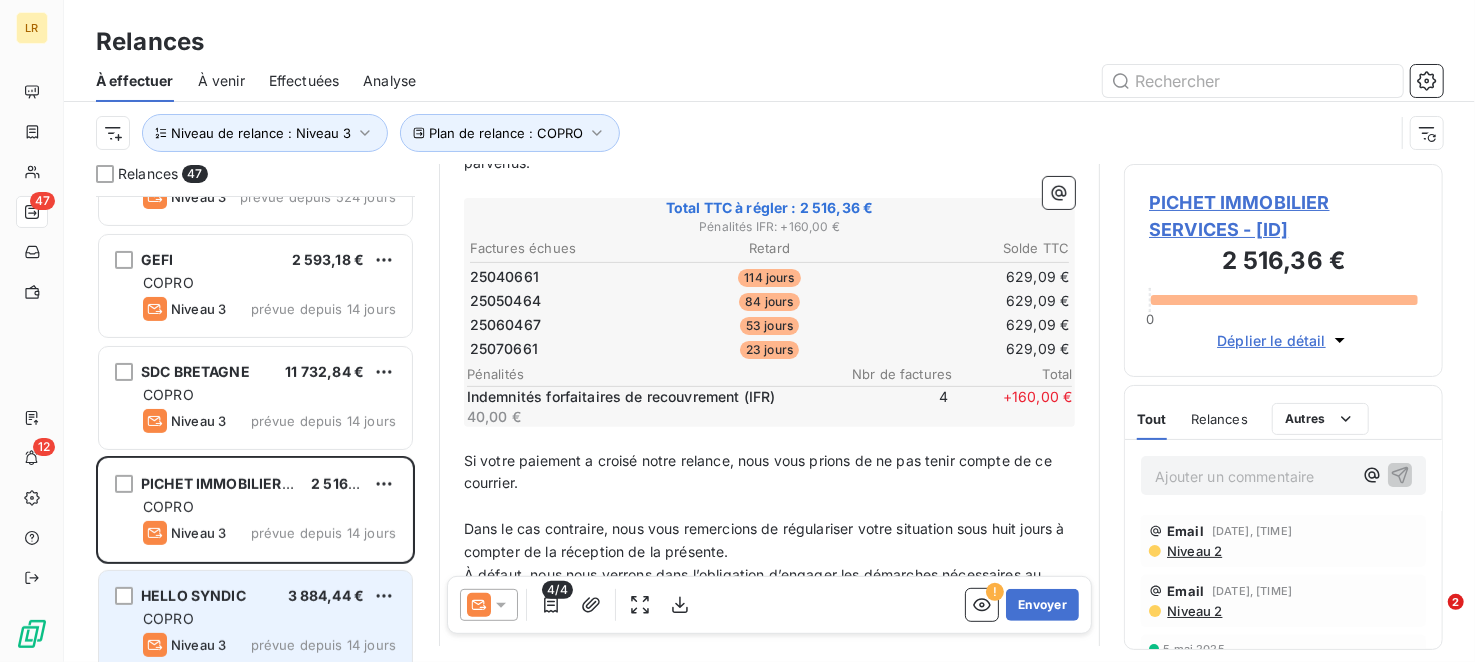 click on "HELLO SYNDIC 3 884,44 €" at bounding box center (269, 596) 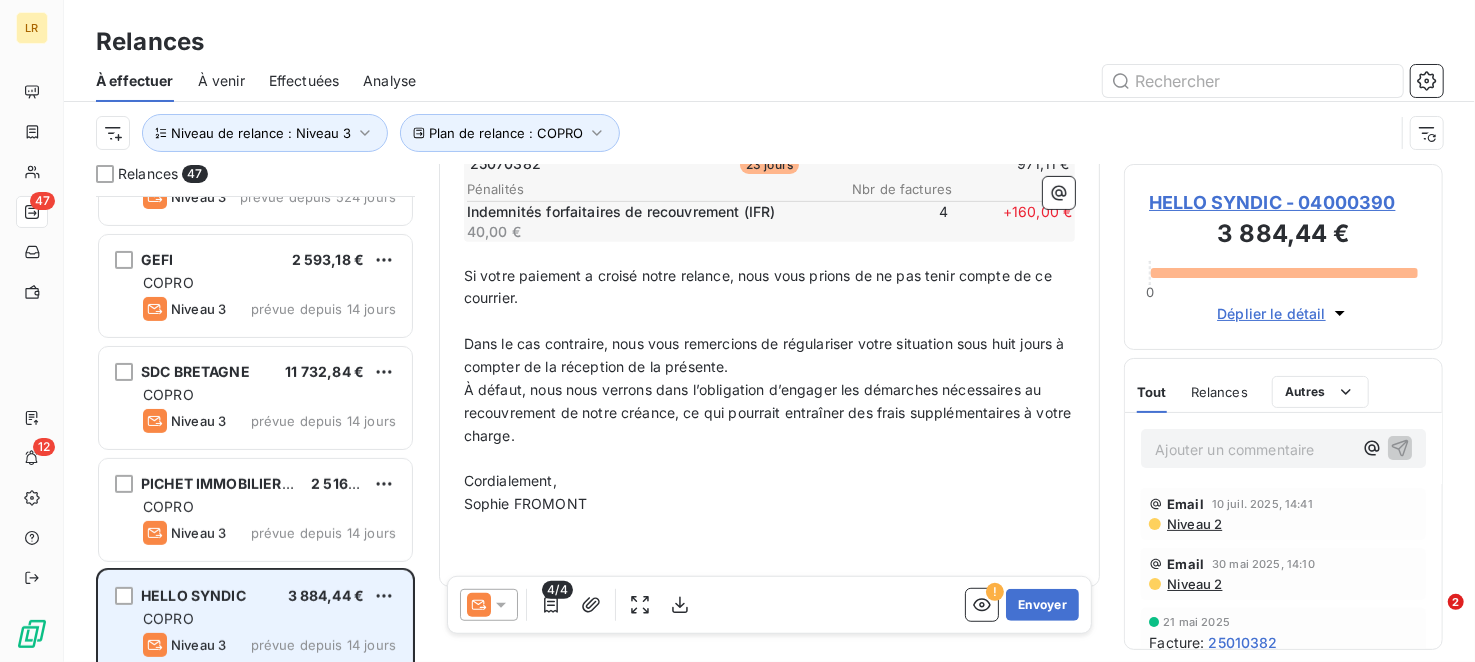 scroll, scrollTop: 550, scrollLeft: 0, axis: vertical 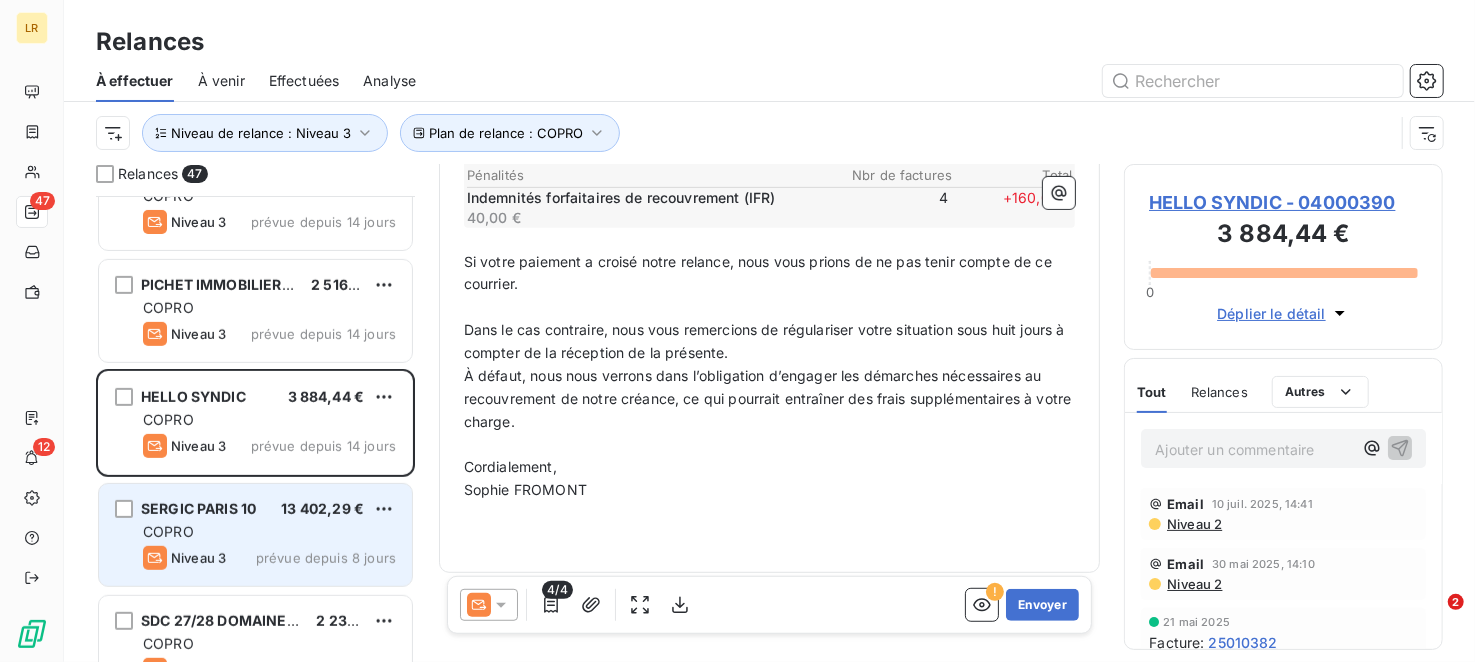click on "SERGIC PARIS 10 13 402,29 € COPRO Niveau 3 prévue depuis 8 jours" at bounding box center [255, 535] 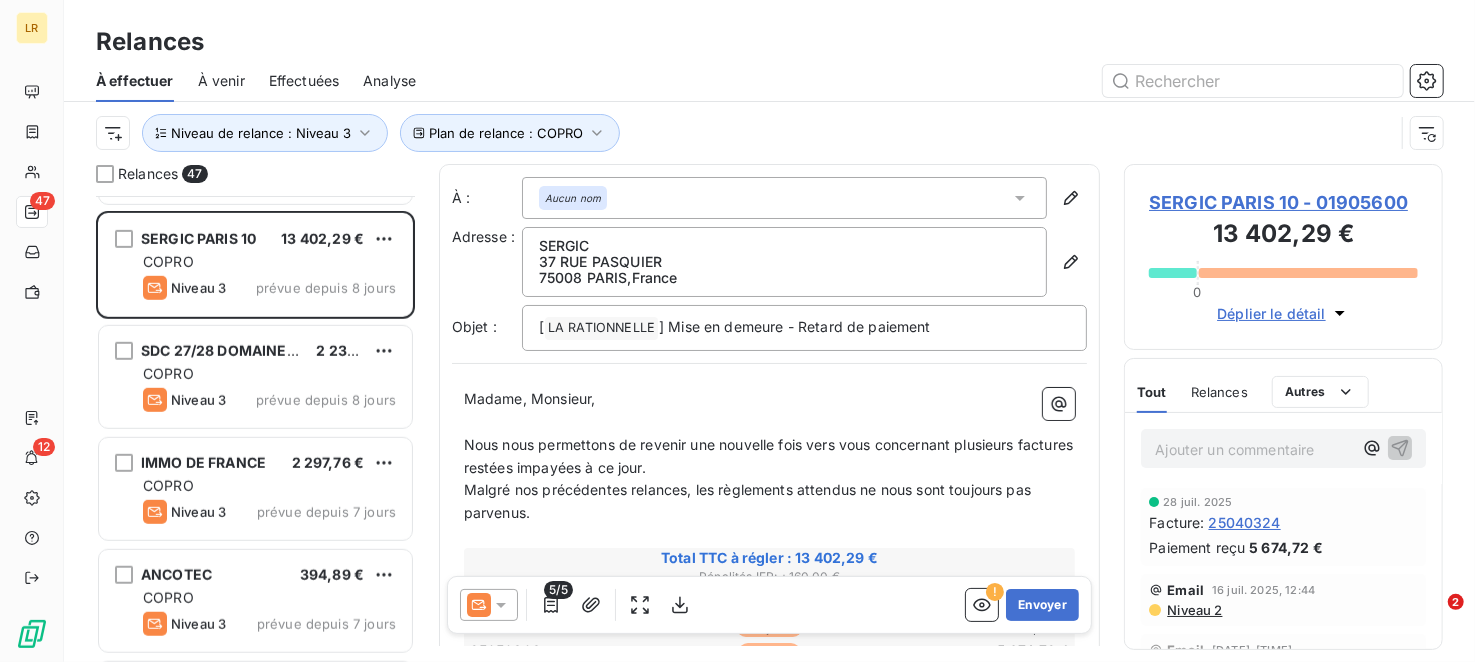 scroll, scrollTop: 801, scrollLeft: 0, axis: vertical 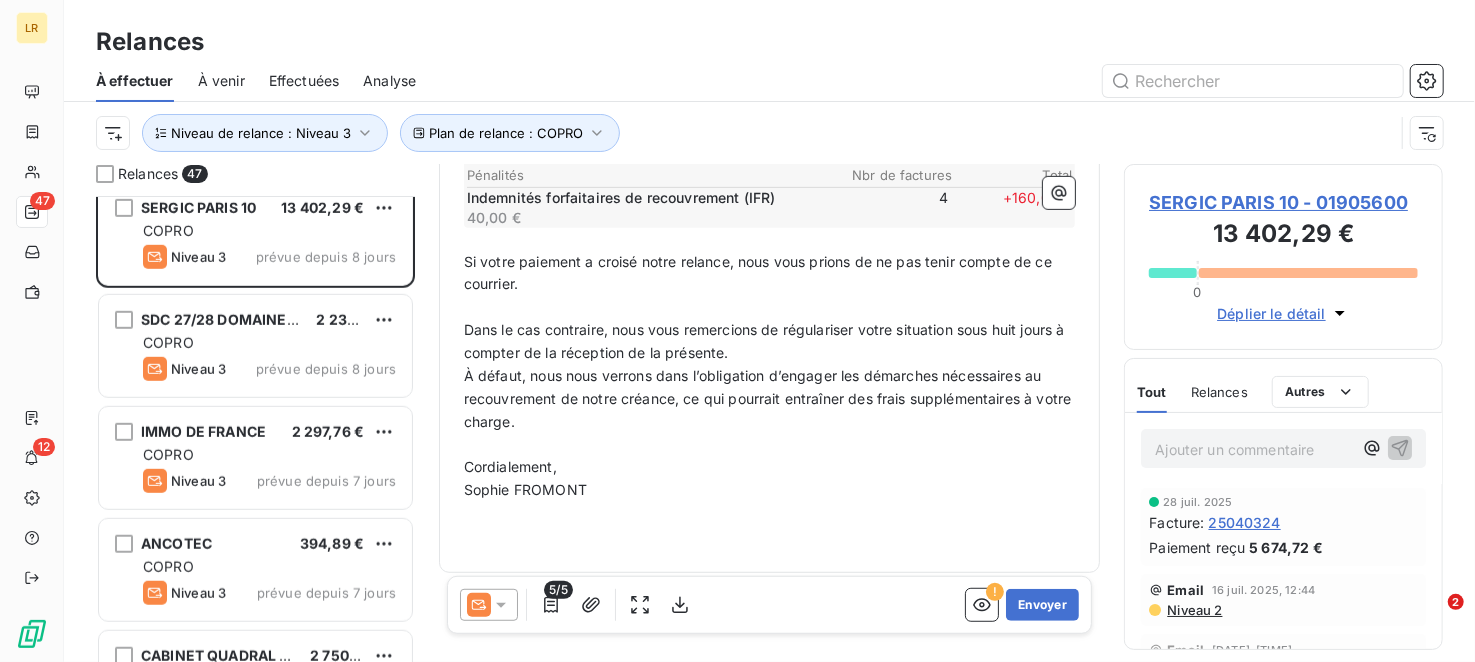 click on "Déplier le détail" at bounding box center (1271, 313) 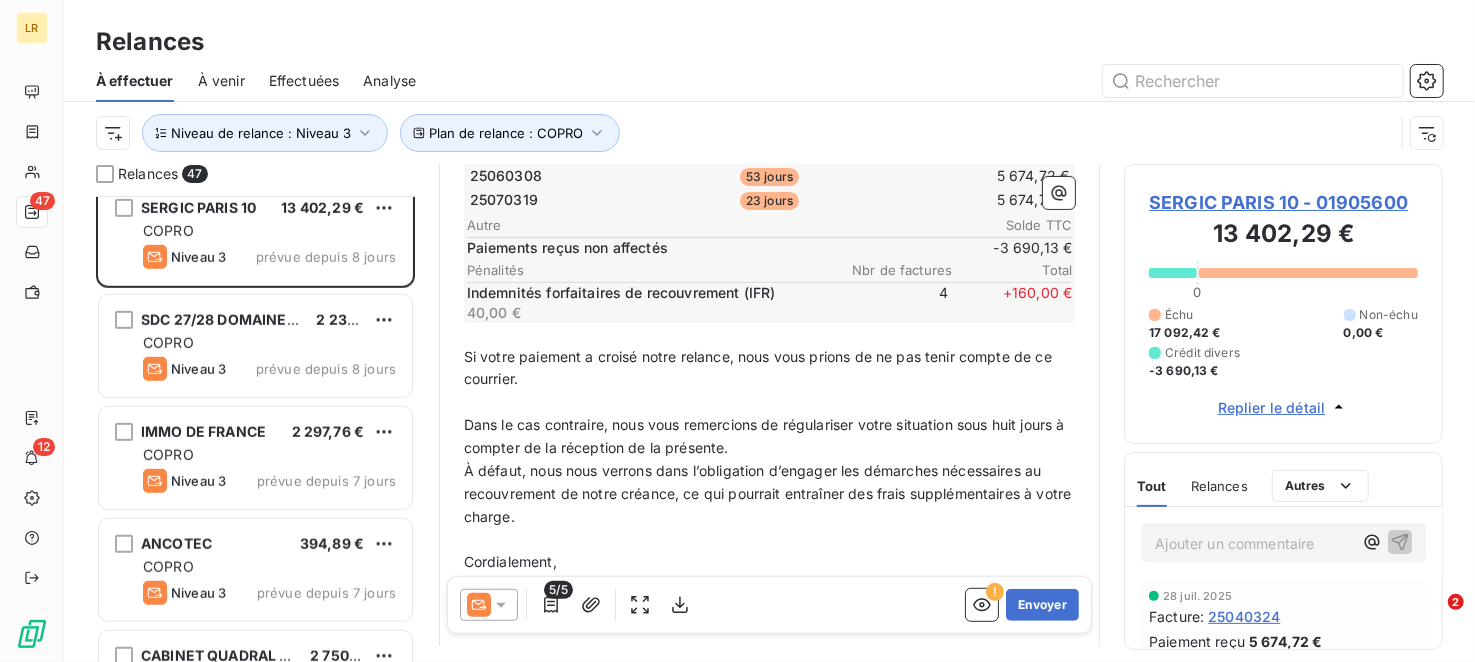 scroll, scrollTop: 595, scrollLeft: 0, axis: vertical 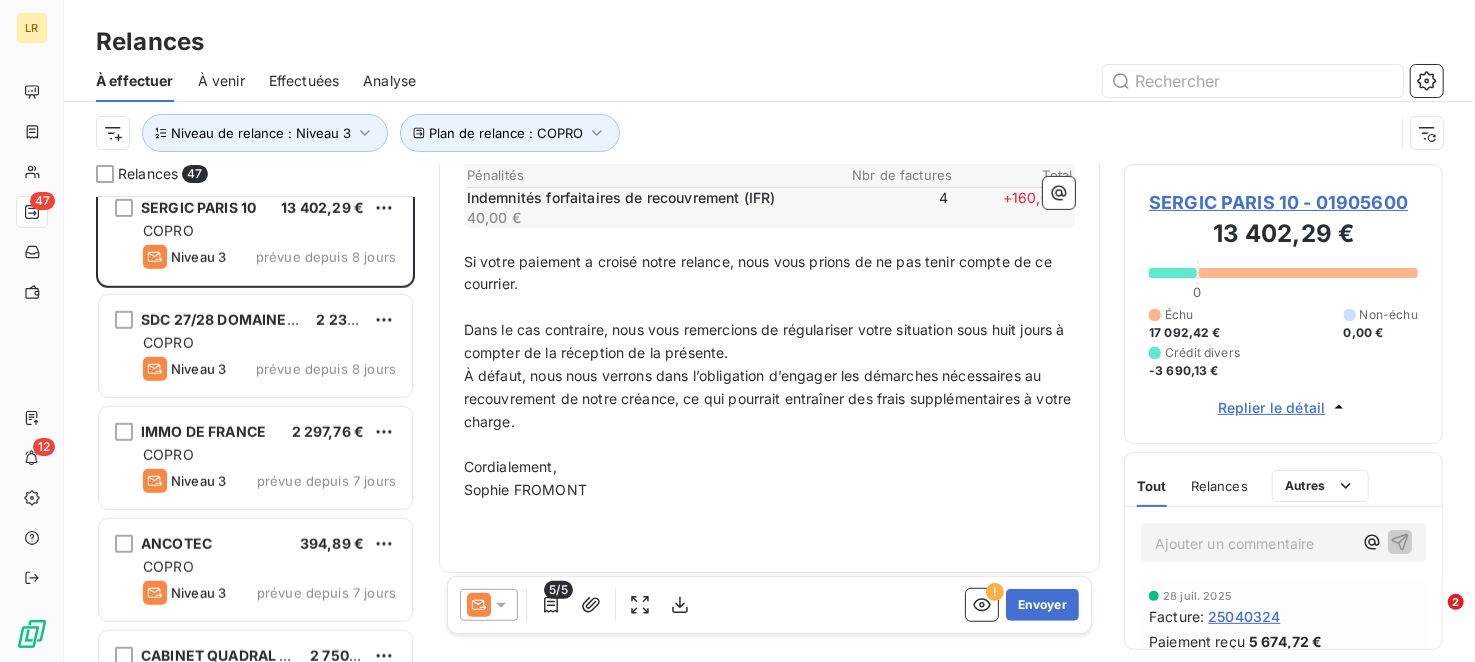 click at bounding box center [489, 605] 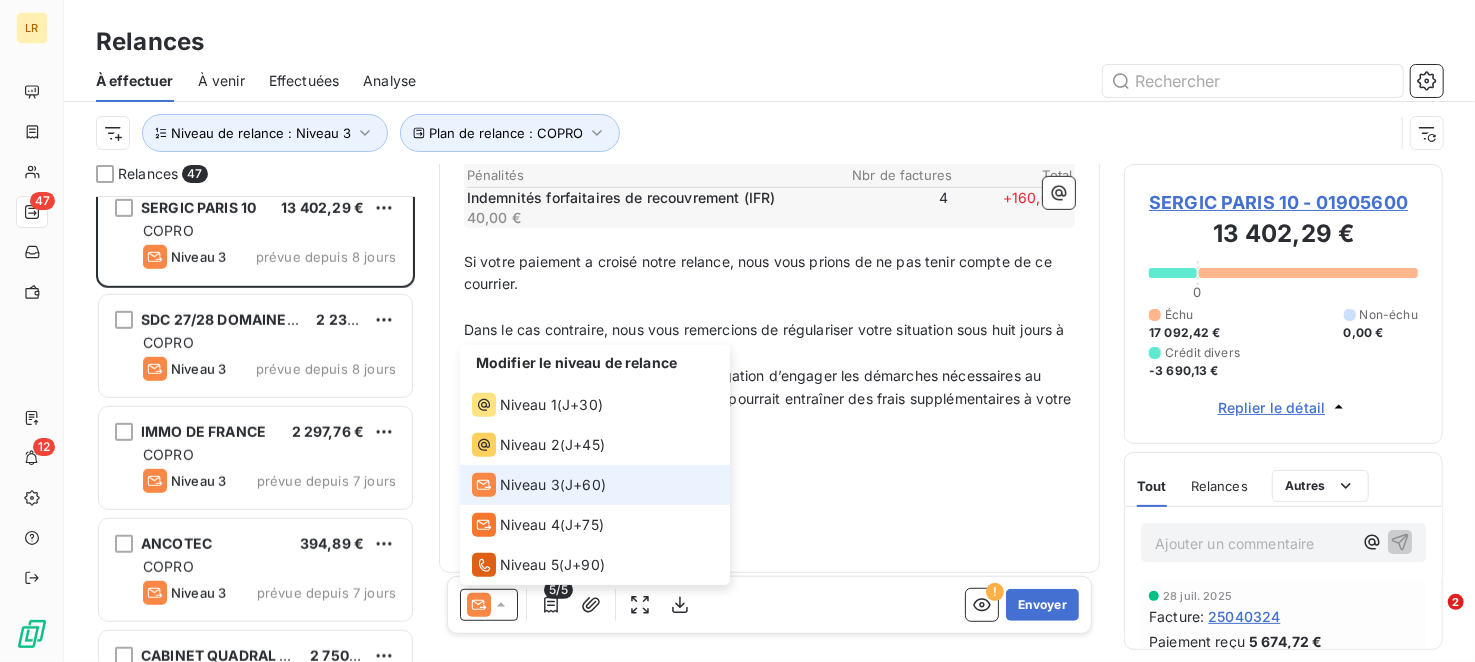 click at bounding box center (489, 605) 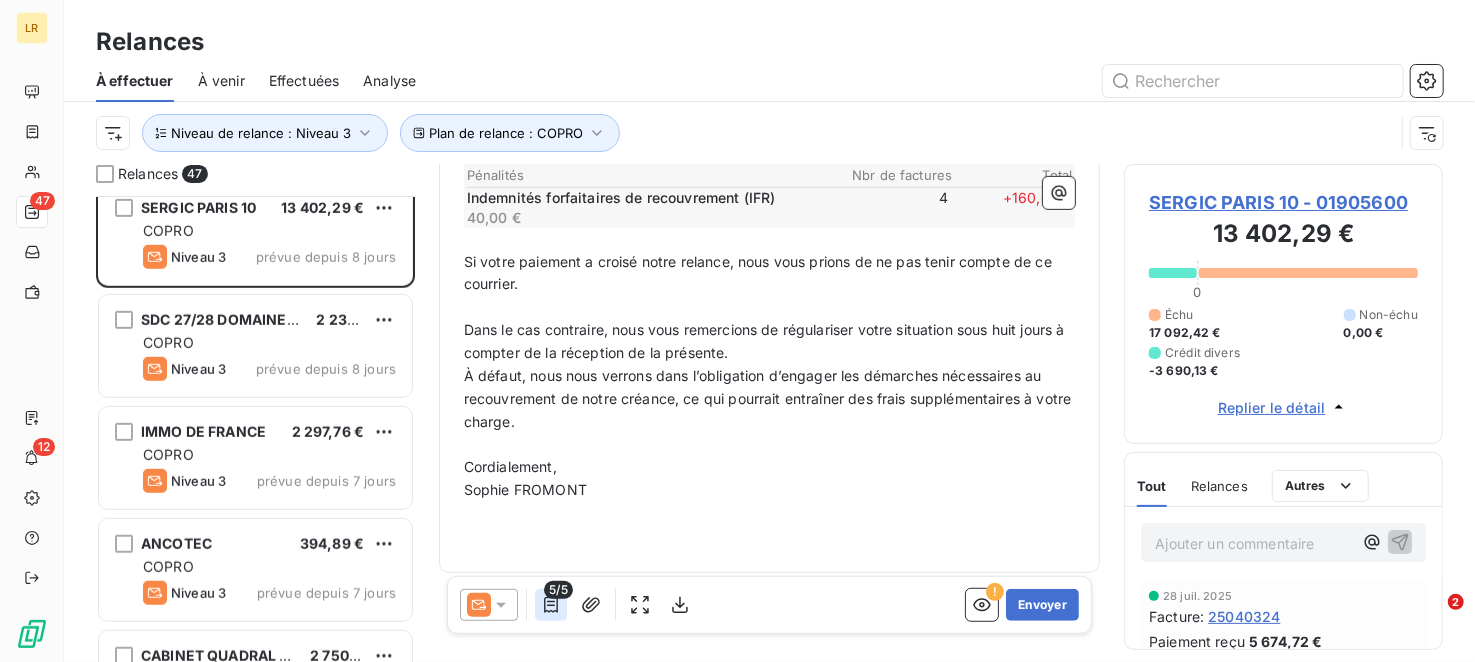 click 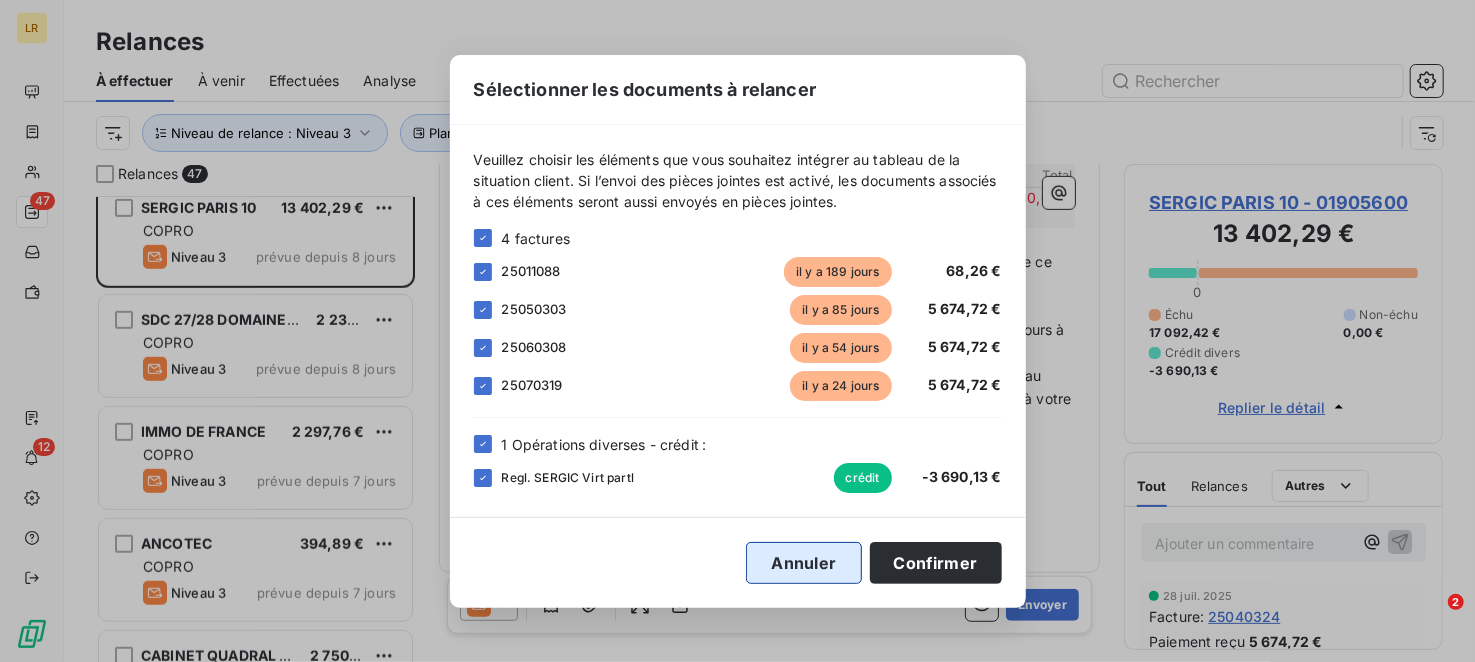 click on "Annuler" at bounding box center [803, 563] 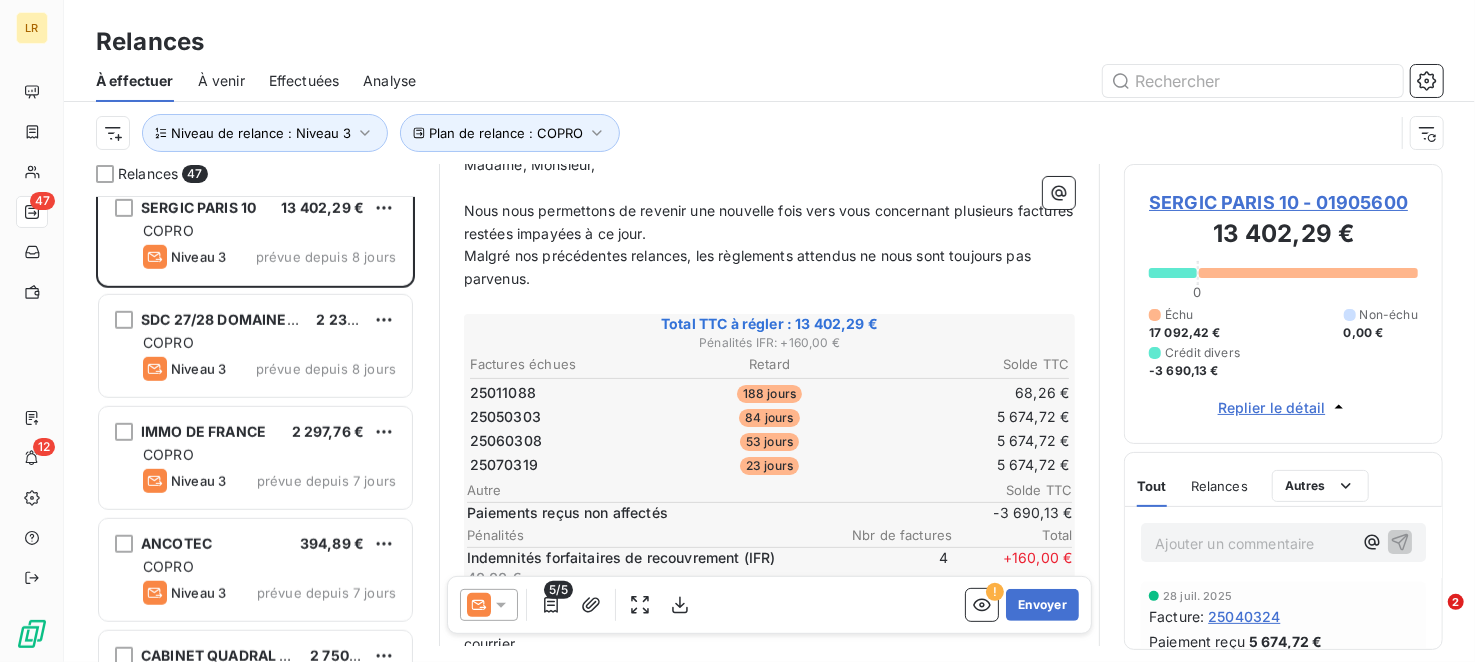 scroll, scrollTop: 195, scrollLeft: 0, axis: vertical 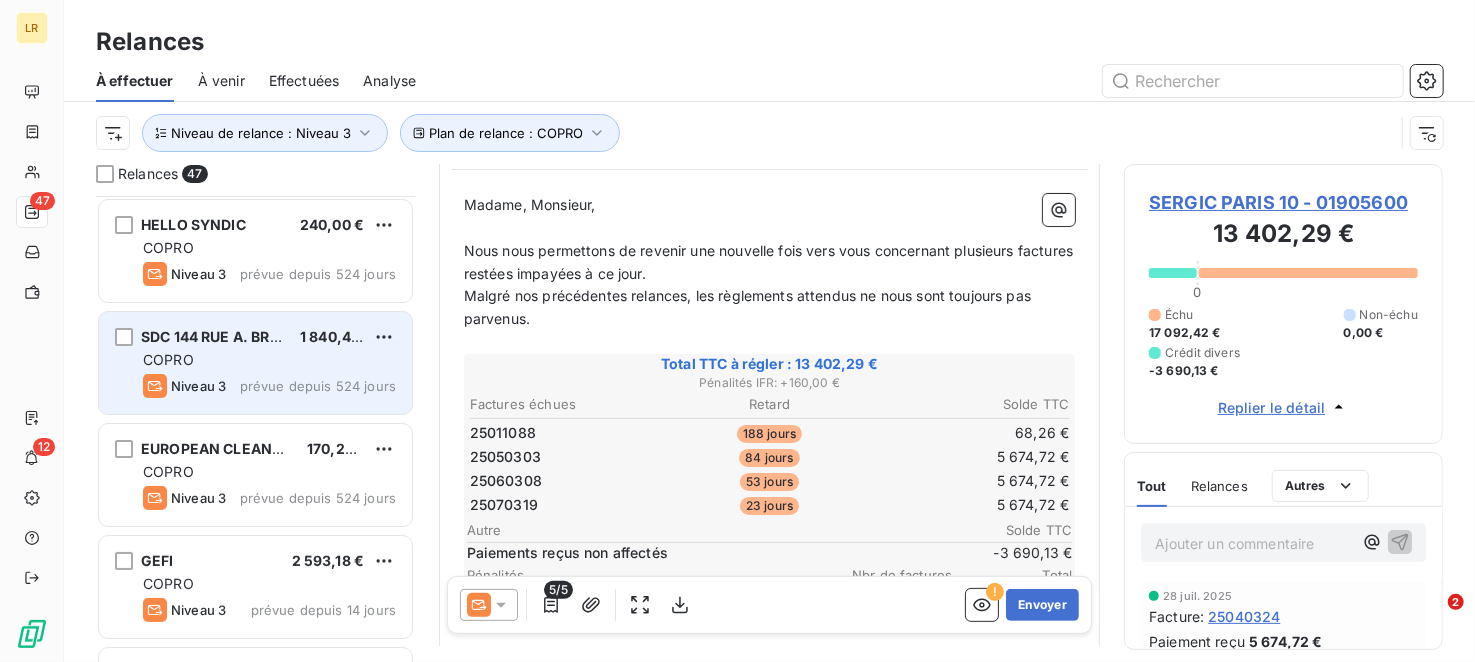 click on "SDC 144 RUE A. BRIAND 1 840,43 € COPRO Niveau 3 prévue depuis 524 jours" at bounding box center [255, 363] 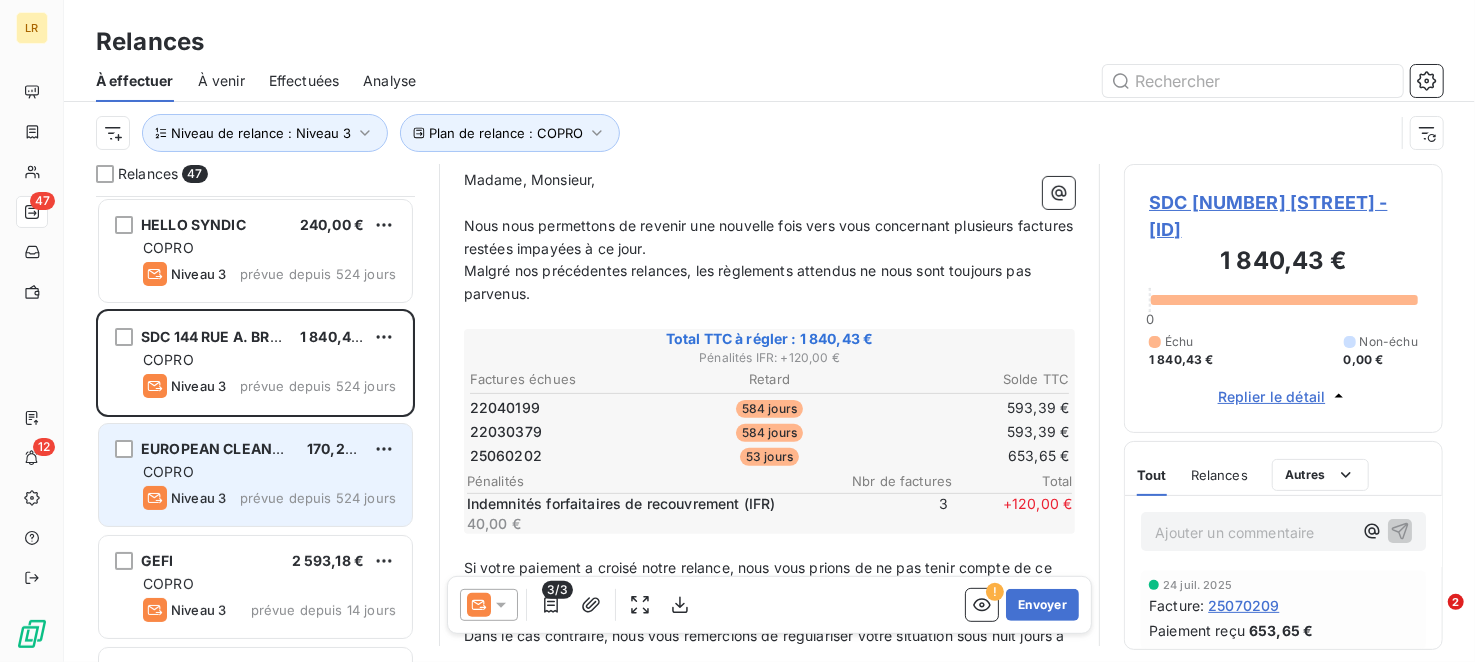 click on "170,22 €" at bounding box center (337, 448) 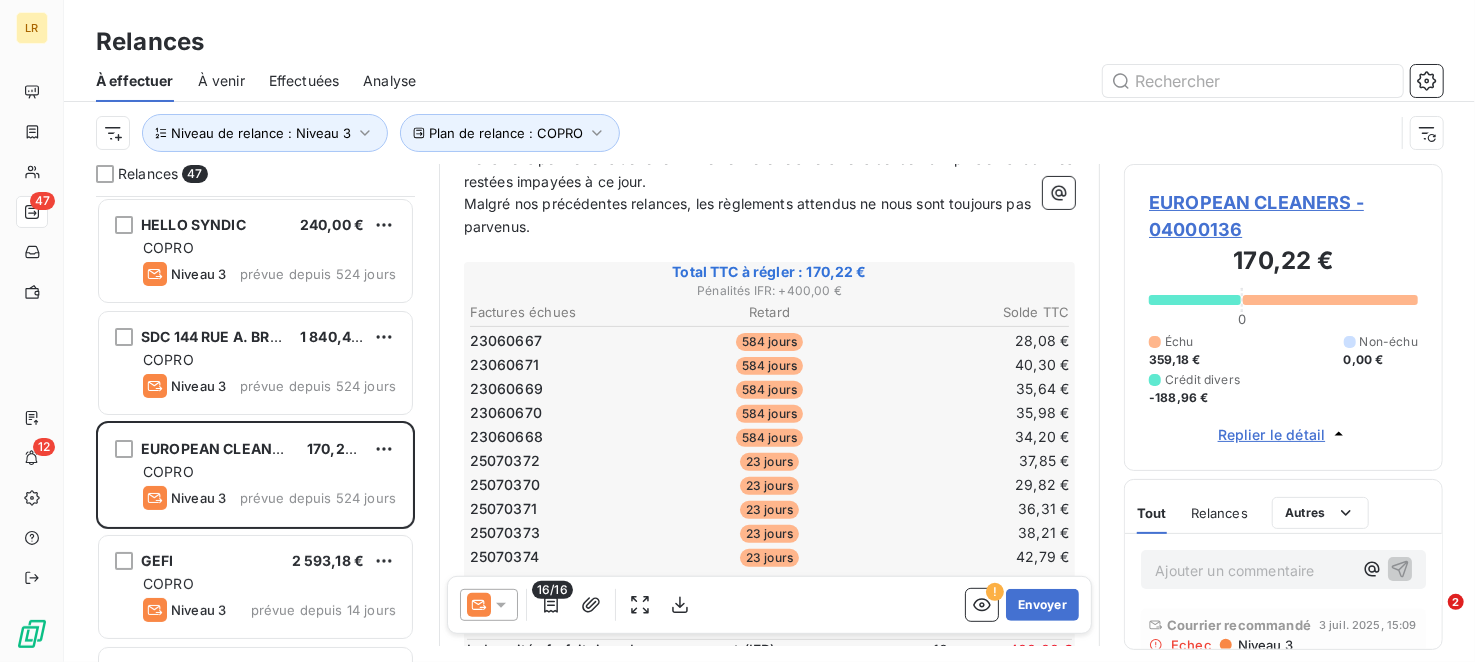 scroll, scrollTop: 469, scrollLeft: 0, axis: vertical 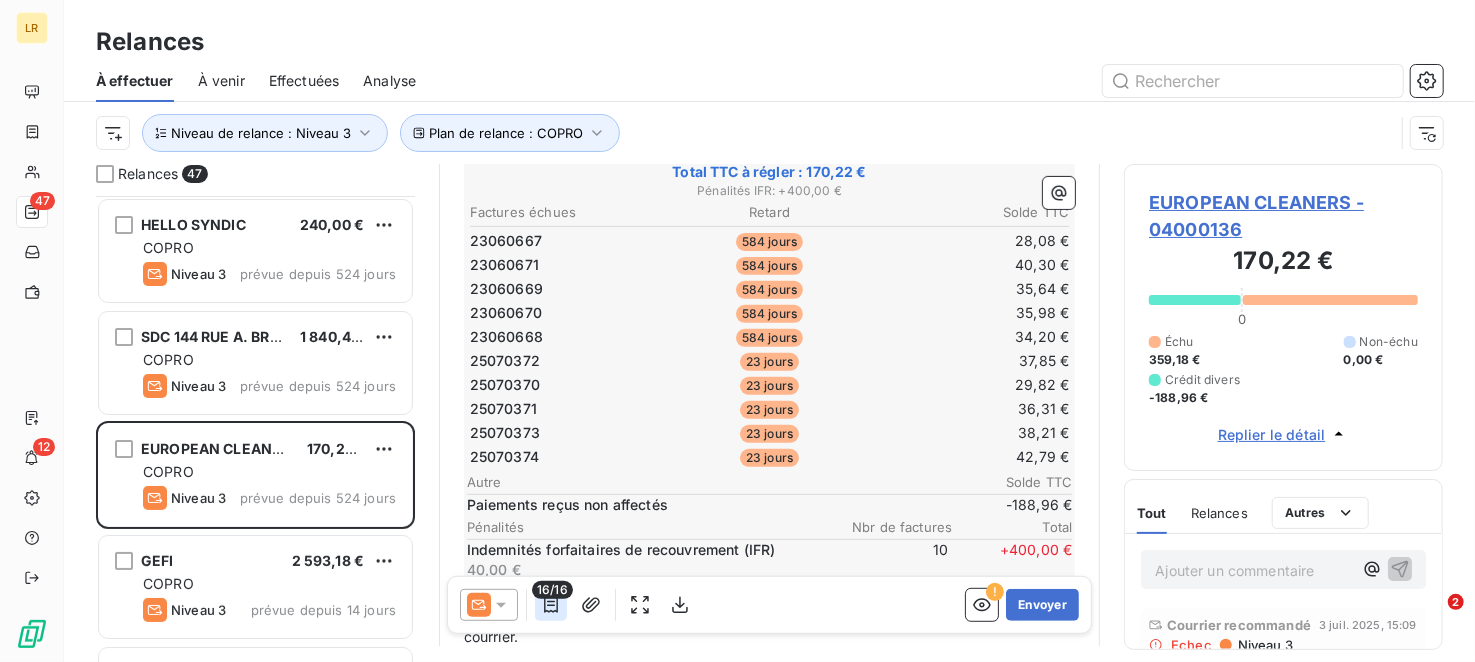 click 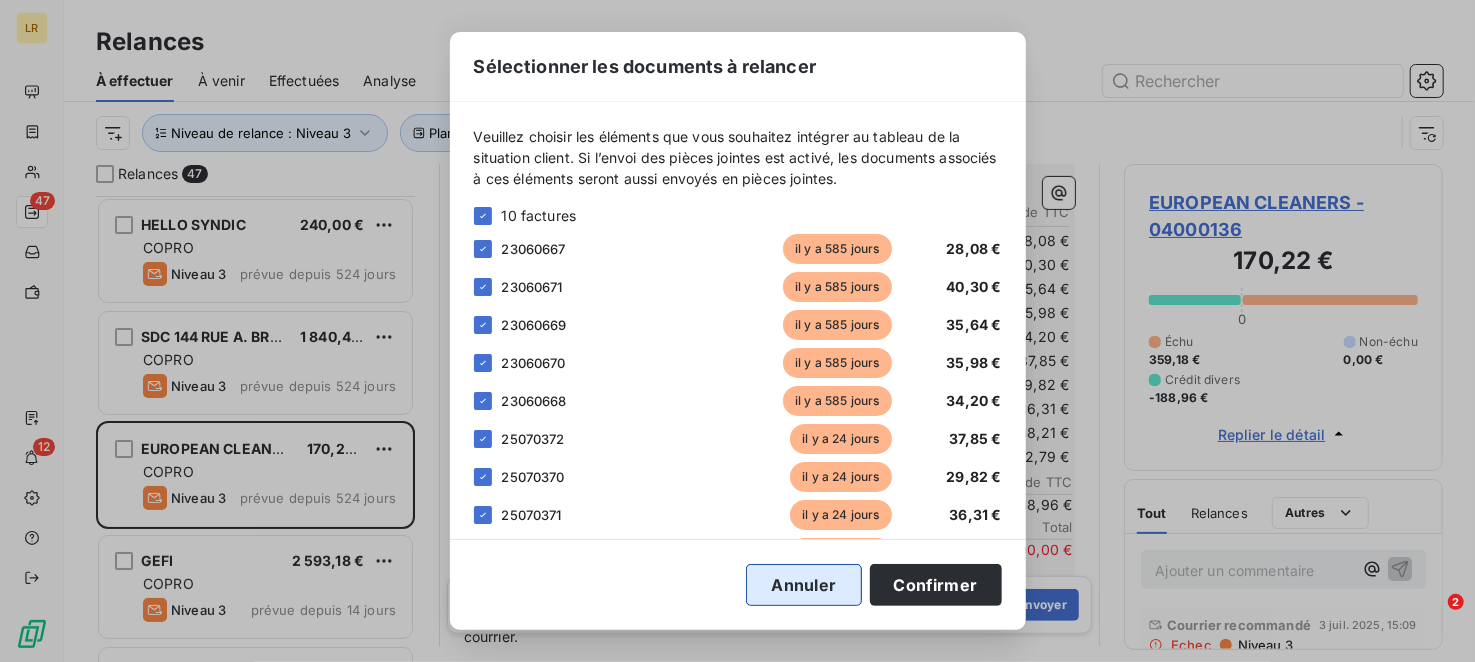 click on "Annuler" at bounding box center (803, 585) 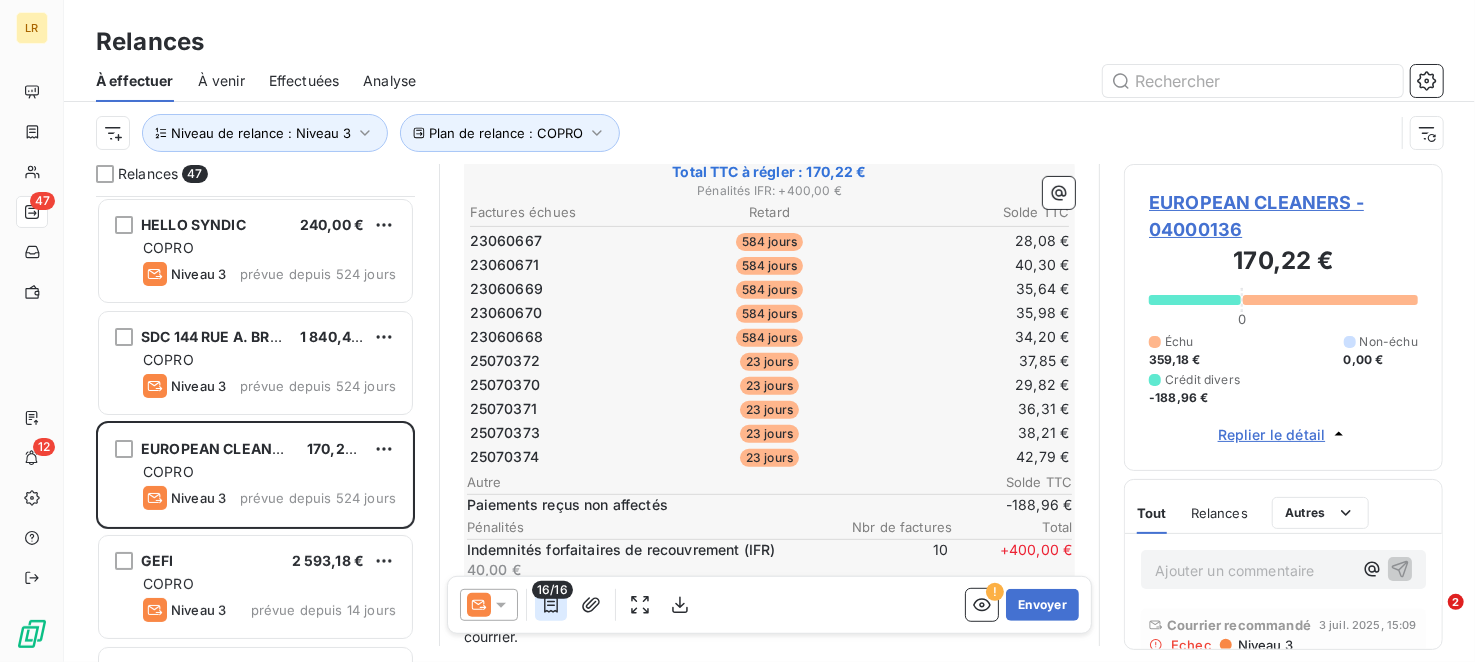 click 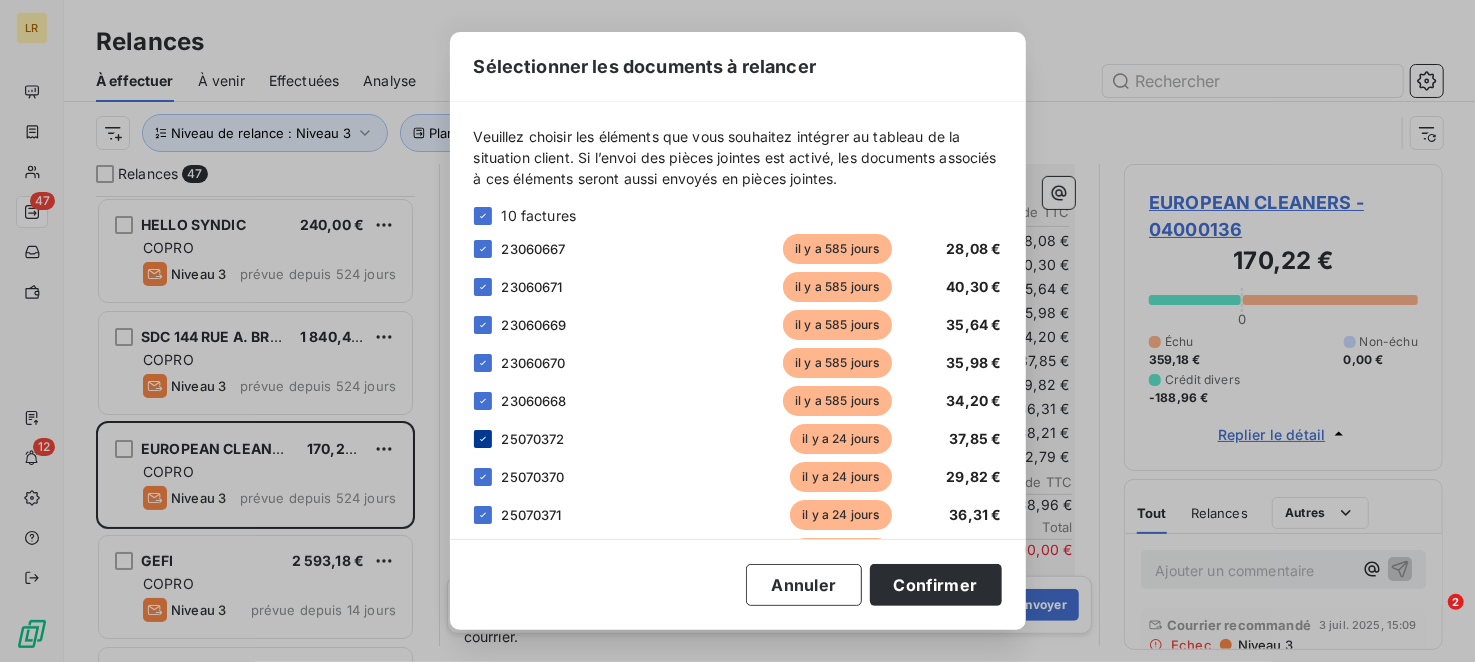 click 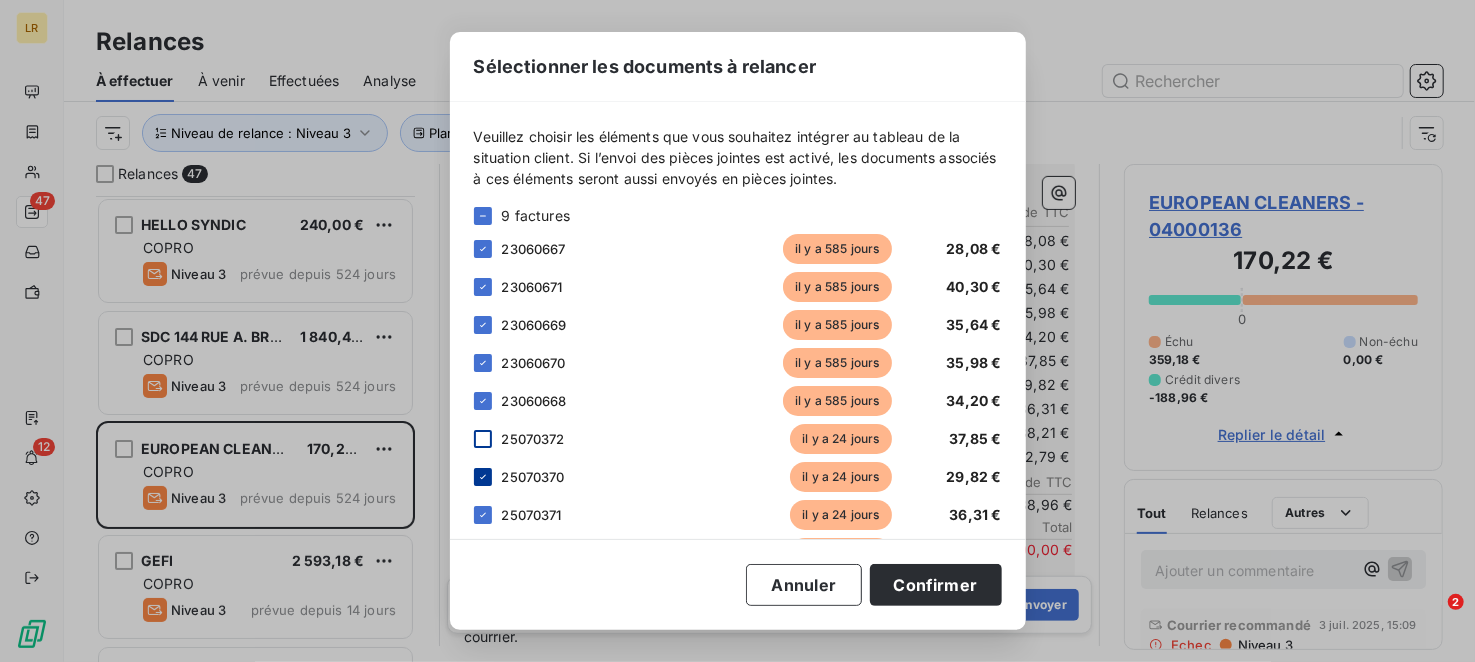 click at bounding box center [483, 477] 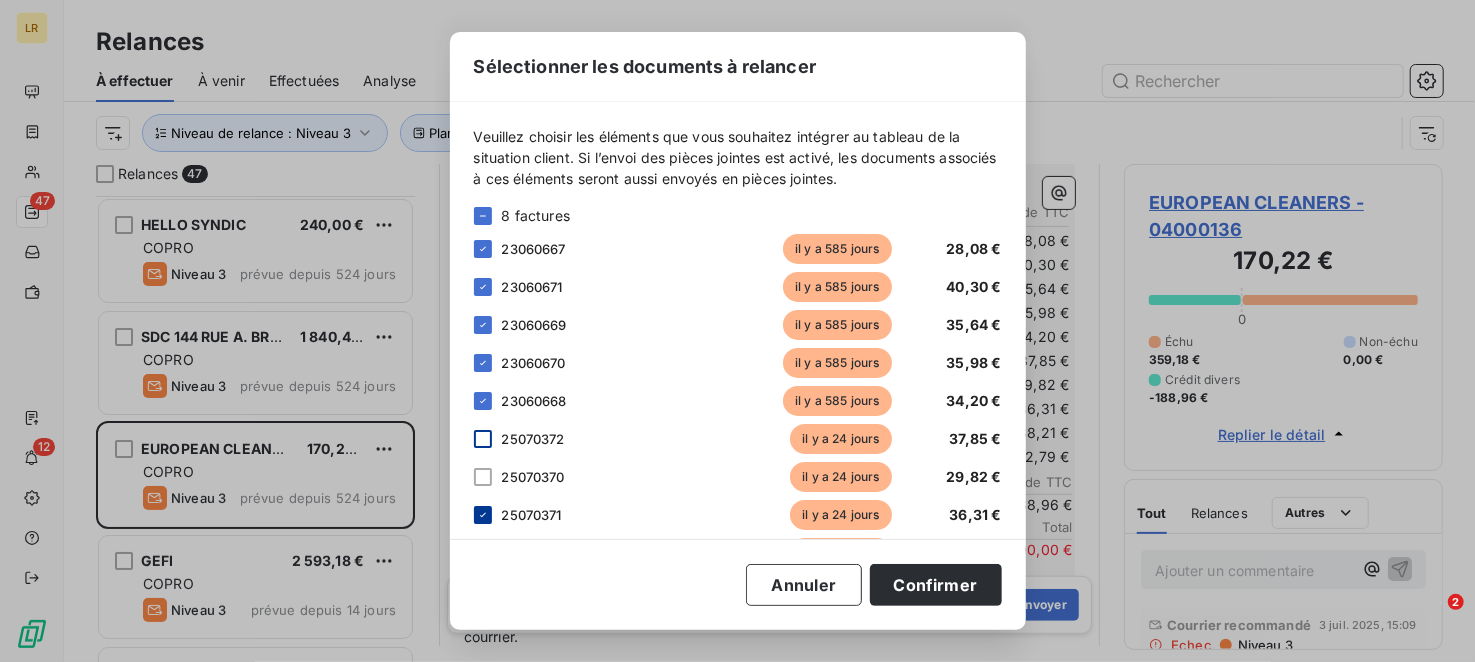click 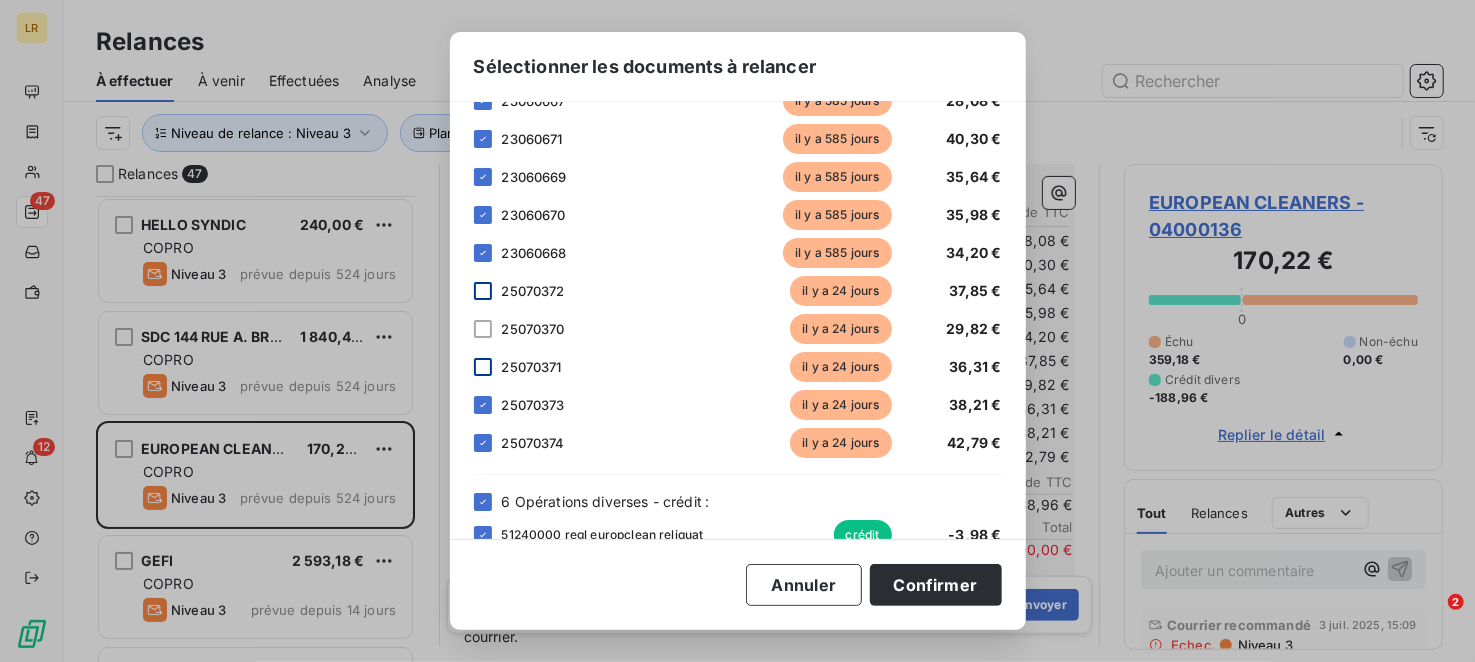 scroll, scrollTop: 199, scrollLeft: 0, axis: vertical 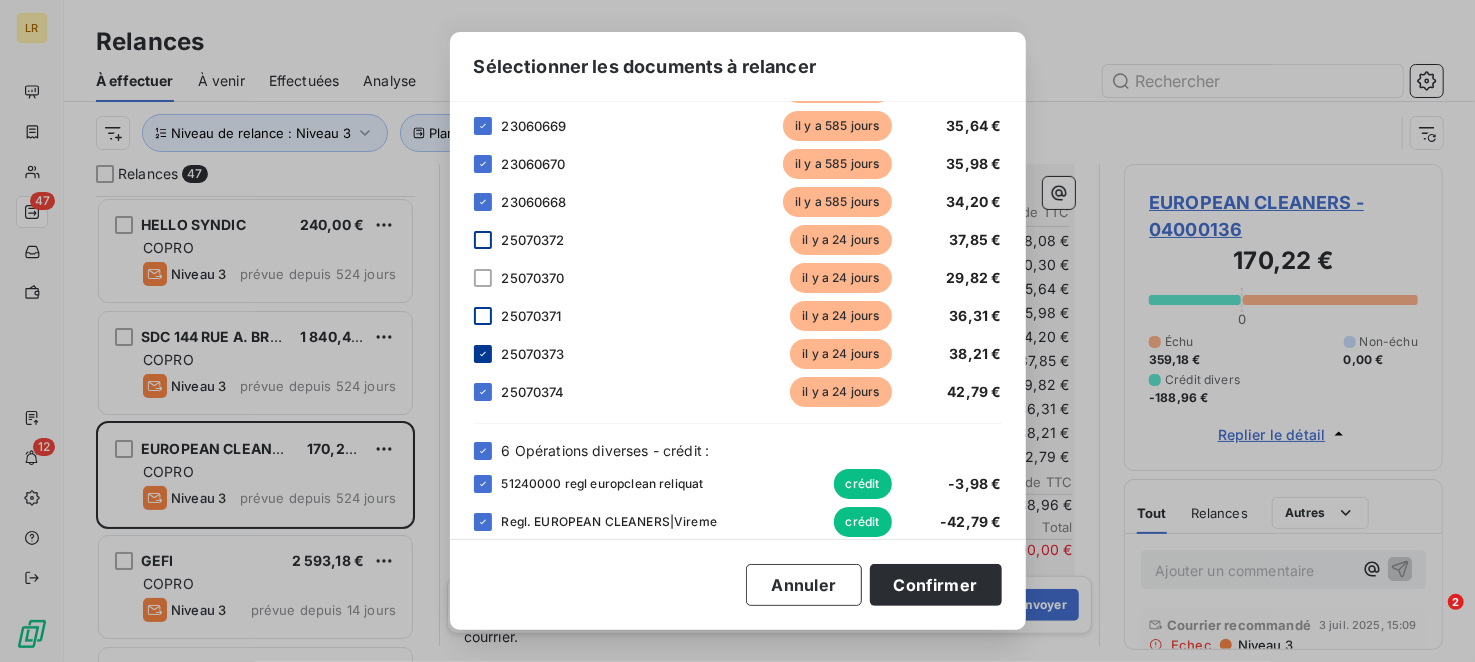 click 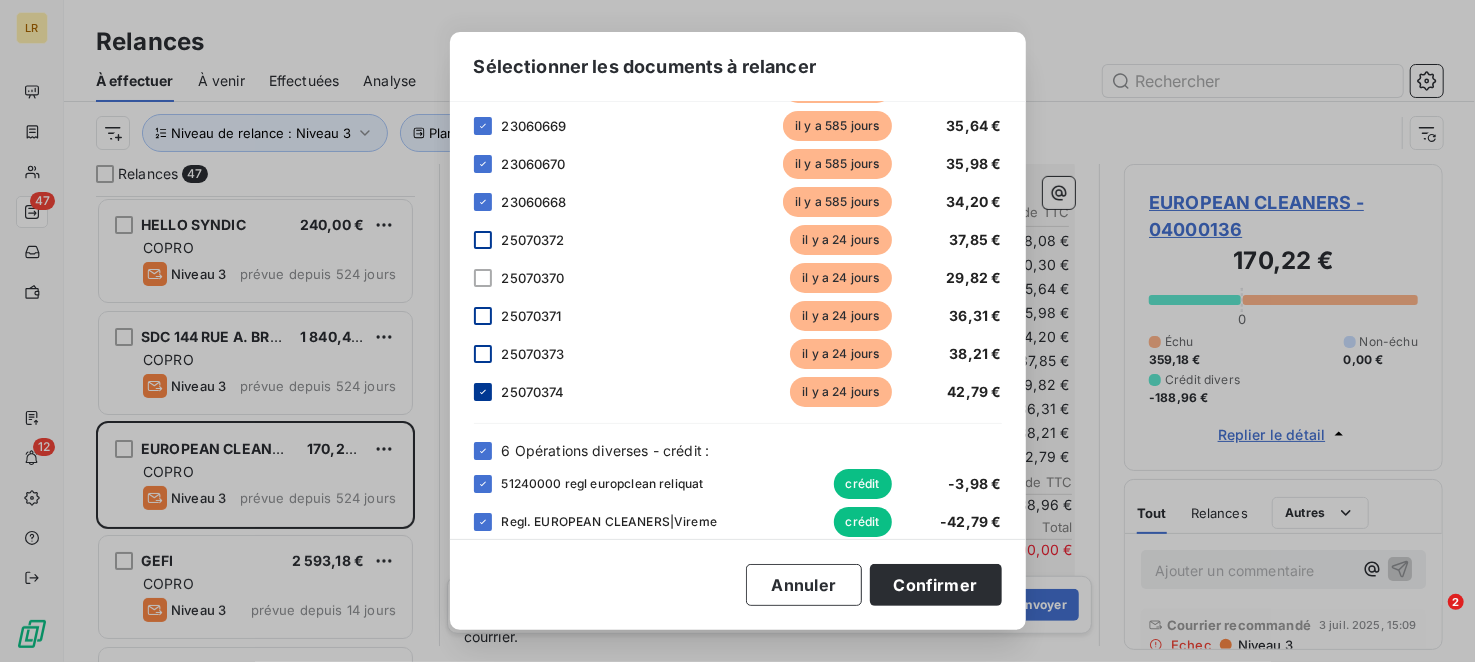 click 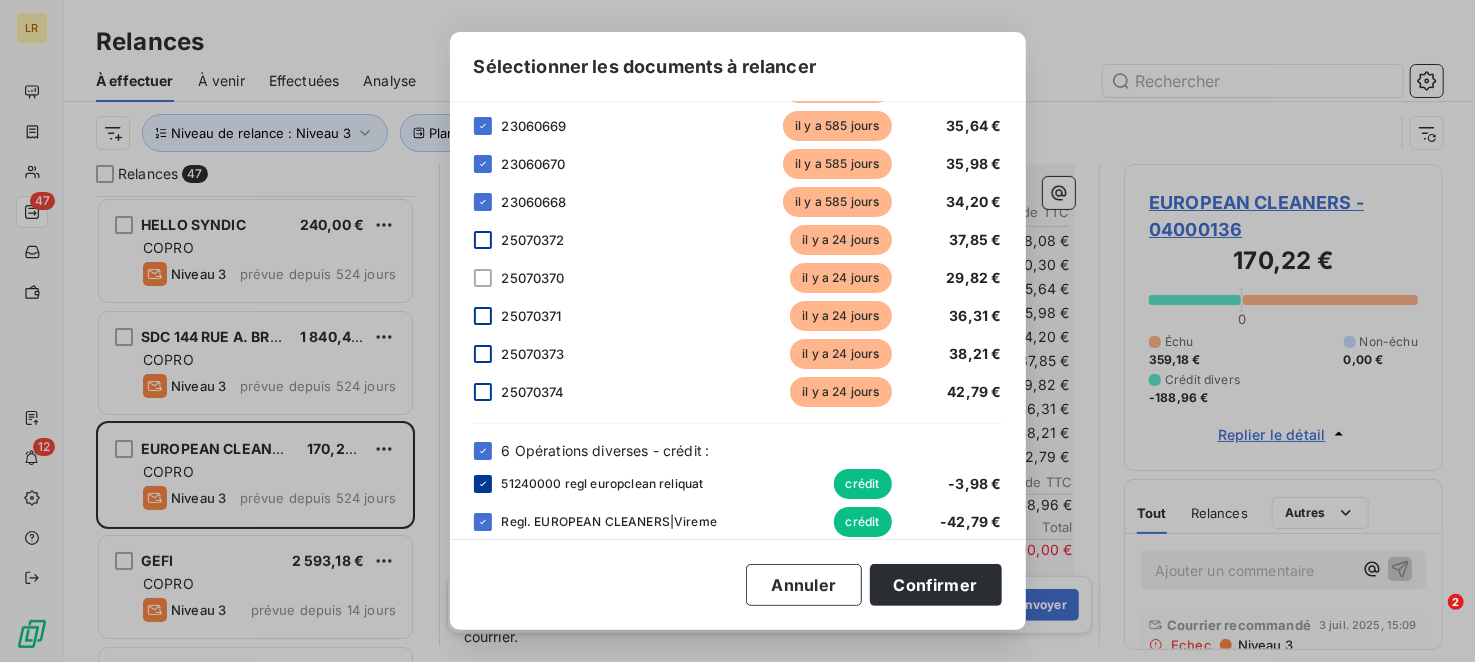 click at bounding box center (483, 484) 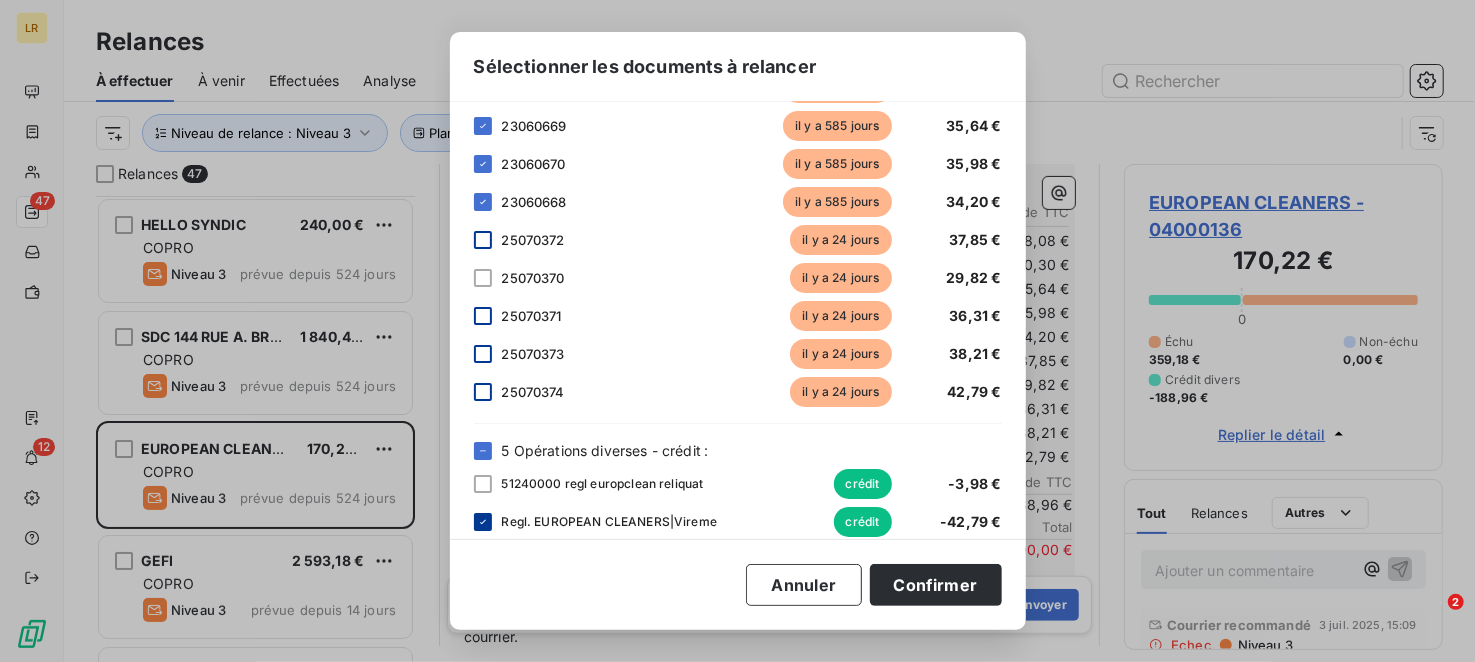 click 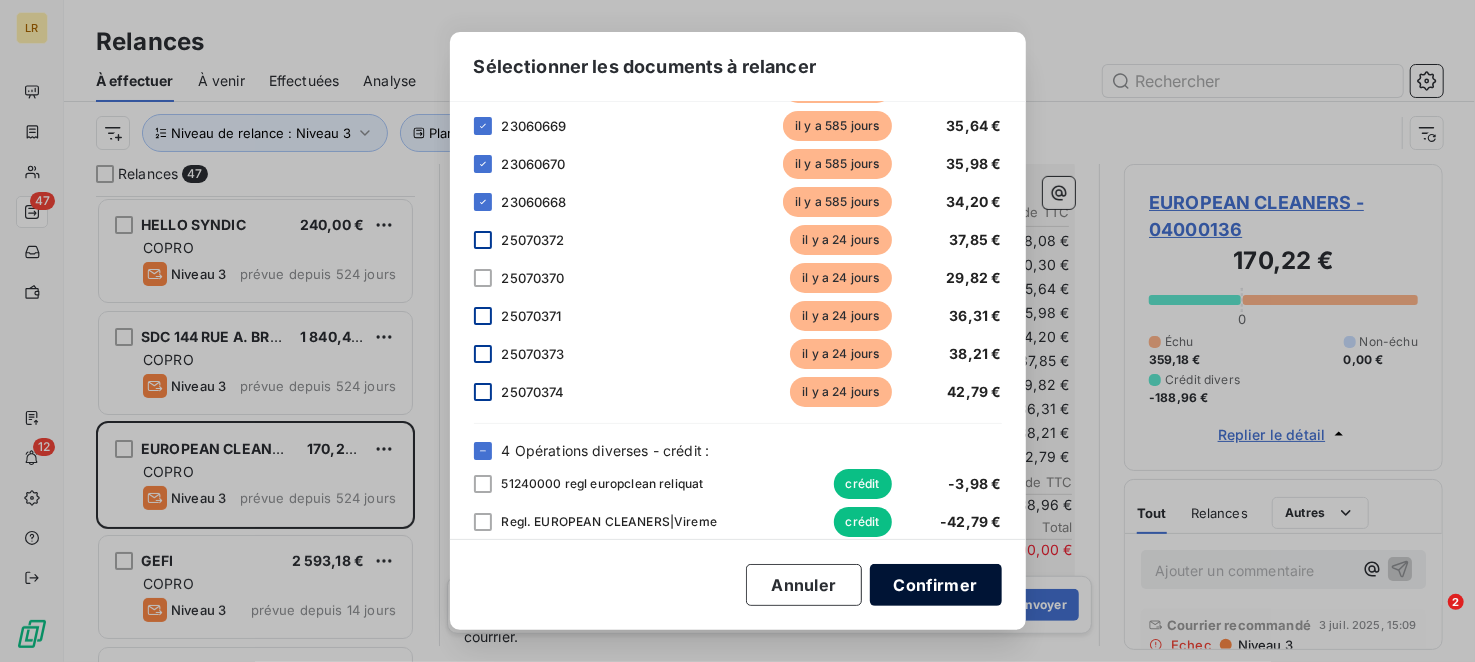 click on "Confirmer" at bounding box center [936, 585] 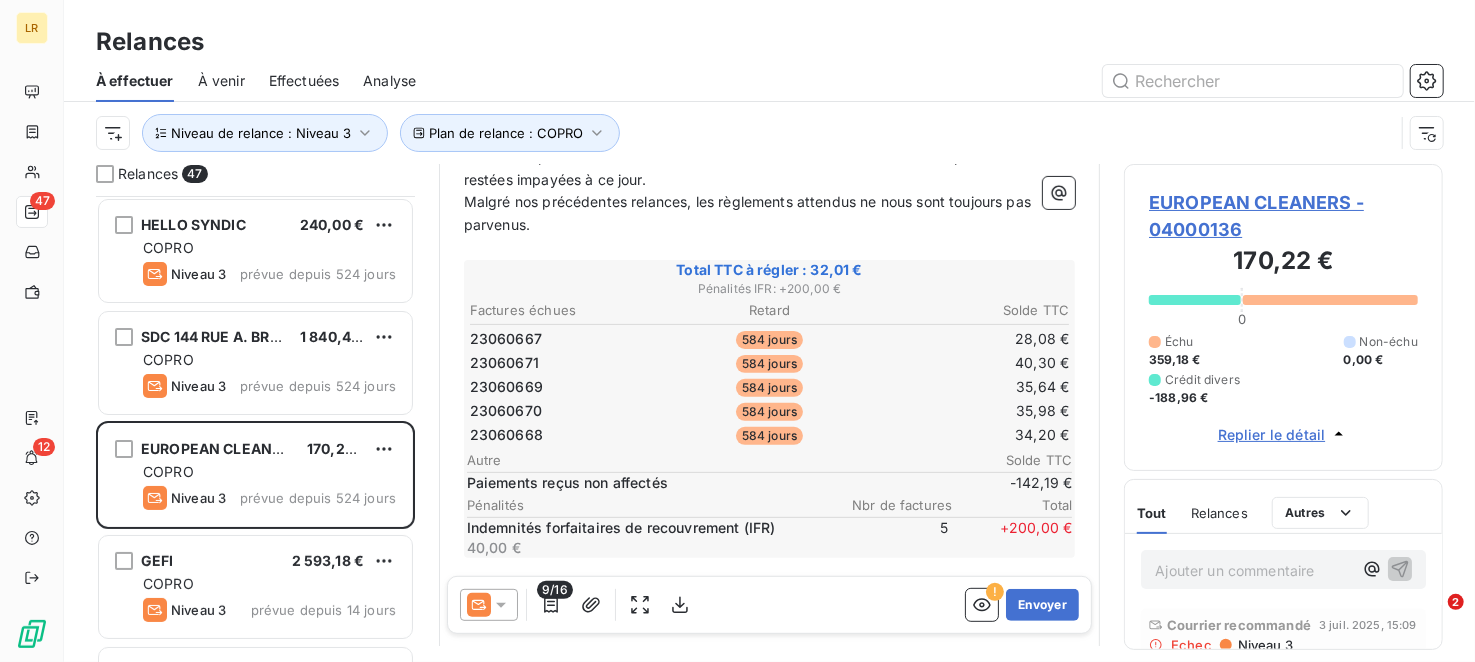 scroll, scrollTop: 369, scrollLeft: 0, axis: vertical 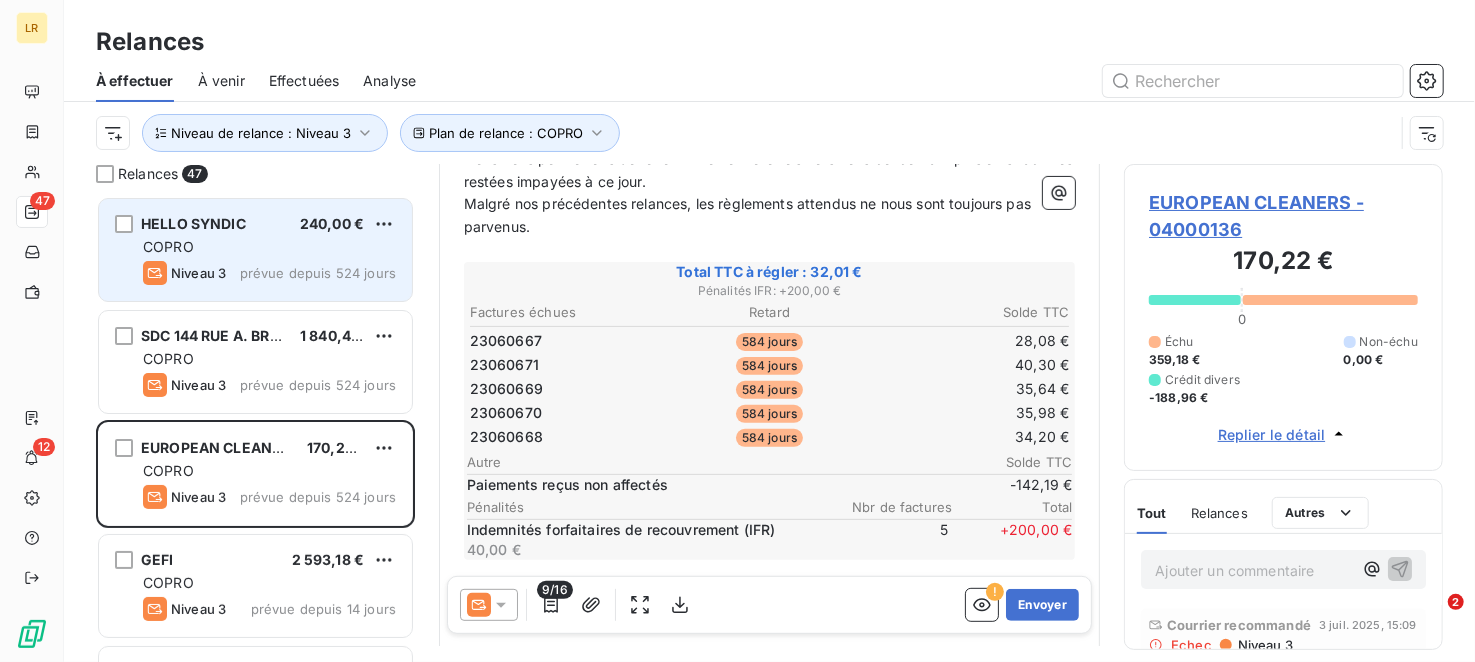 click on "COPRO" at bounding box center [269, 247] 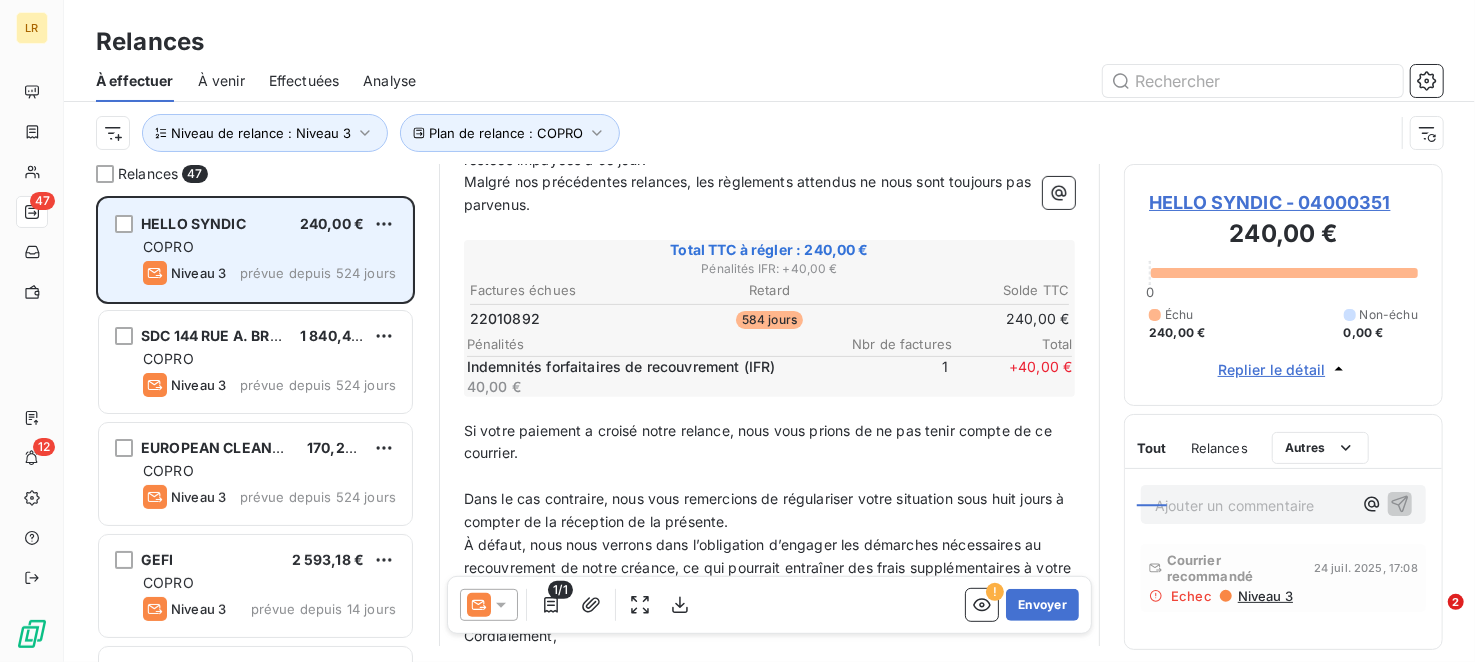 scroll, scrollTop: 325, scrollLeft: 0, axis: vertical 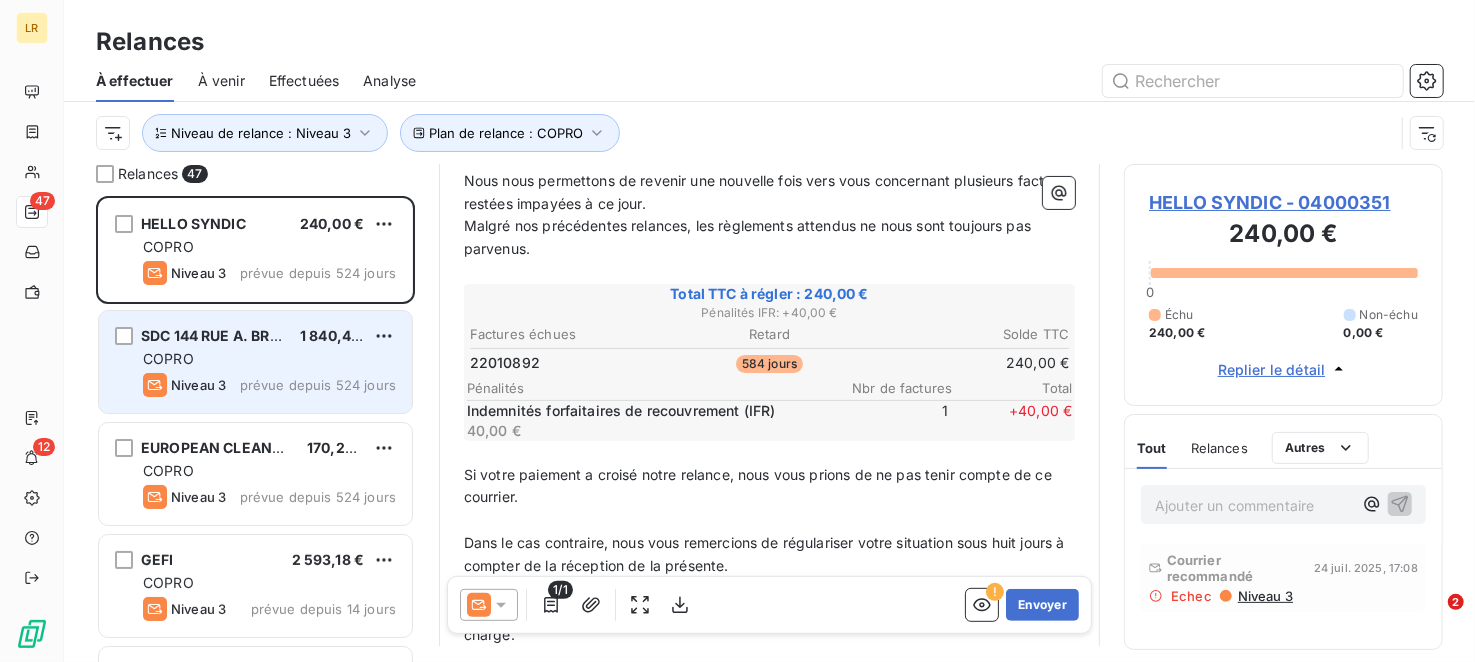click on "COPRO" at bounding box center [269, 359] 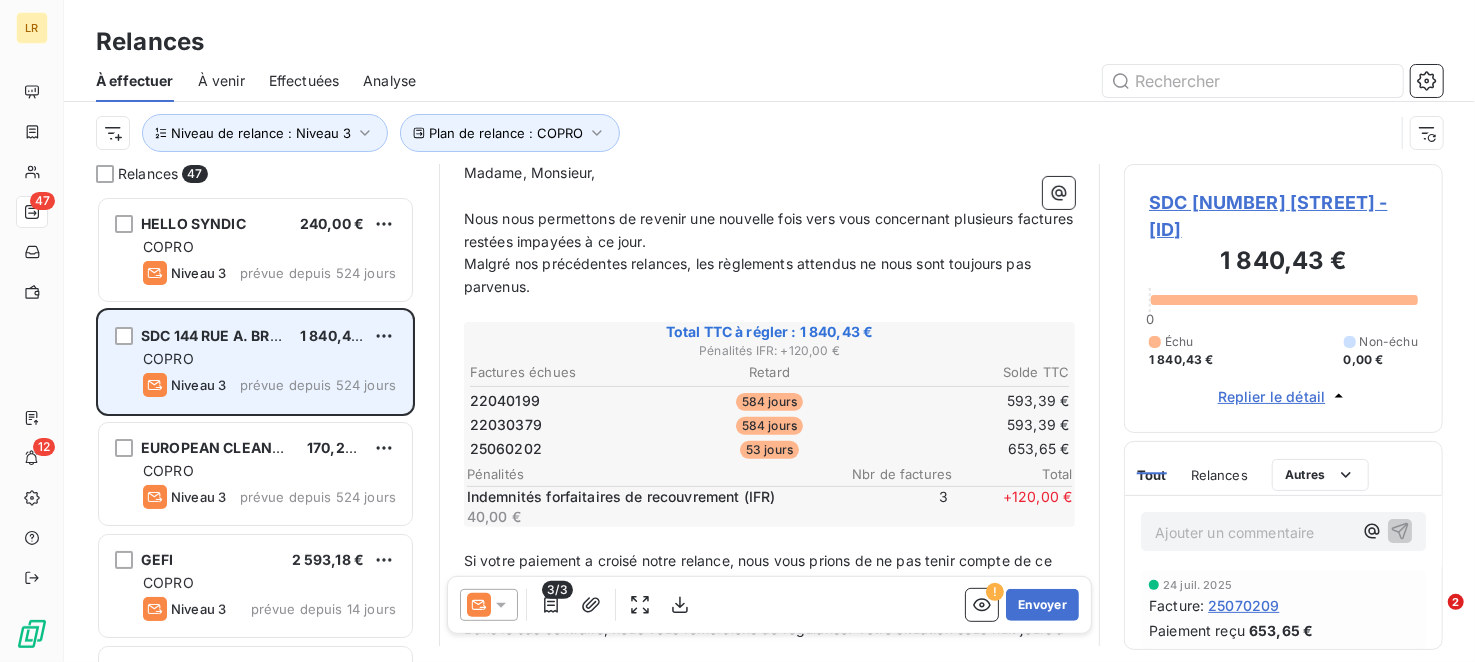 scroll, scrollTop: 292, scrollLeft: 0, axis: vertical 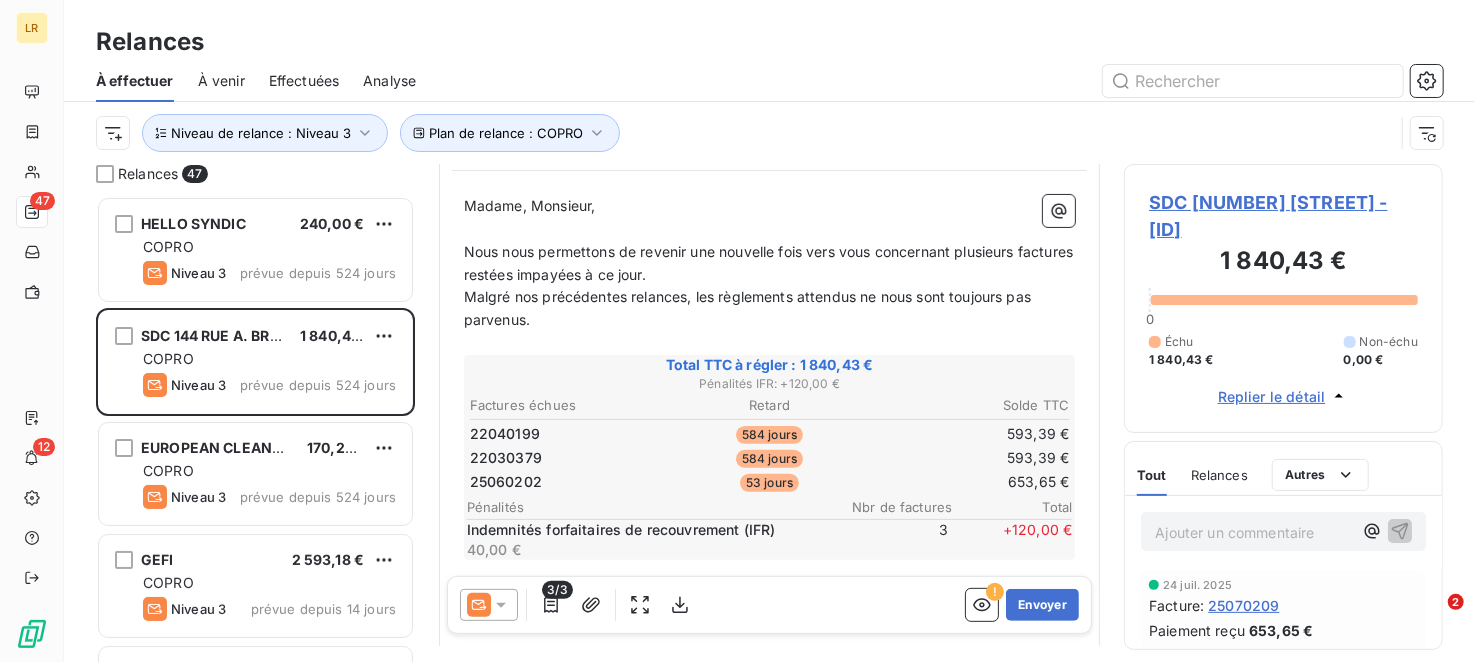 click on "Relances" at bounding box center [1219, 475] 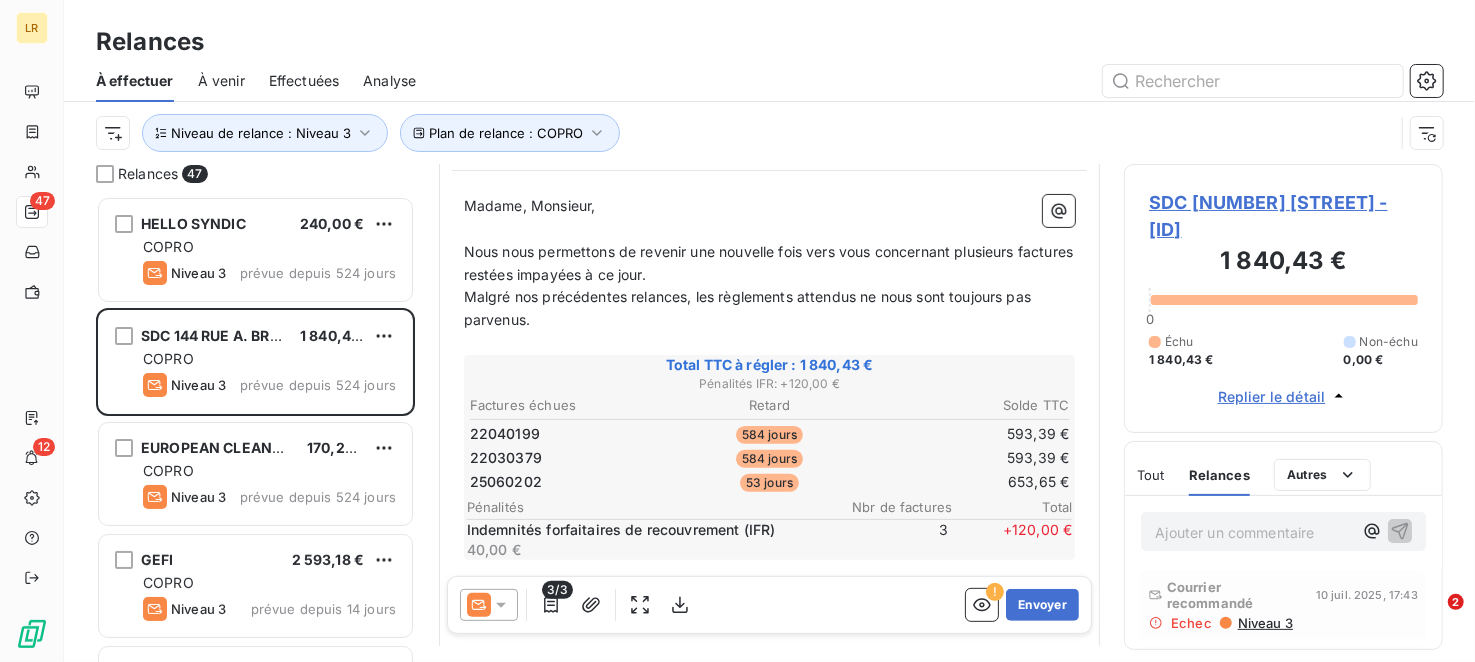 scroll, scrollTop: 52, scrollLeft: 0, axis: vertical 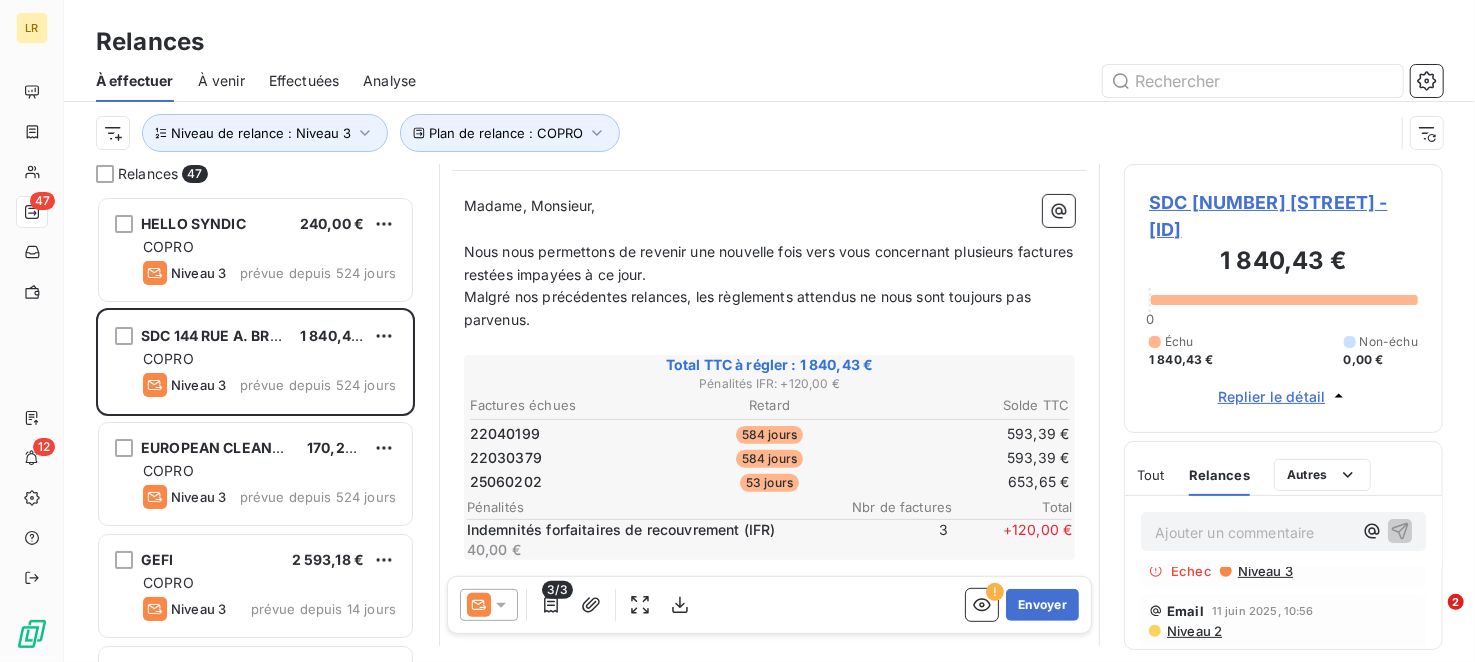 click on "Niveau 2" at bounding box center [1193, 631] 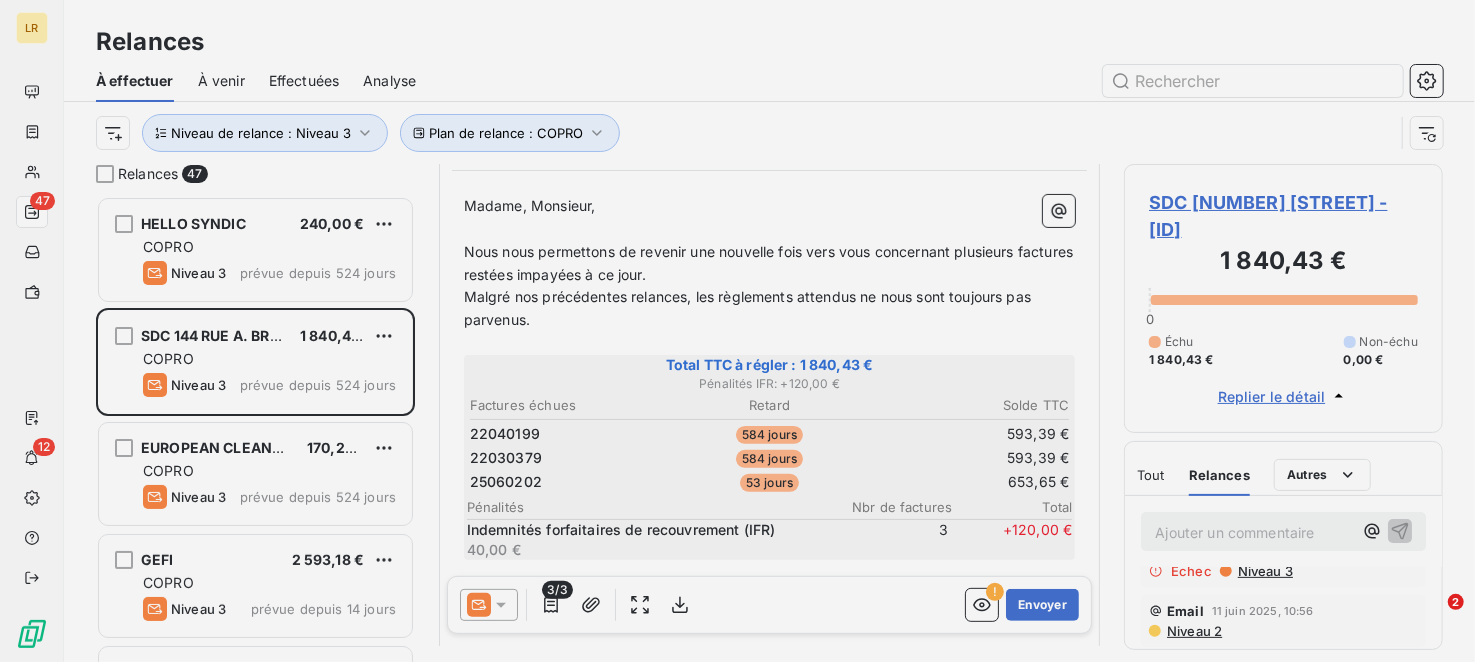 scroll, scrollTop: 16, scrollLeft: 16, axis: both 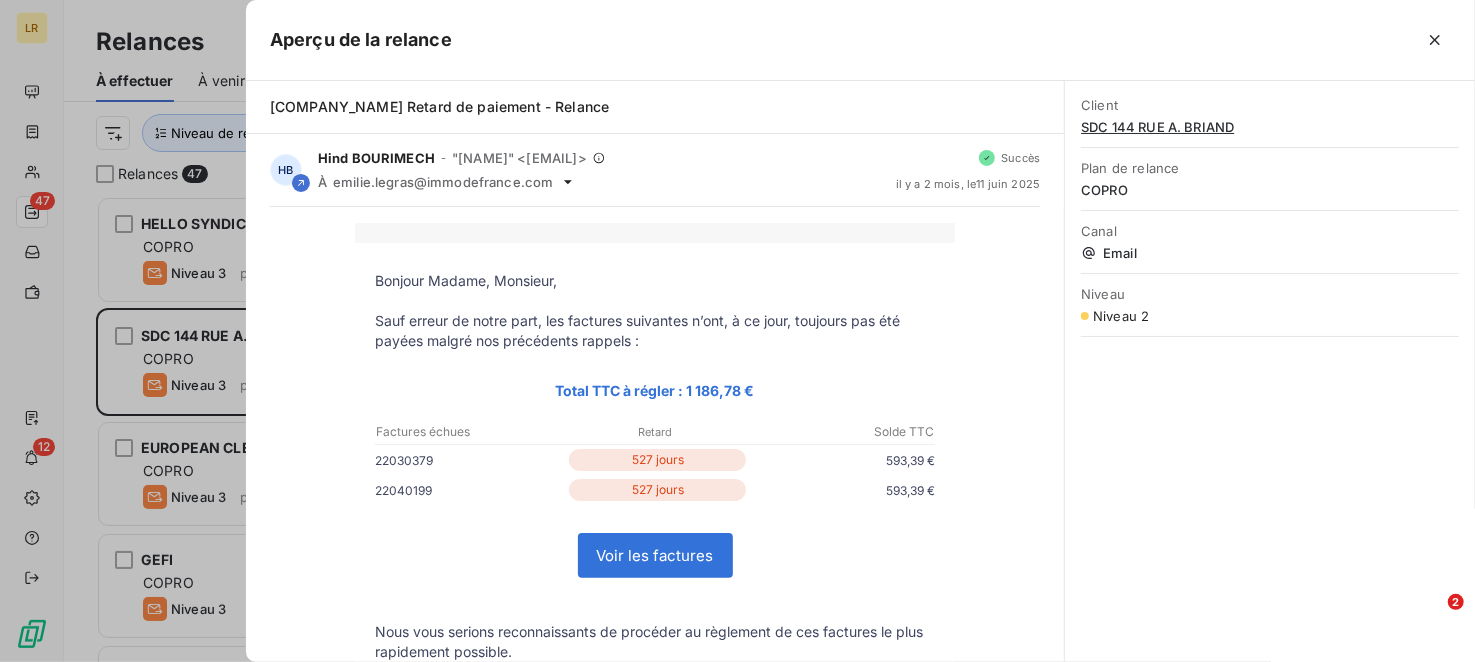 drag, startPoint x: 1434, startPoint y: 44, endPoint x: 1319, endPoint y: 137, distance: 147.89862 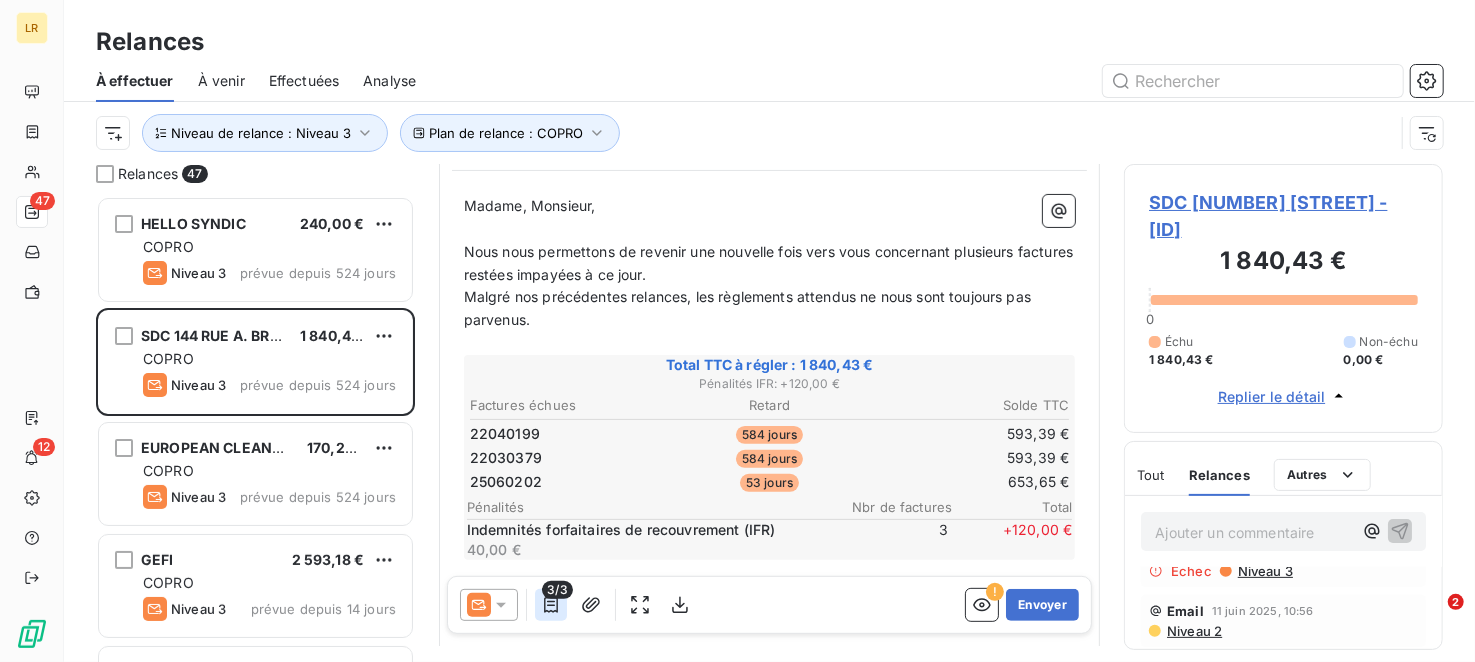 click 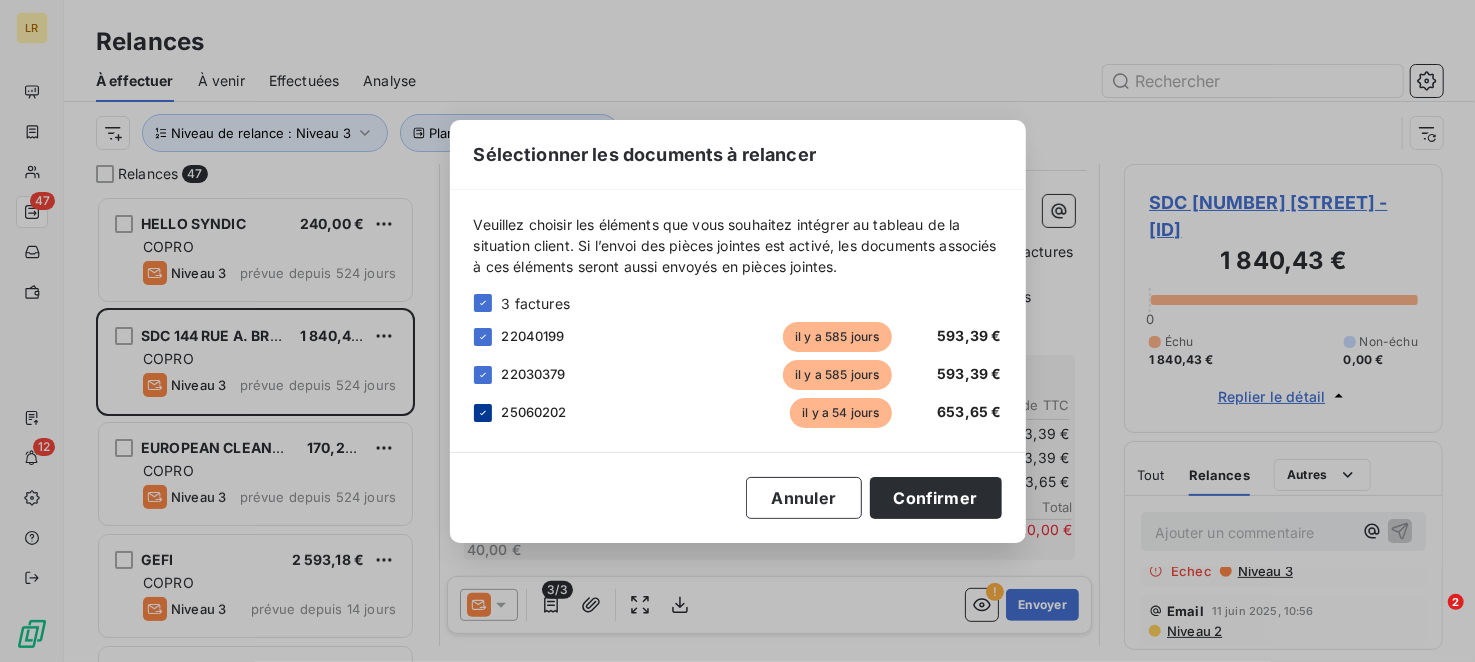 click 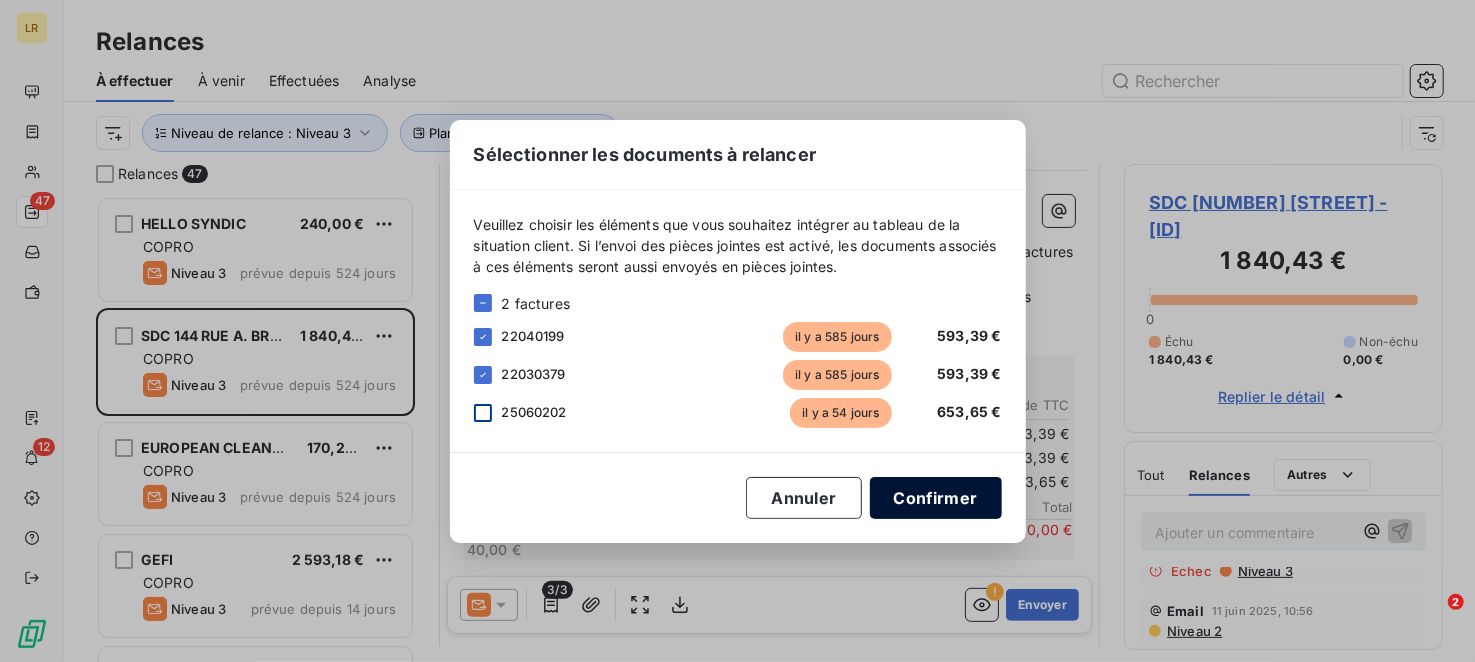 click on "Confirmer" at bounding box center (936, 498) 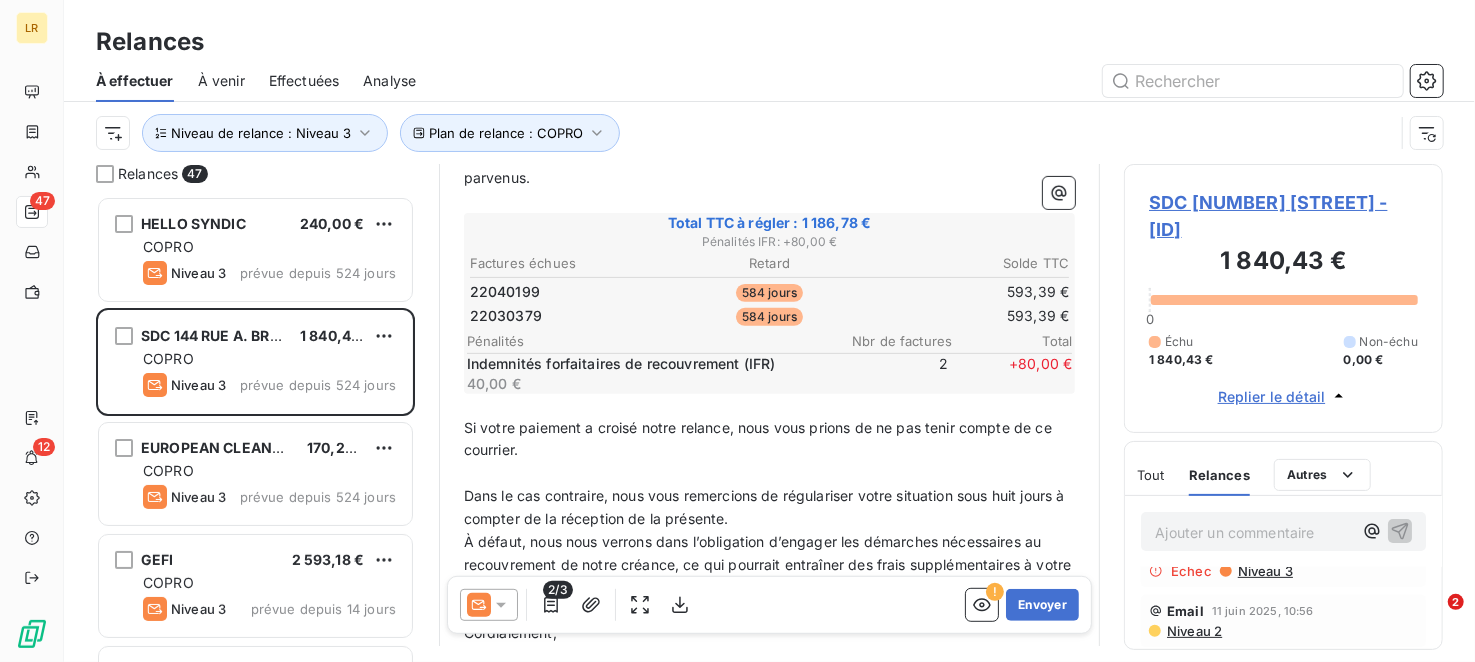scroll, scrollTop: 400, scrollLeft: 0, axis: vertical 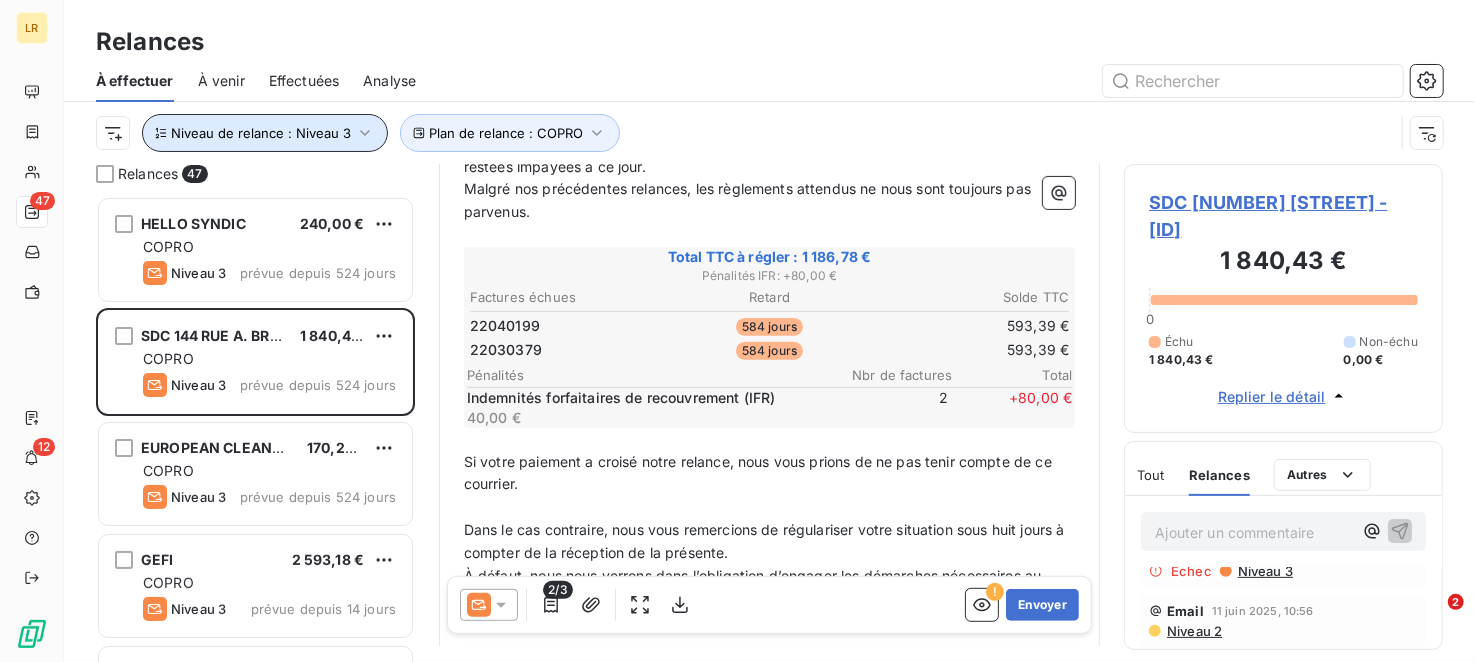 click 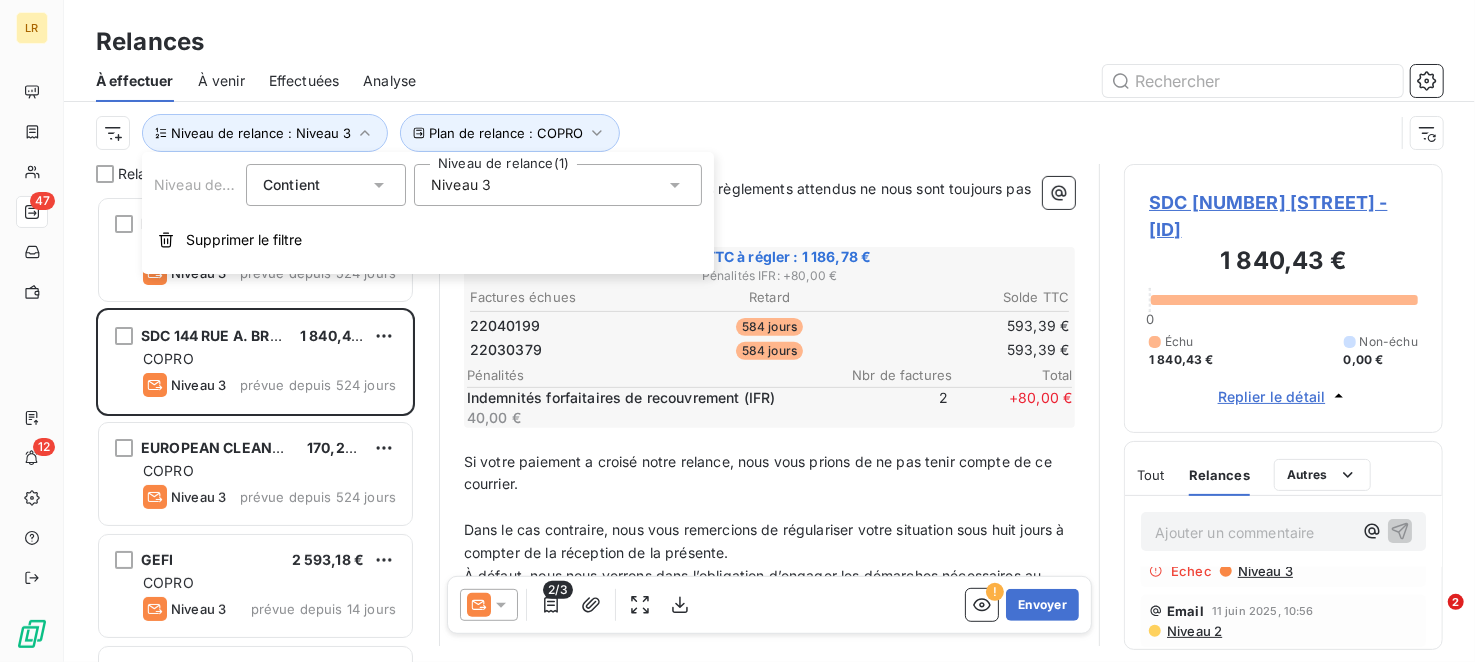 click on "Niveau 3" at bounding box center (558, 185) 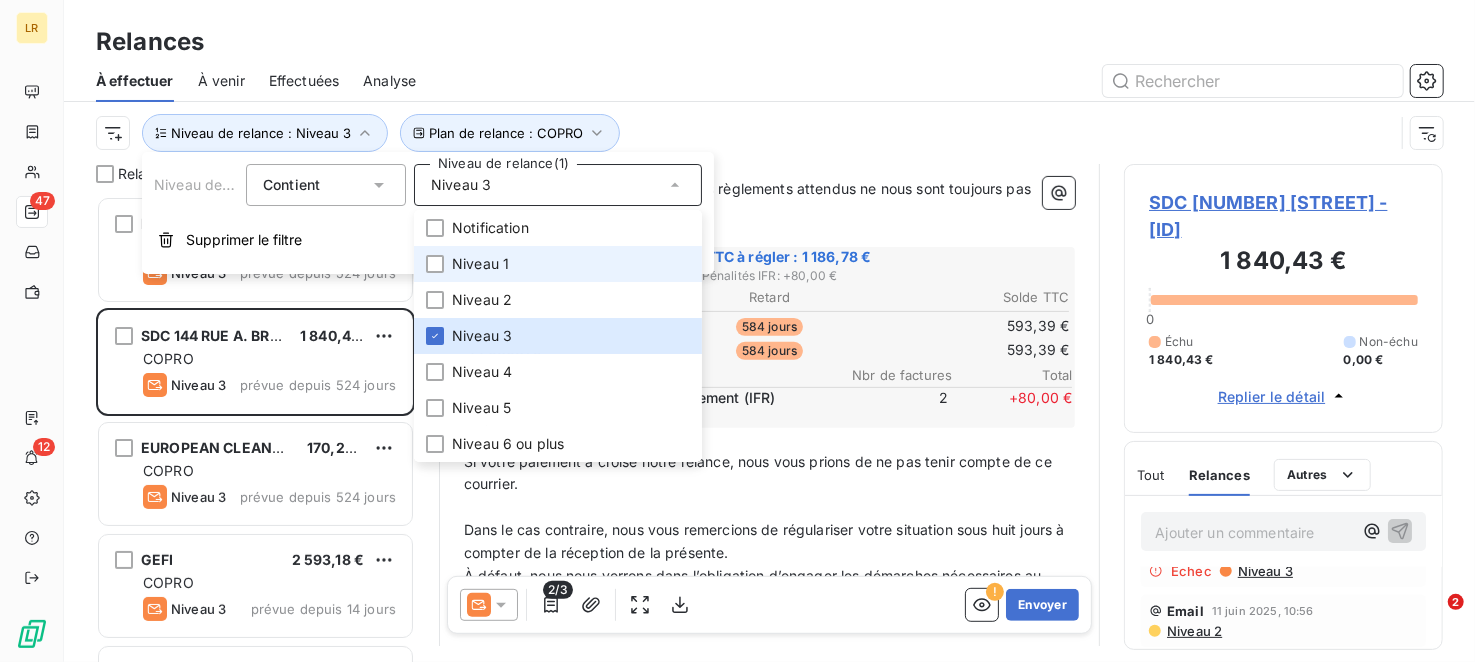 click on "Niveau 1" at bounding box center (480, 264) 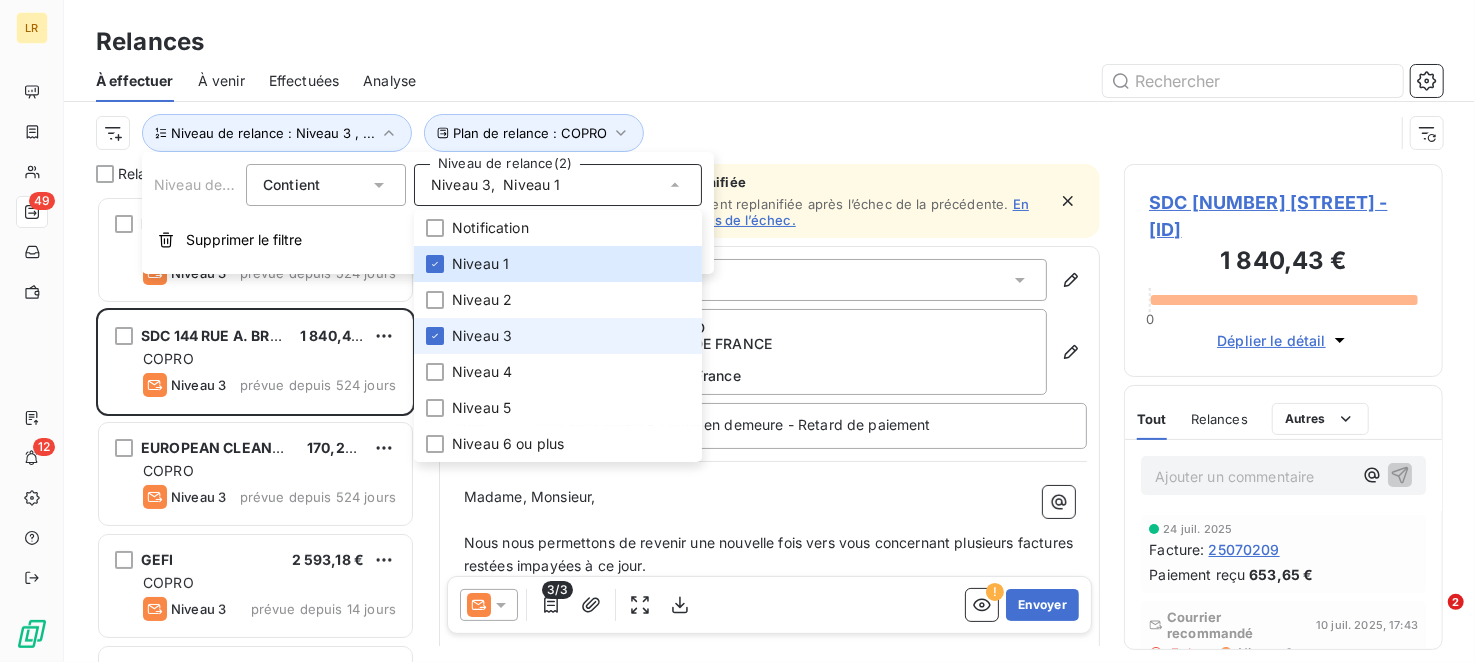 scroll, scrollTop: 16, scrollLeft: 16, axis: both 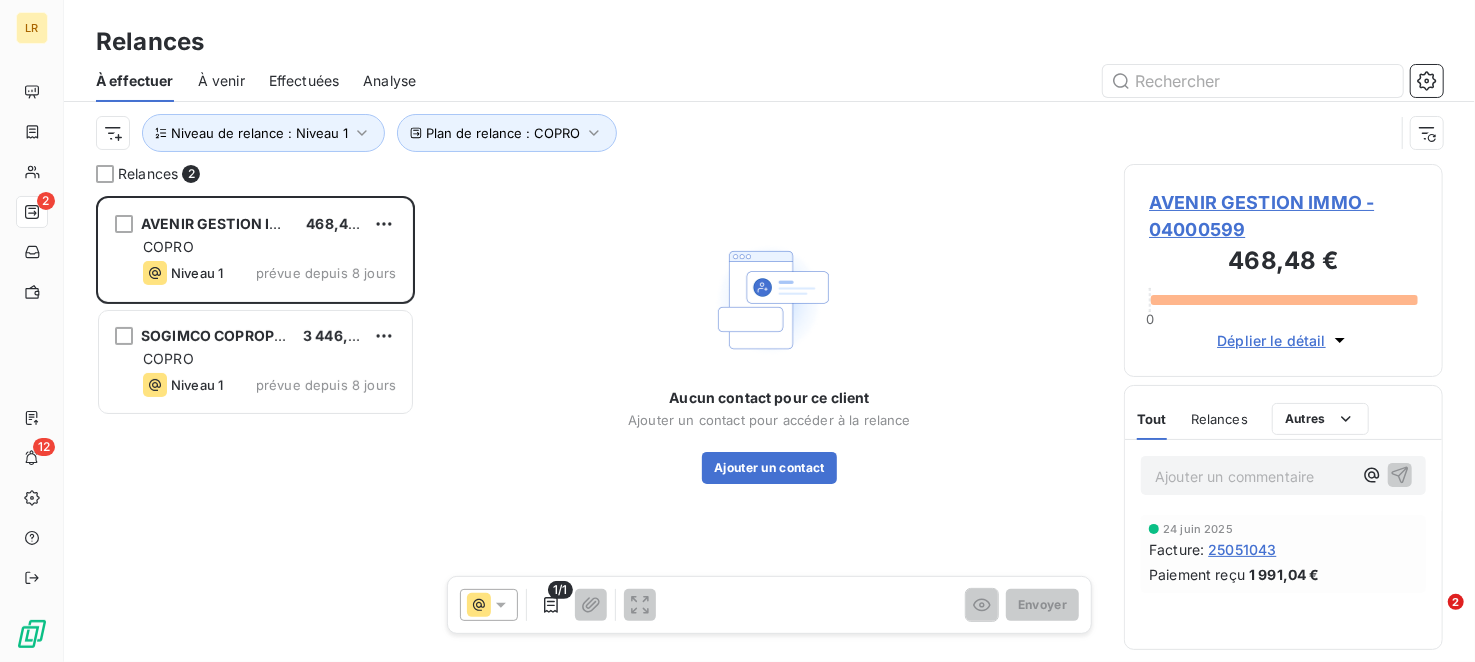 click on "AVENIR GESTION IMMO 468,48 € COPRO Niveau 1 prévue depuis 8 jours SOGIMCO COPROPRIETES 3 446,20 € COPRO Niveau 1 prévue depuis 8 jours" at bounding box center [255, 429] 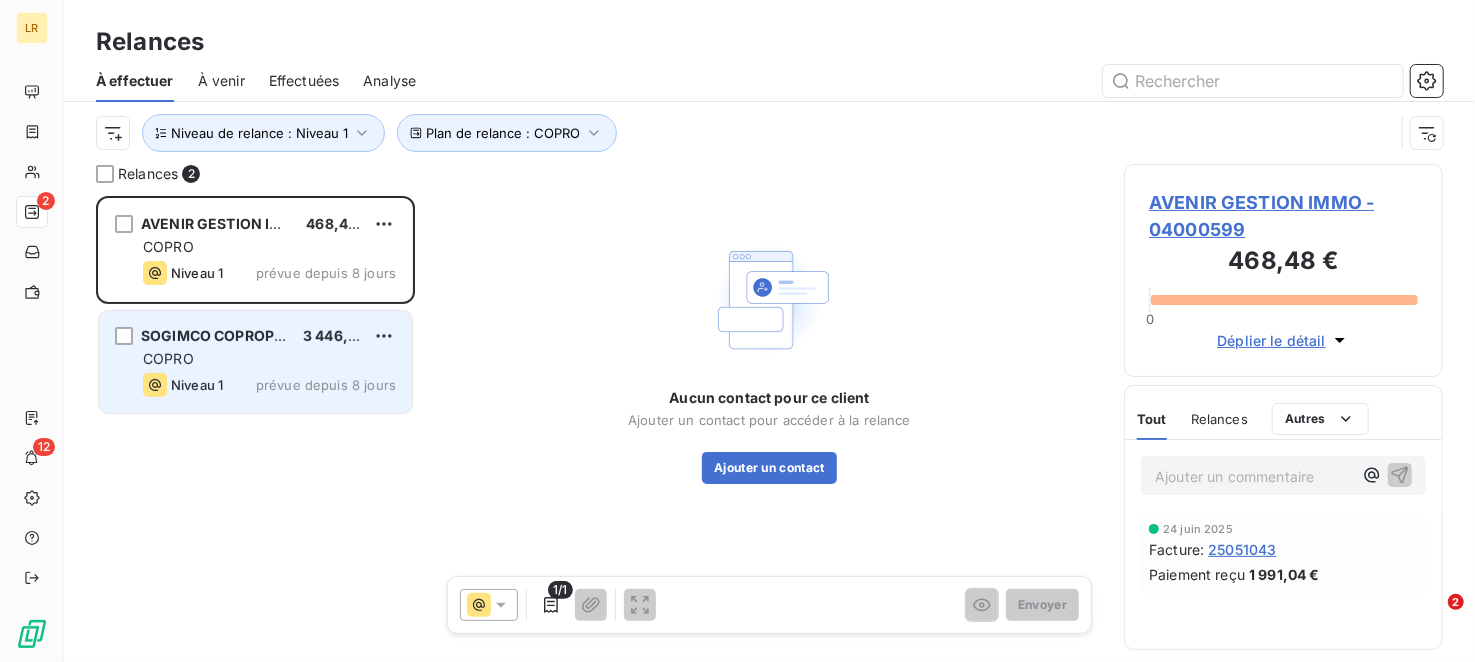 click on "prévue depuis 8 jours" at bounding box center [326, 385] 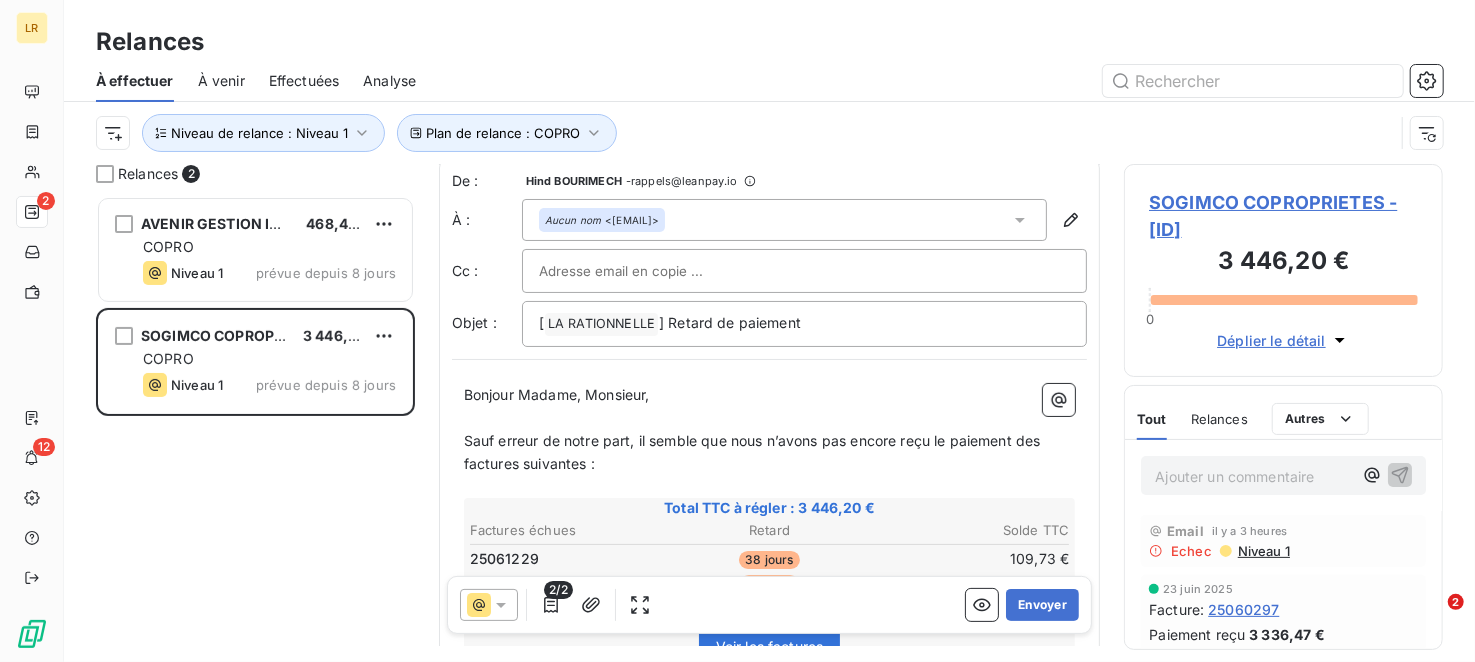 scroll, scrollTop: 301, scrollLeft: 0, axis: vertical 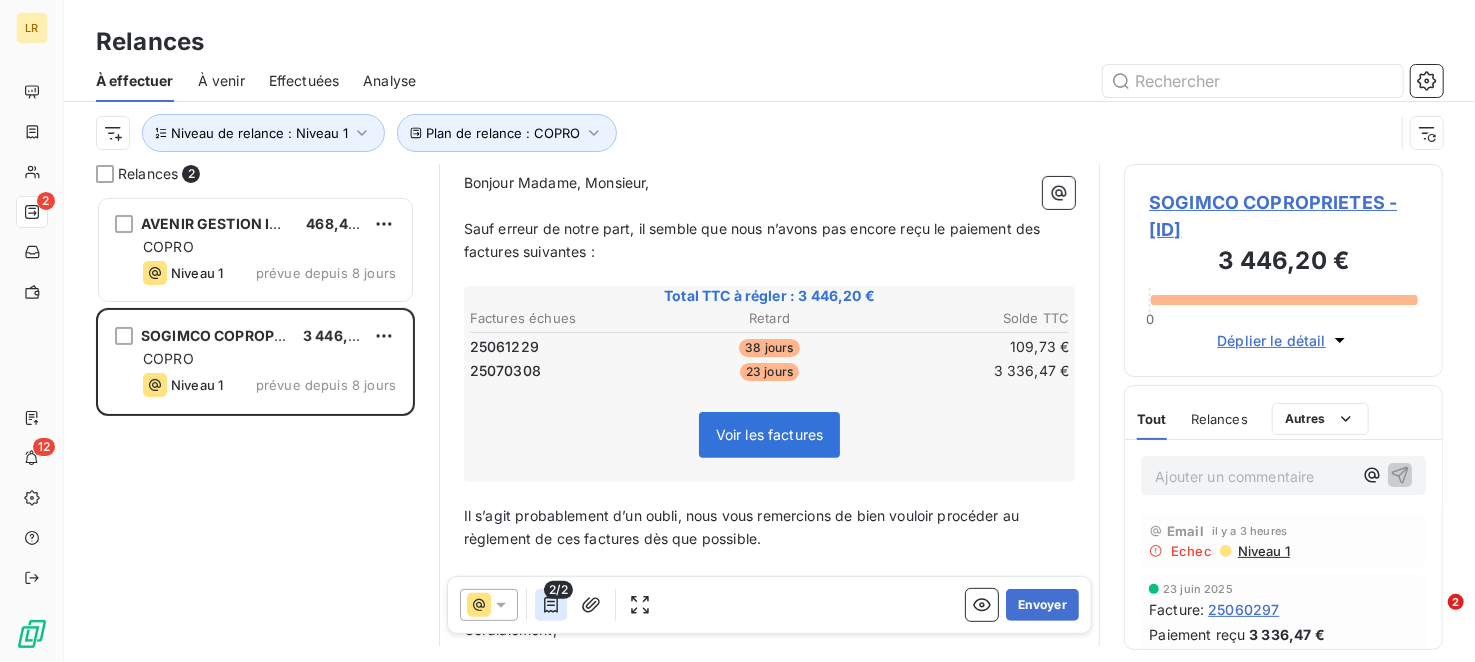 click 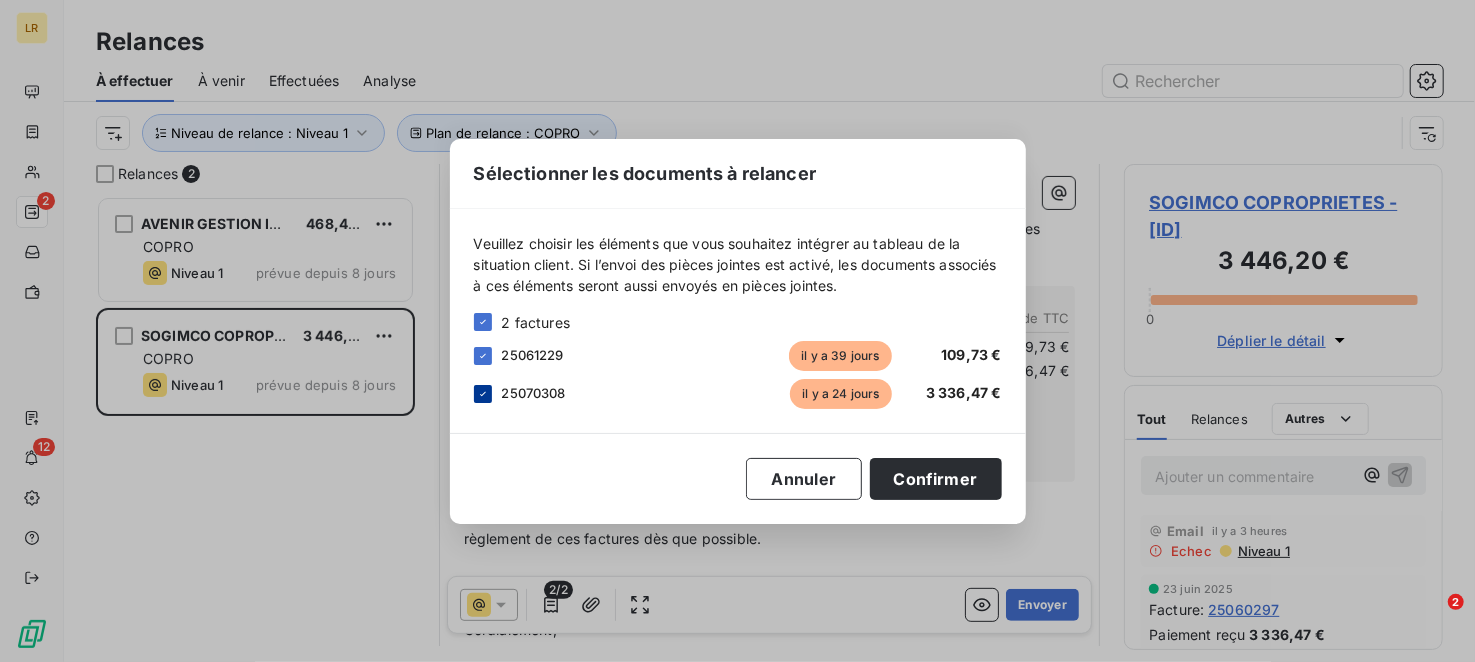 click 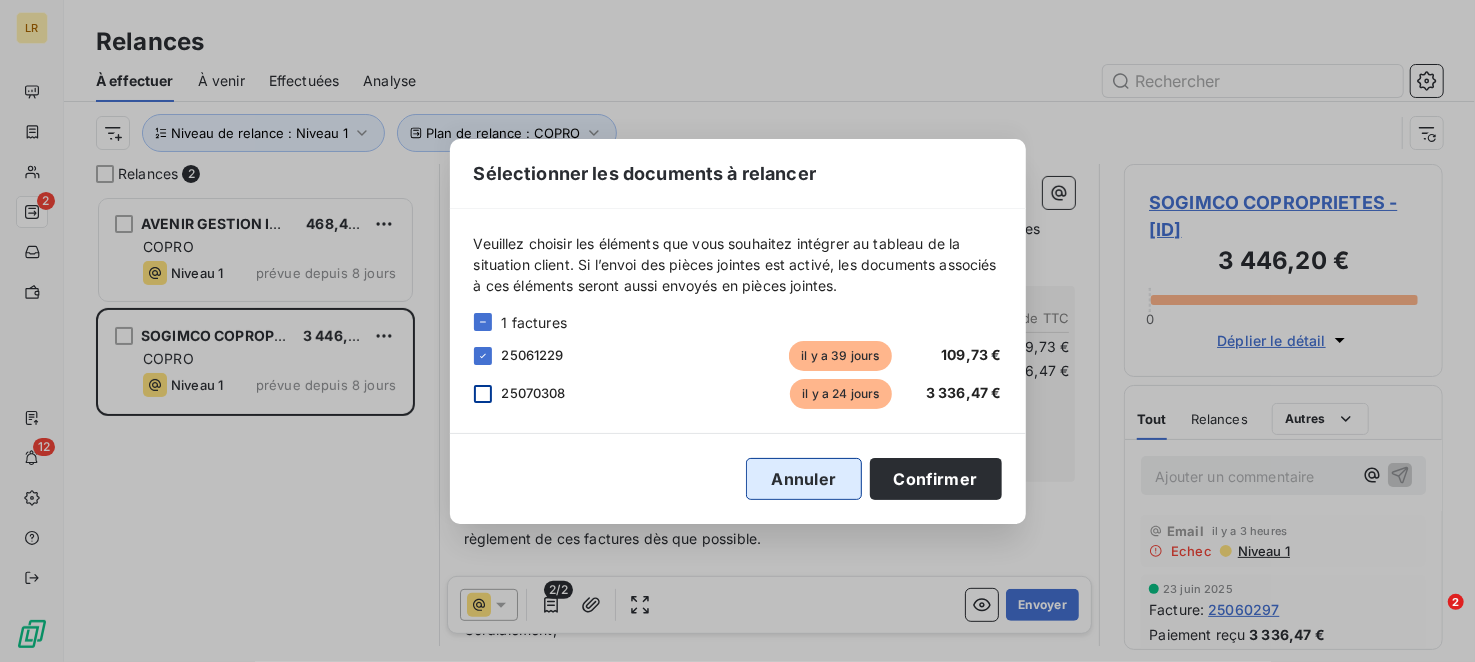 drag, startPoint x: 935, startPoint y: 486, endPoint x: 848, endPoint y: 484, distance: 87.02299 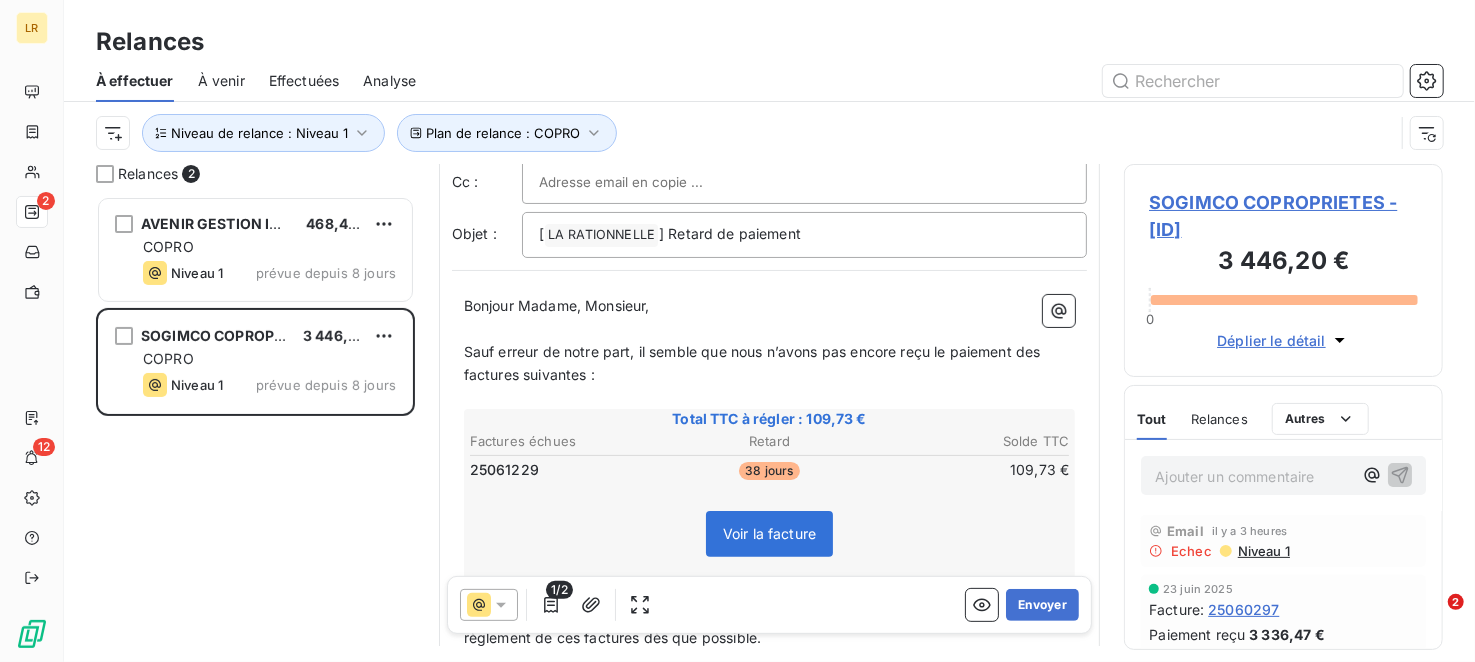 scroll, scrollTop: 0, scrollLeft: 0, axis: both 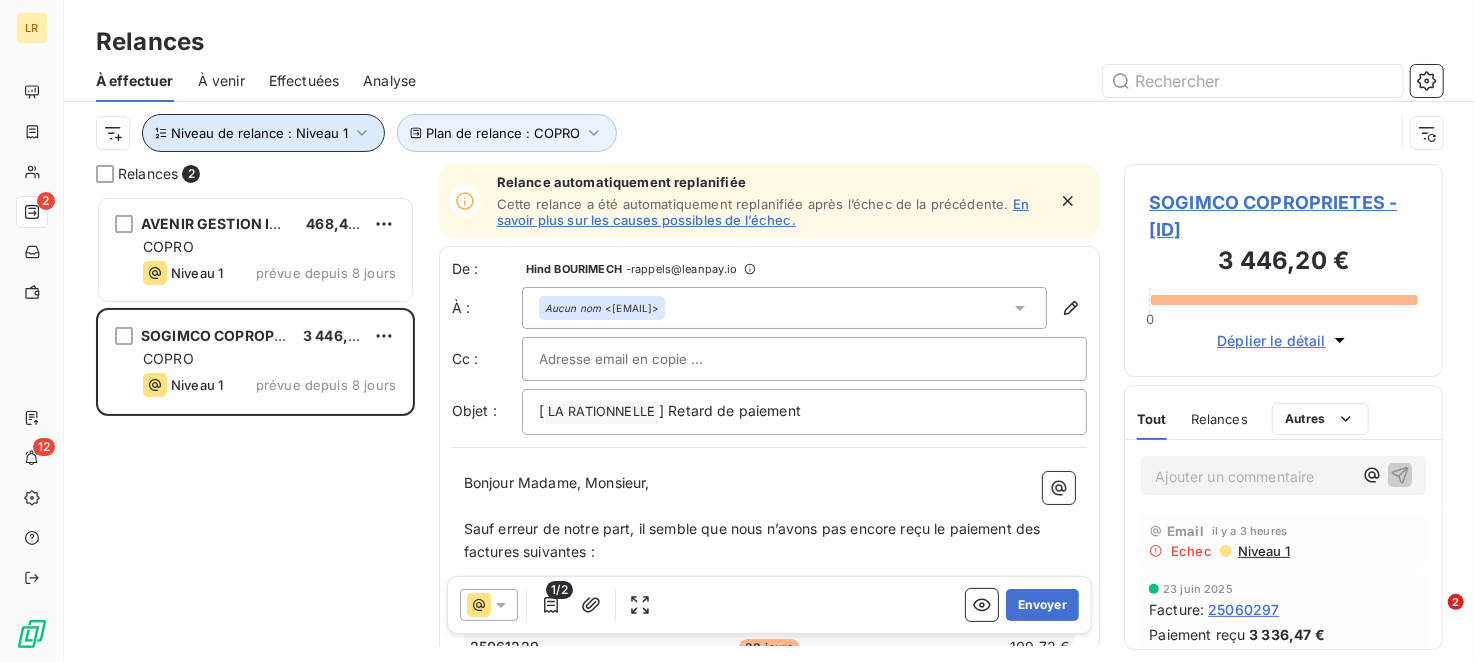 click on "Niveau de relance  : Niveau 1" at bounding box center [259, 133] 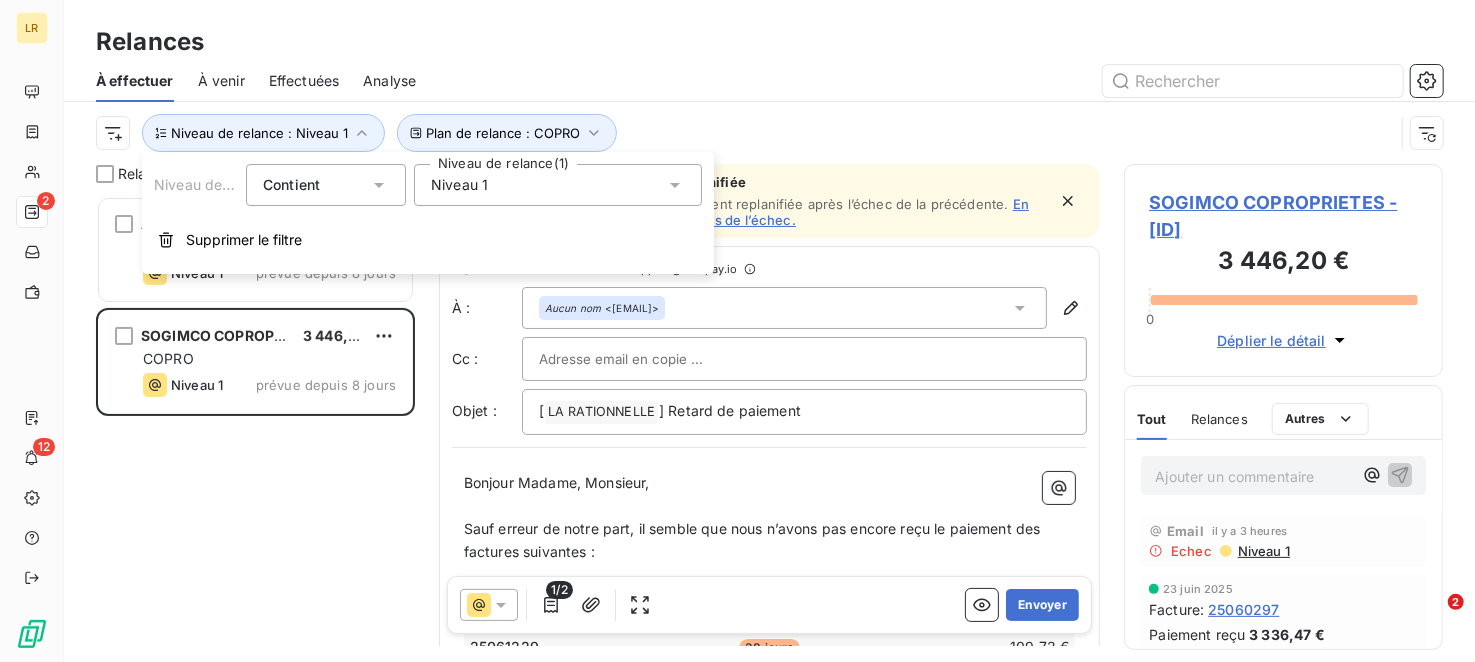 click on "Niveau 1" at bounding box center (558, 185) 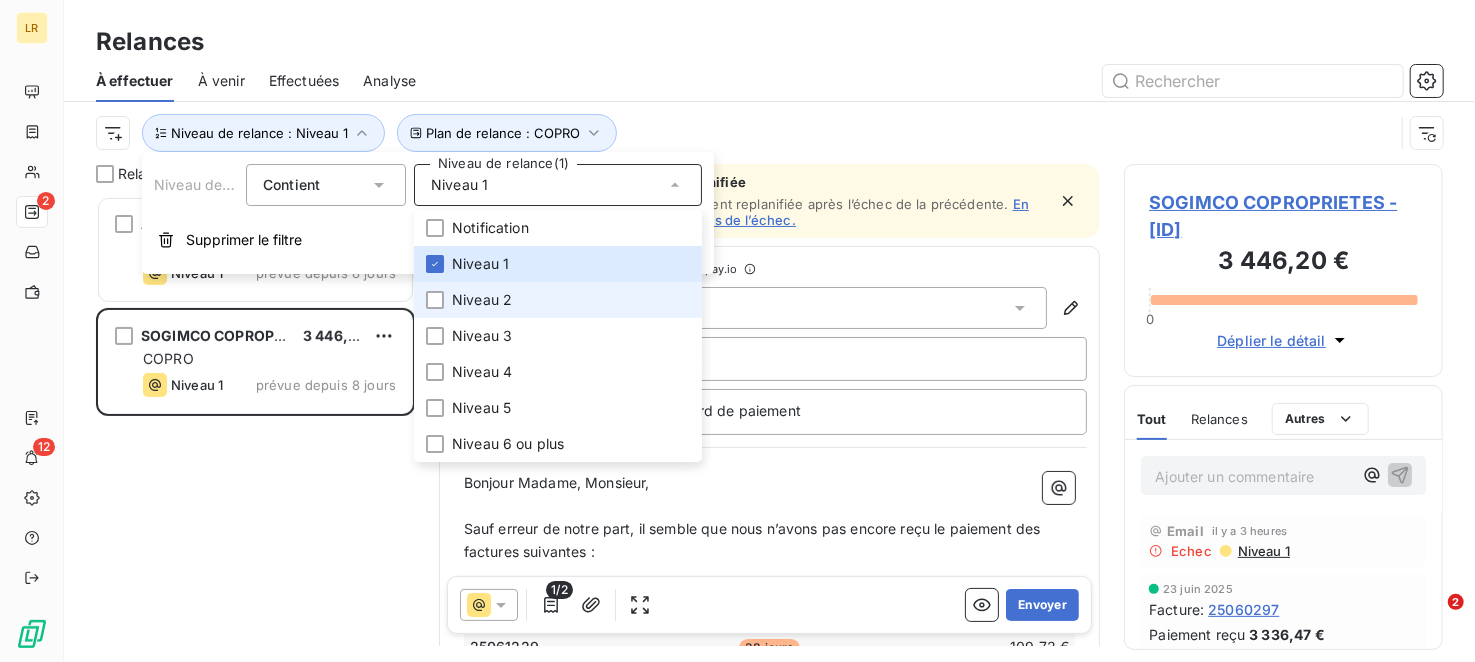 click on "Niveau 2" at bounding box center (482, 300) 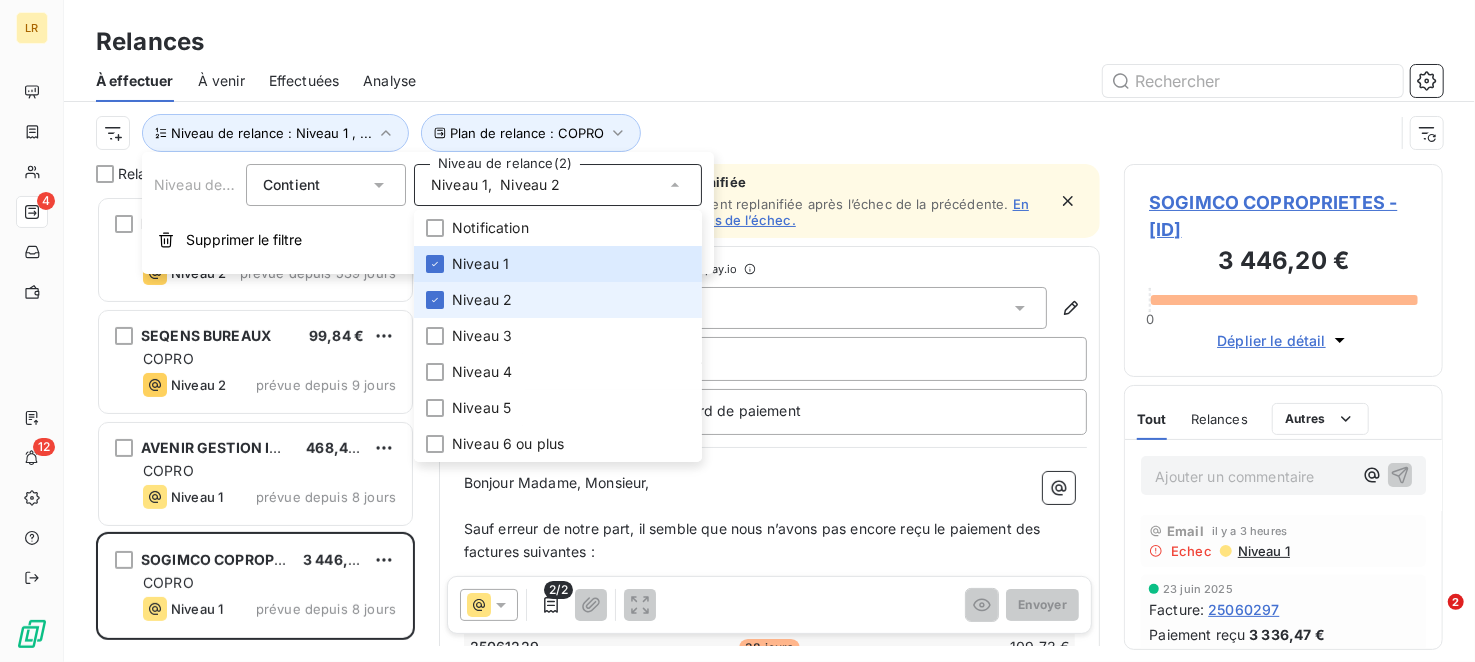 scroll, scrollTop: 16, scrollLeft: 16, axis: both 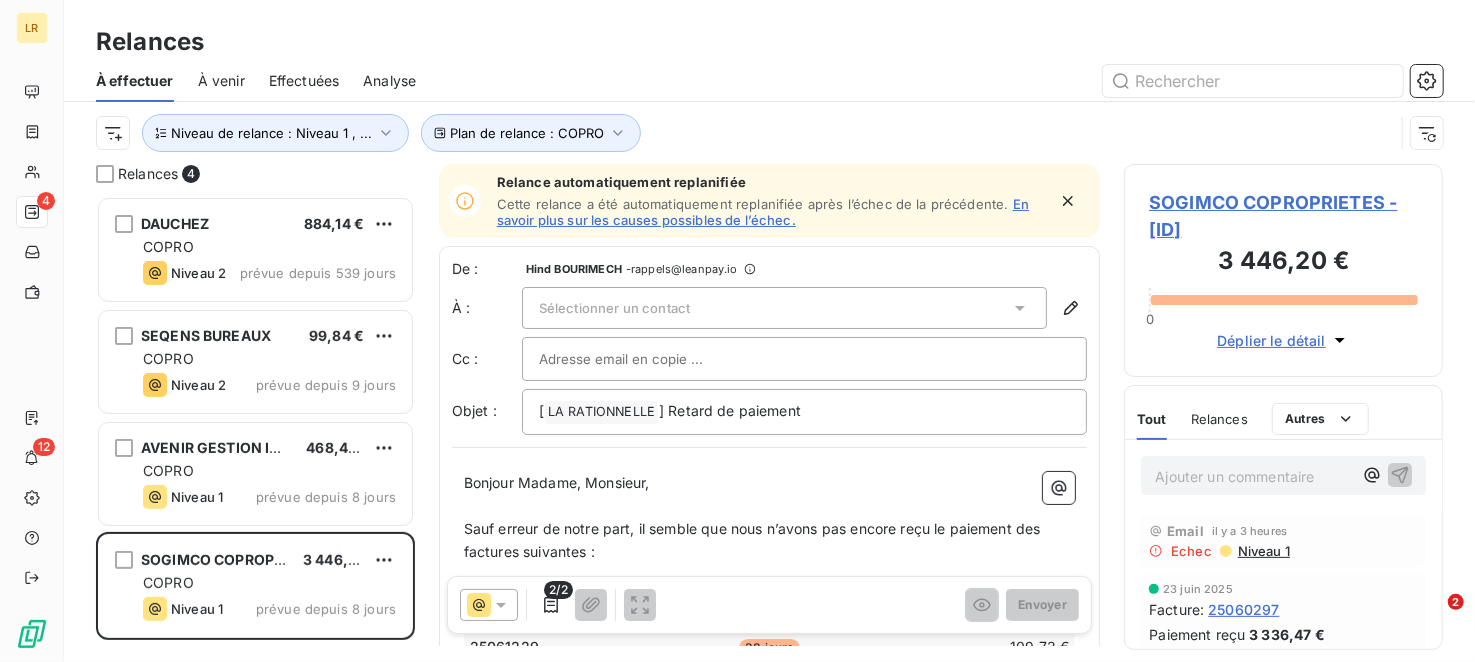 click at bounding box center [941, 81] 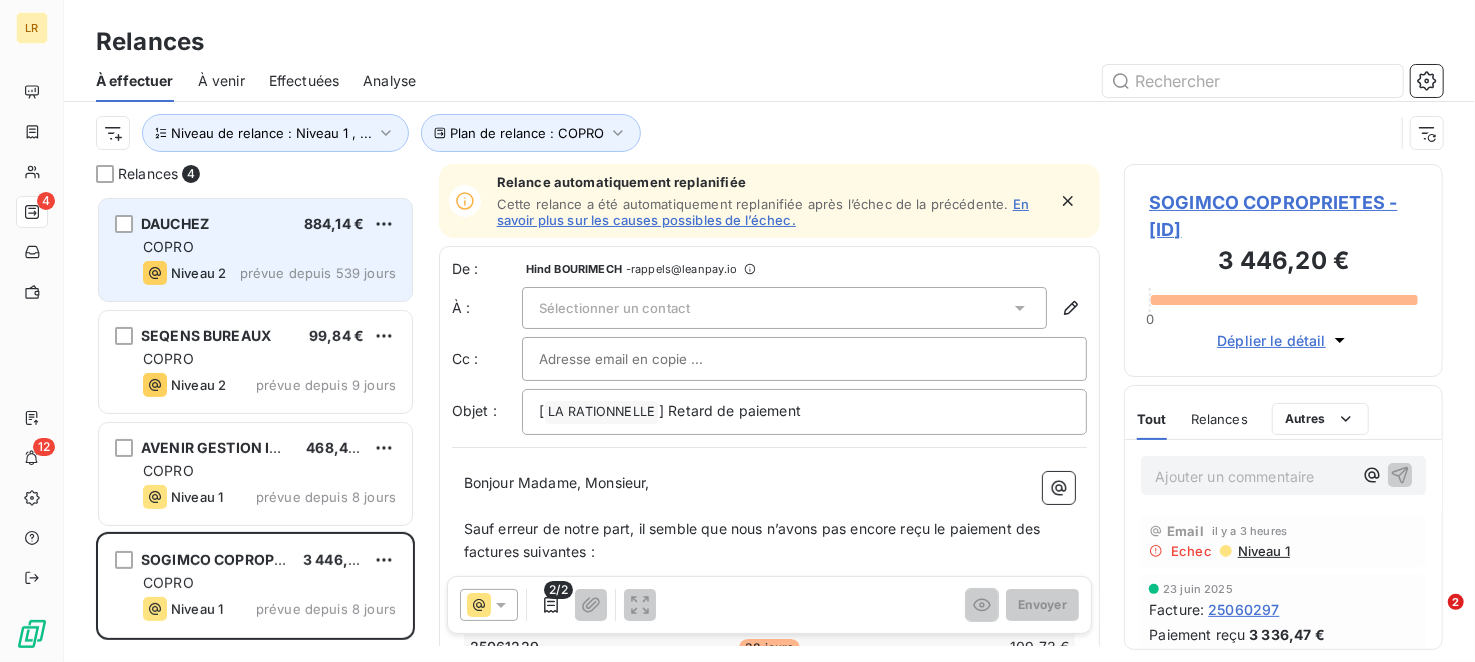 click on "884,14 €" at bounding box center (334, 223) 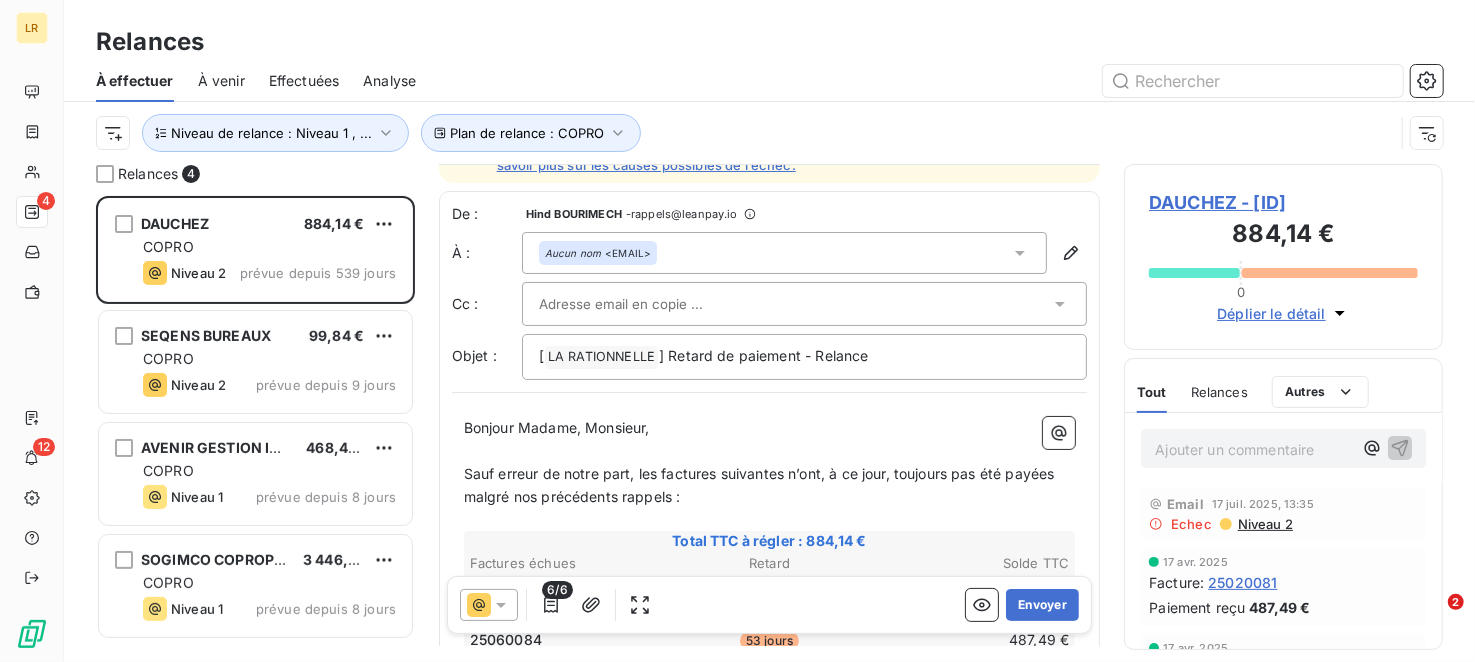 scroll, scrollTop: 200, scrollLeft: 0, axis: vertical 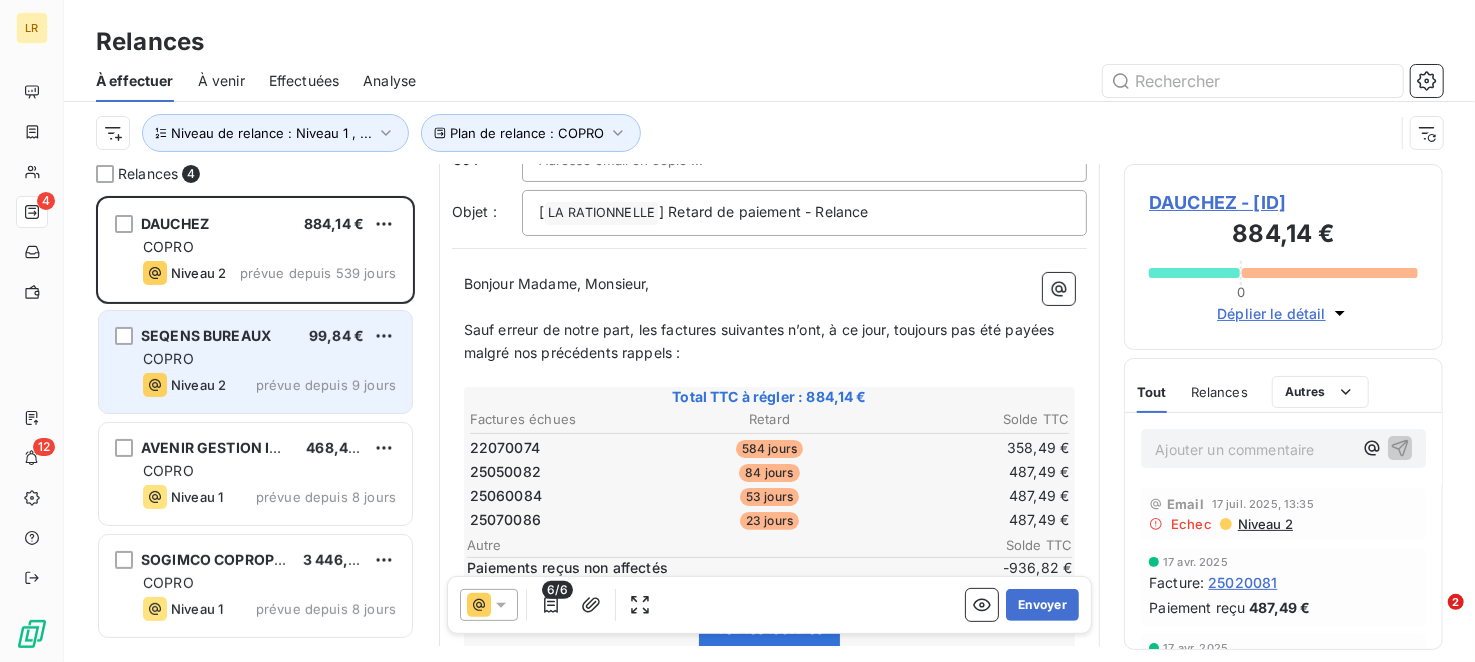 click on "COPRO" at bounding box center (269, 359) 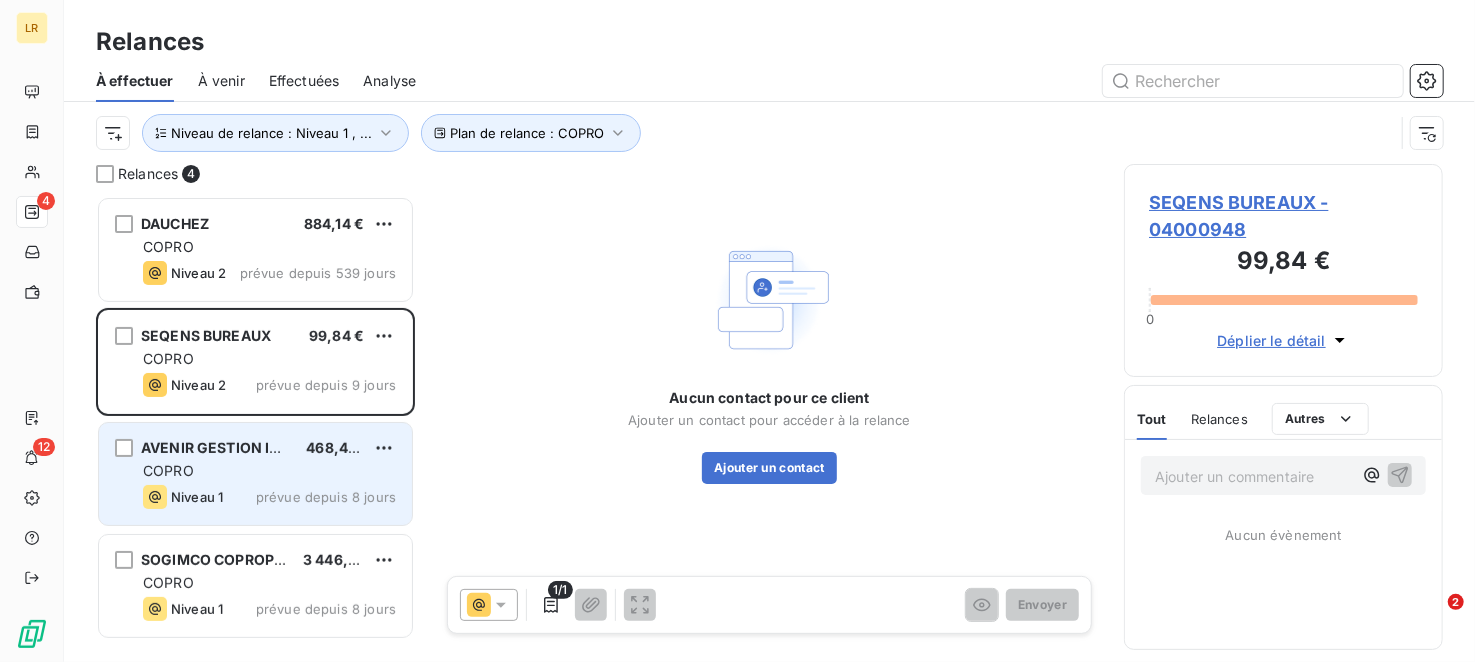 click on "Niveau 1 prévue depuis 8 jours" at bounding box center (269, 497) 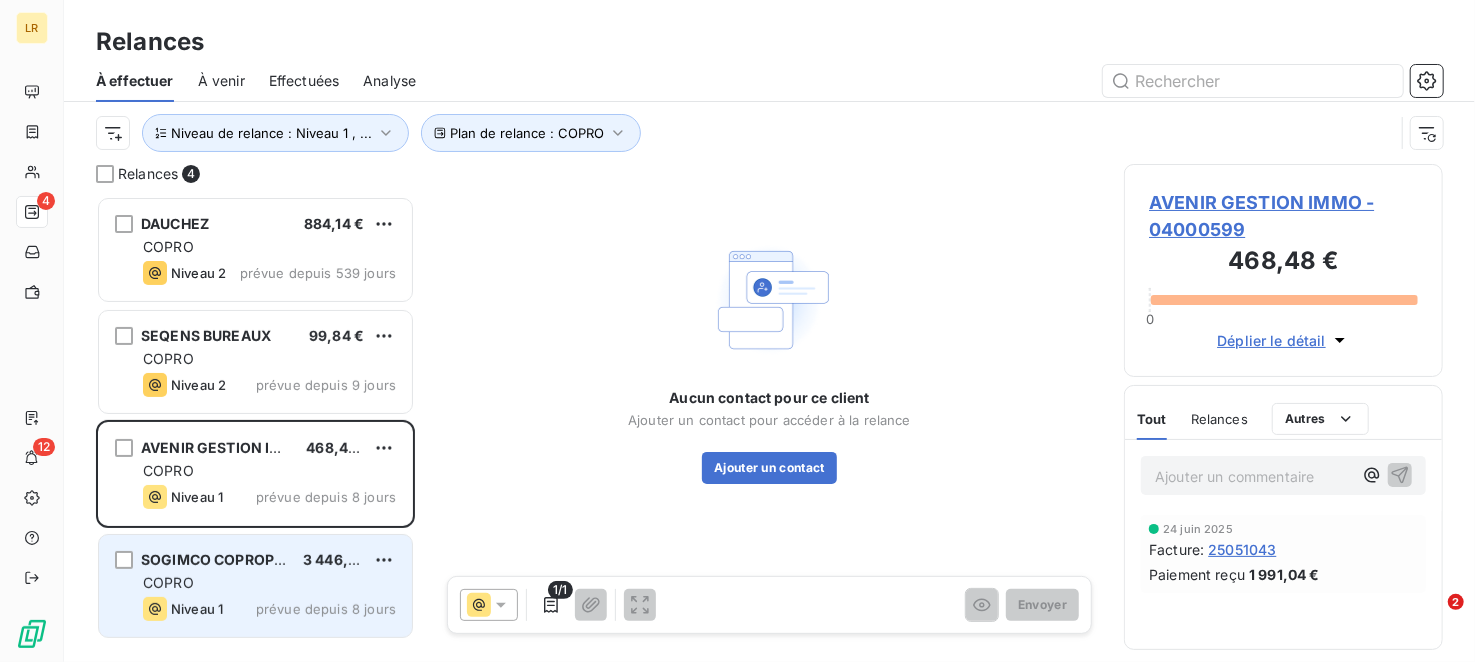 click on "COPRO" at bounding box center [269, 583] 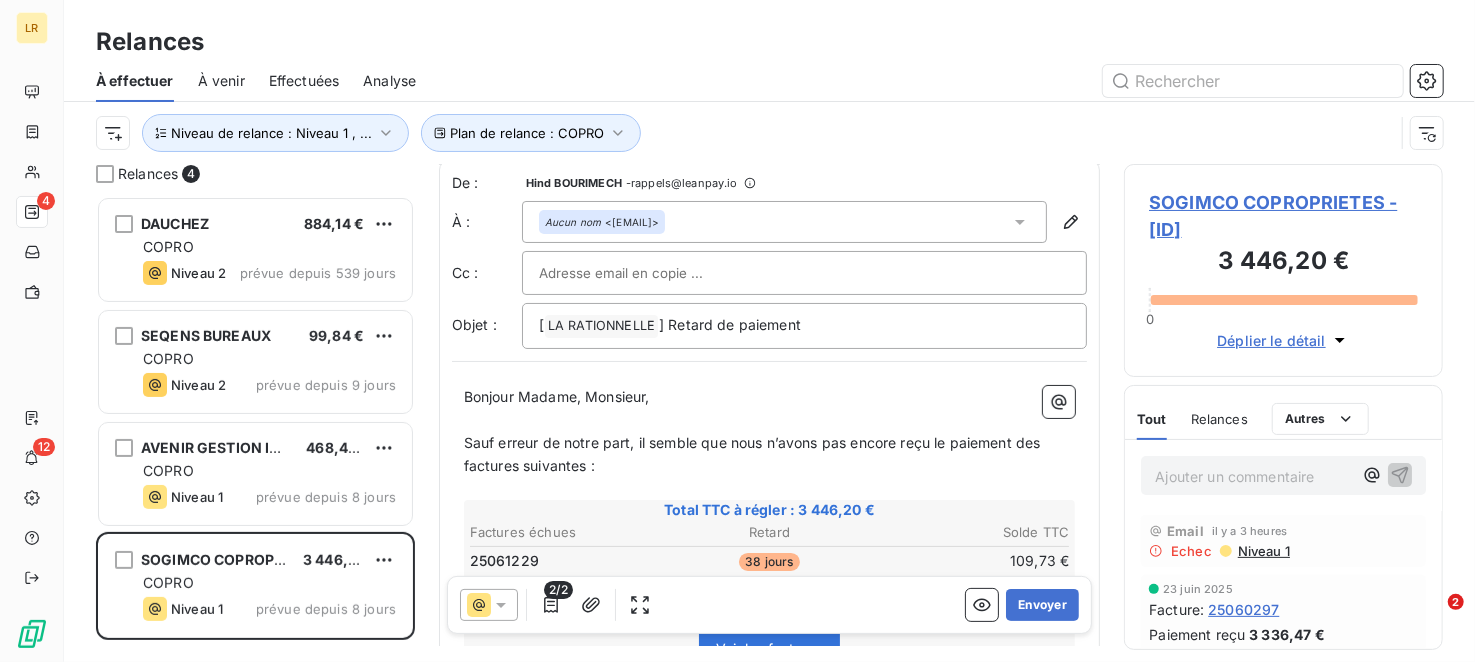 scroll, scrollTop: 200, scrollLeft: 0, axis: vertical 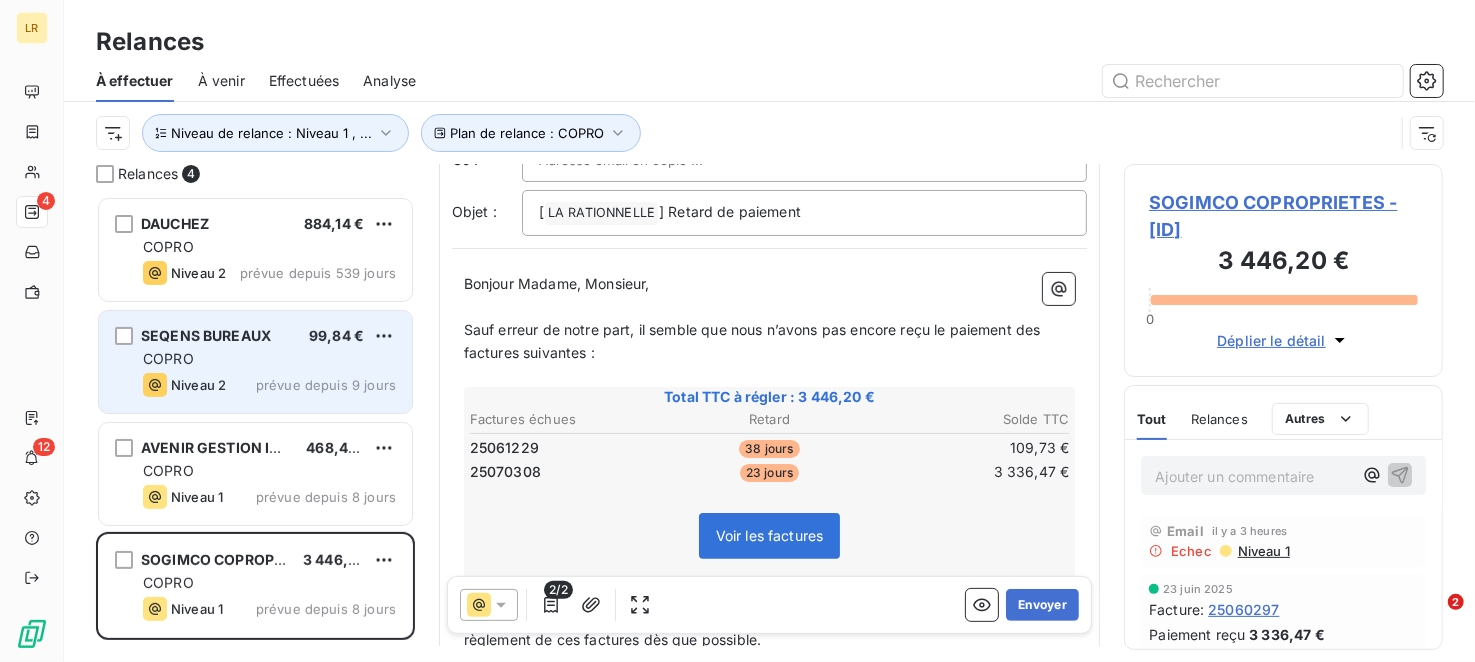 click on "Niveau 2 prévue depuis 9 jours" at bounding box center (269, 385) 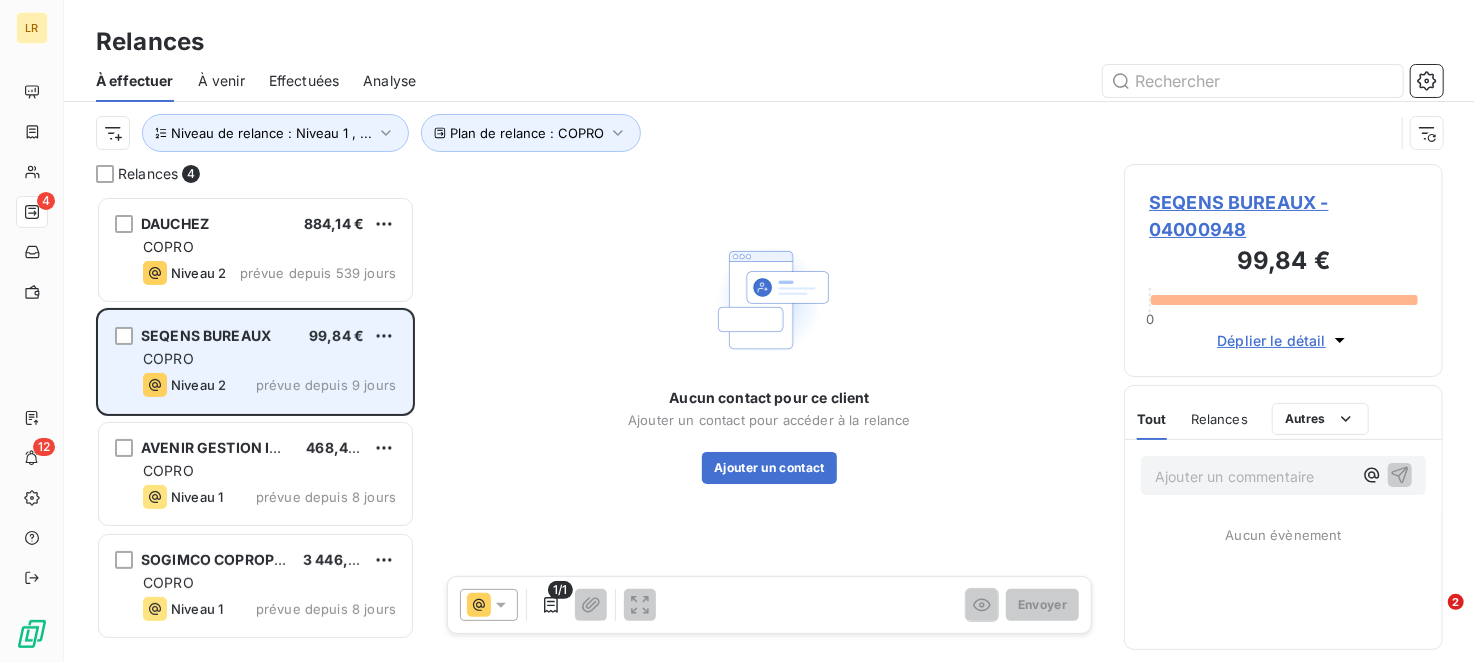 scroll, scrollTop: 0, scrollLeft: 0, axis: both 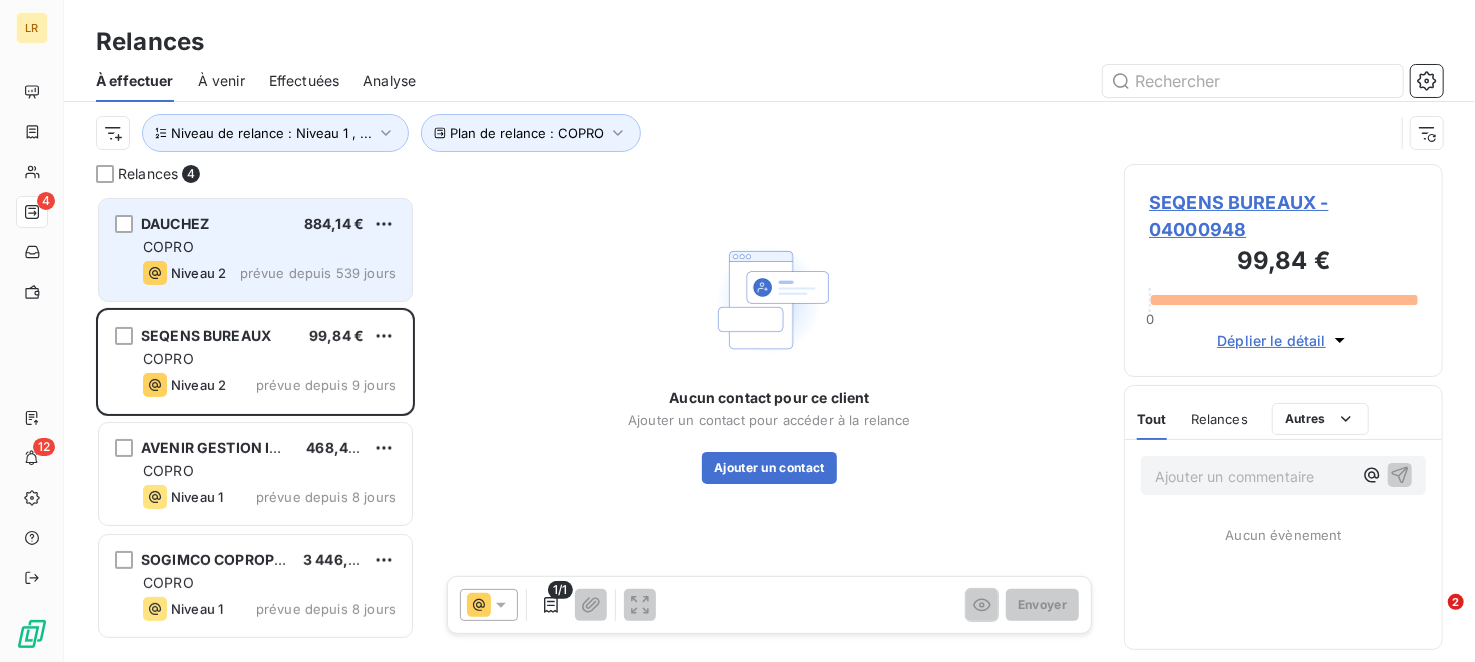 click on "prévue depuis 539 jours" at bounding box center (318, 273) 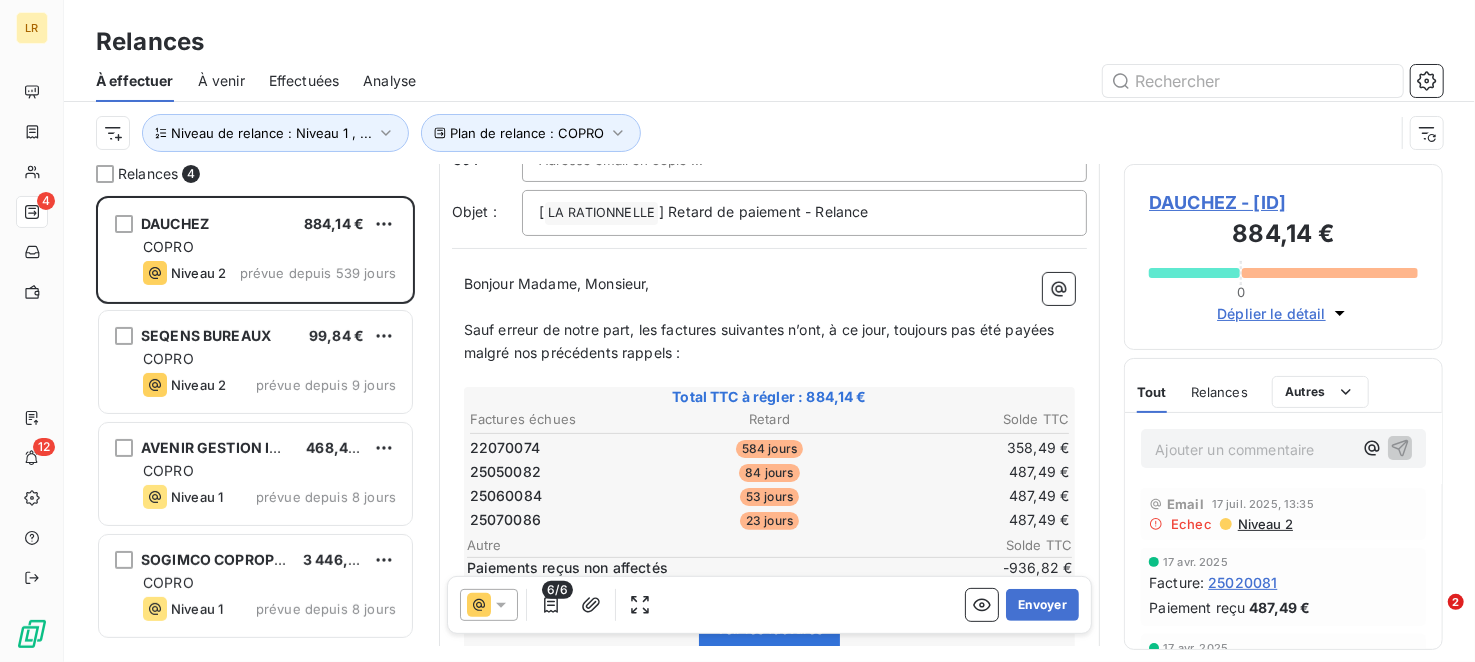scroll, scrollTop: 301, scrollLeft: 0, axis: vertical 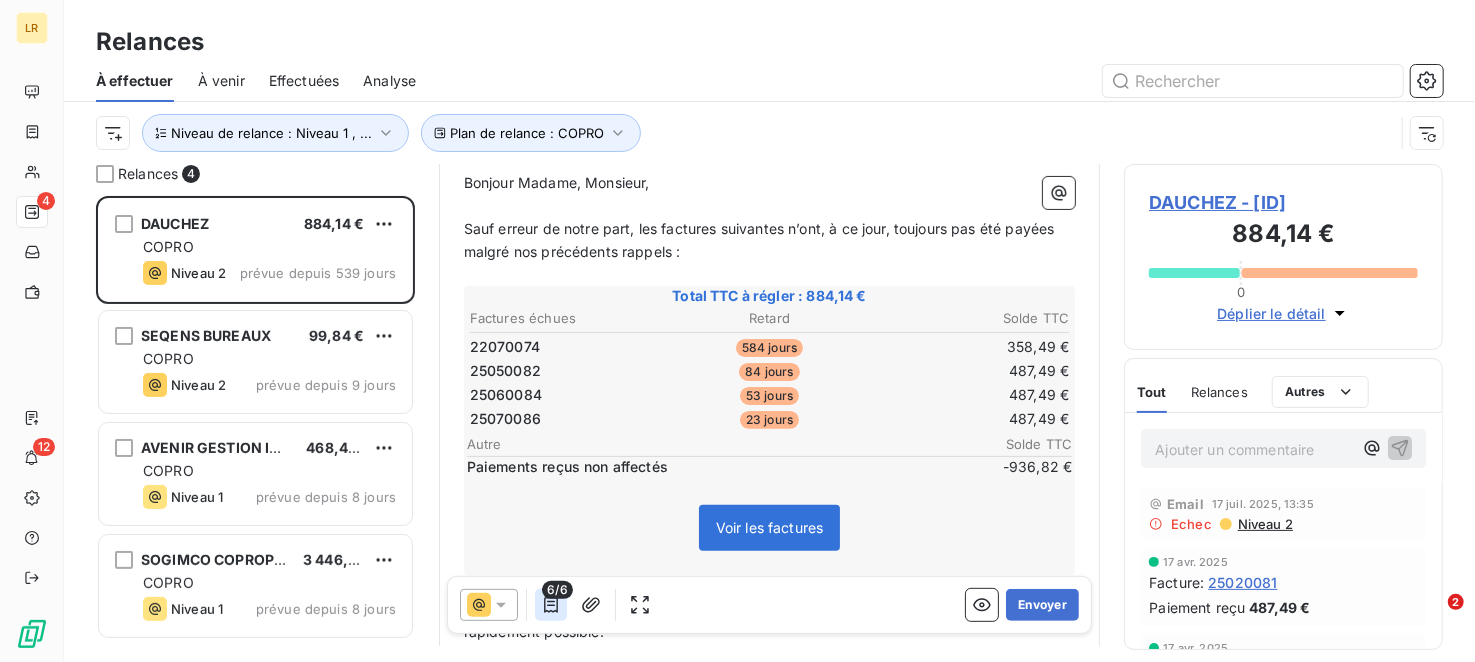 click 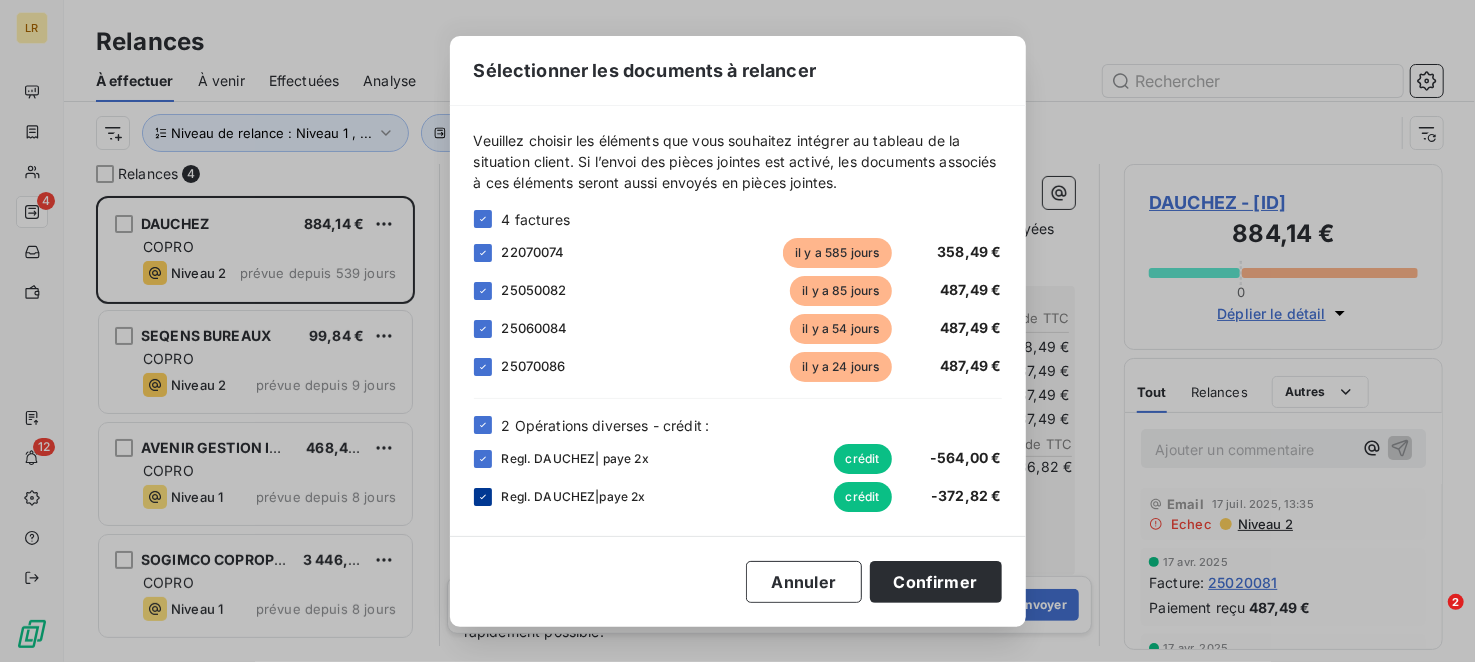 click 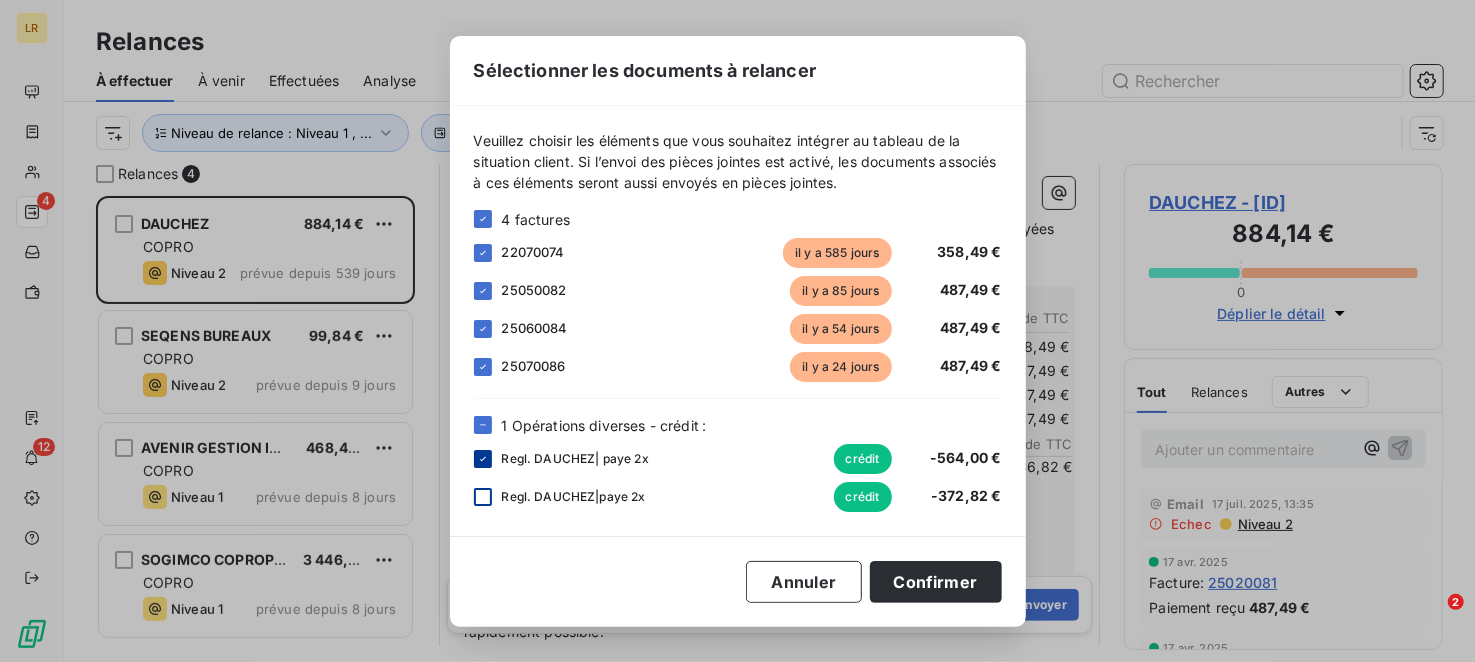 click 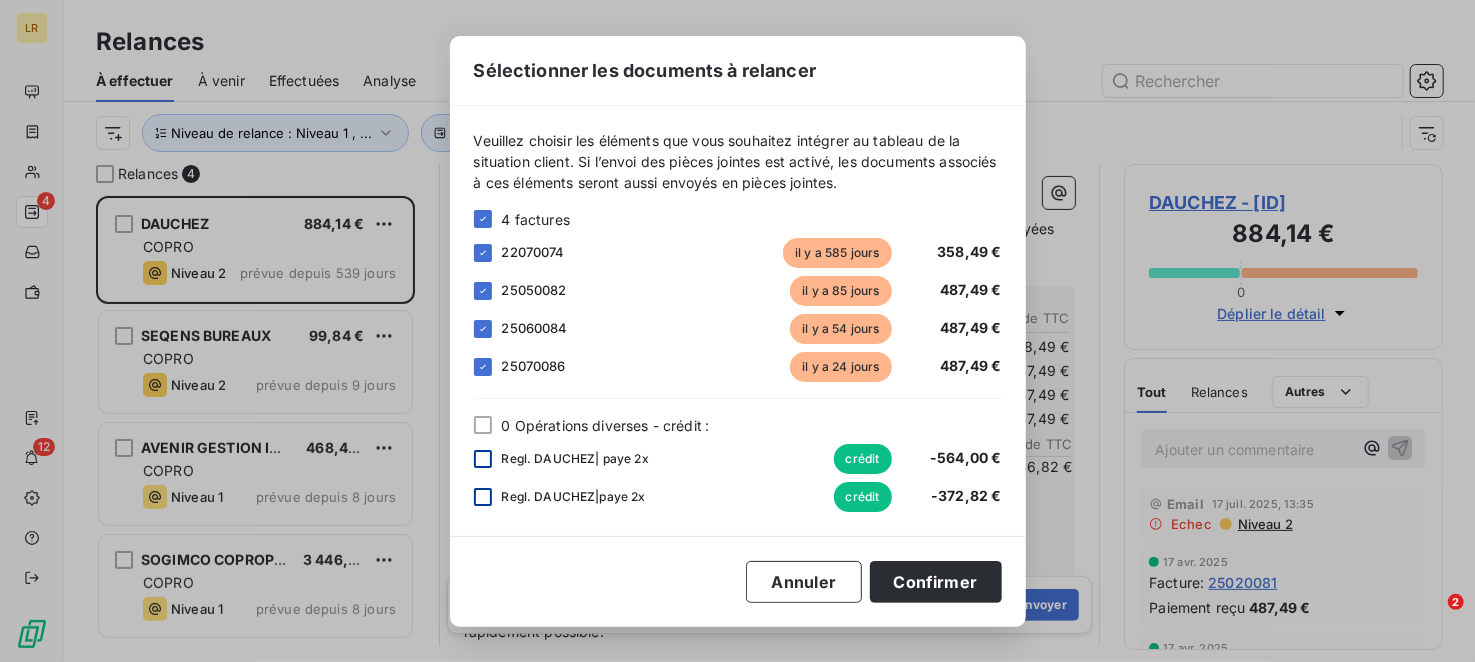 click on "Sélectionner les documents à relancer Veuillez choisir les éléments que vous souhaitez intégrer au tableau de la situation client. Si l’envoi des pièces jointes est activé, les documents associés à ces éléments seront aussi envoyés en pièces jointes. 4 factures [ID] il y a [DAYS] jours [AMOUNT] [ID] il y a [DAYS] jours [AMOUNT] [ID] il y a [DAYS] jours [AMOUNT] [ID] il y a [DAYS] jours [AMOUNT] 0 Opérations diverses - crédit : Regl. DAUCHEZ| paye 2x crédit [AMOUNT]Regl. DAUCHEZ|paye 2x crédit [AMOUNT] Annuler Confirmer" at bounding box center (738, 331) 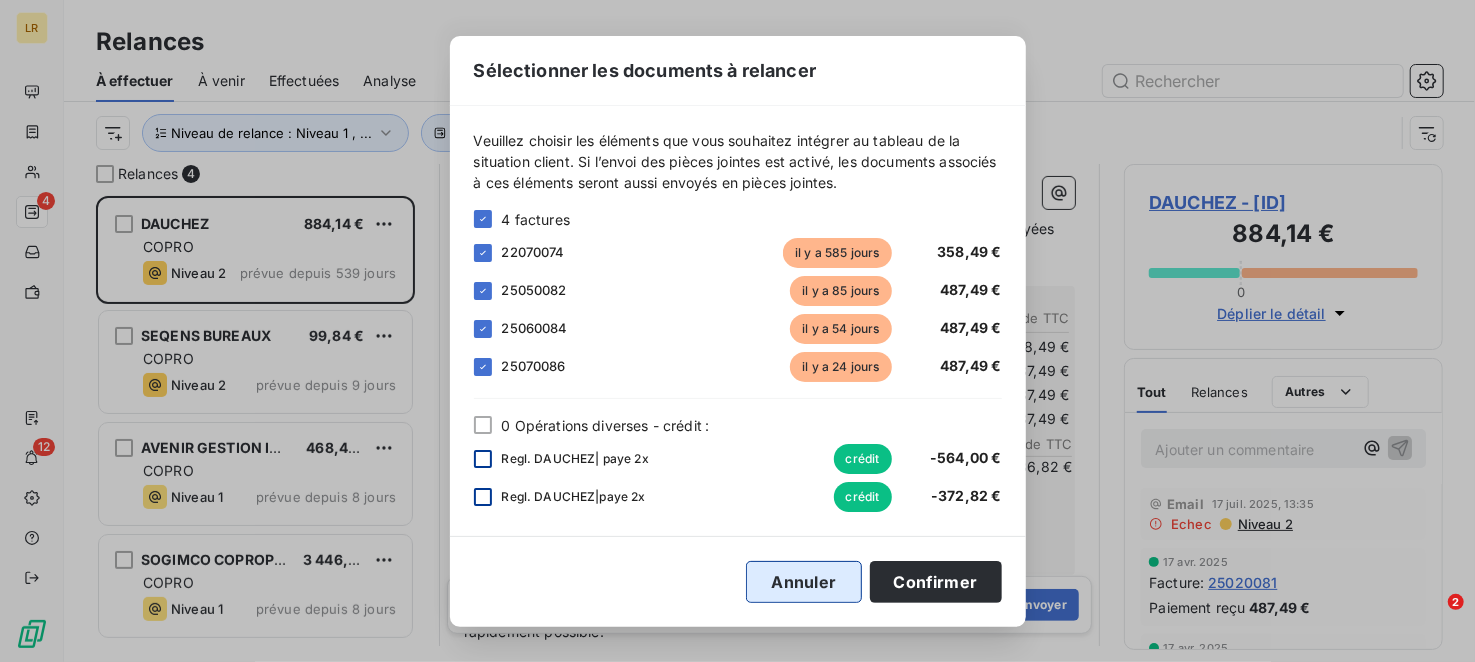 click on "Annuler" at bounding box center (803, 582) 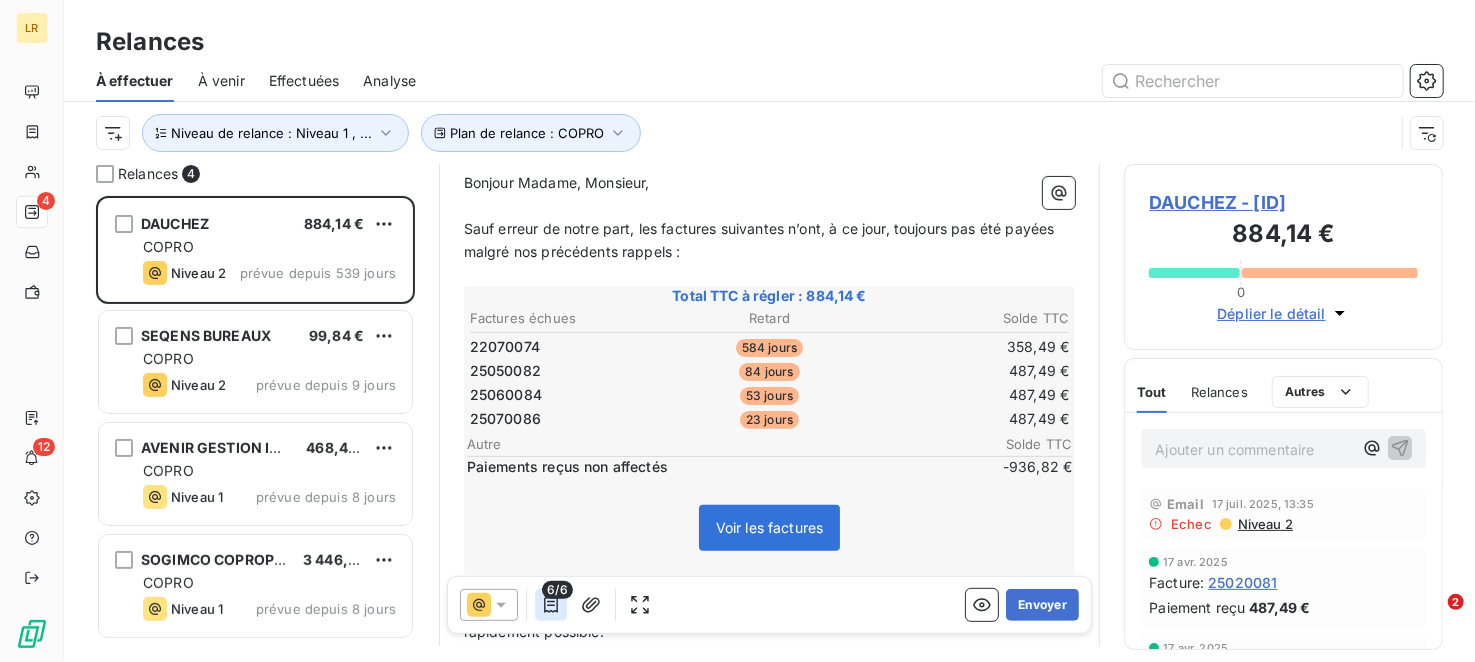click 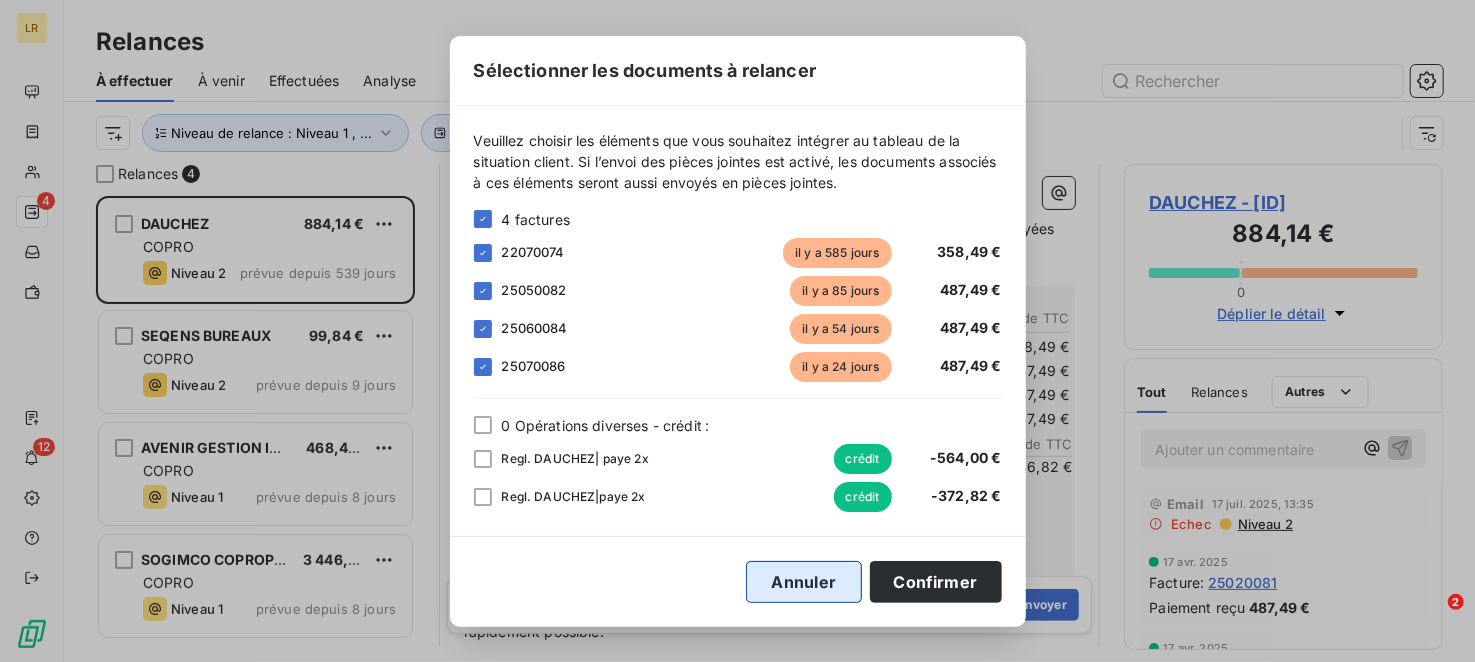 click on "Annuler" at bounding box center (803, 582) 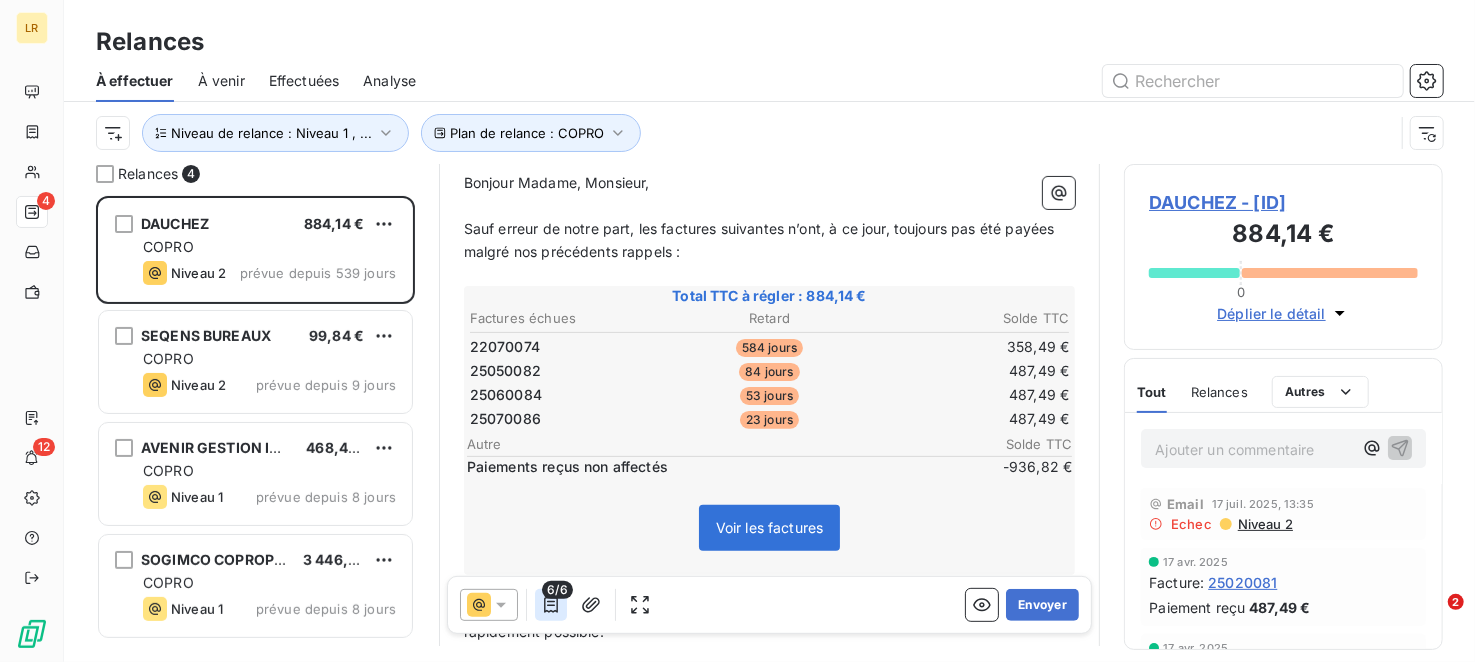 click 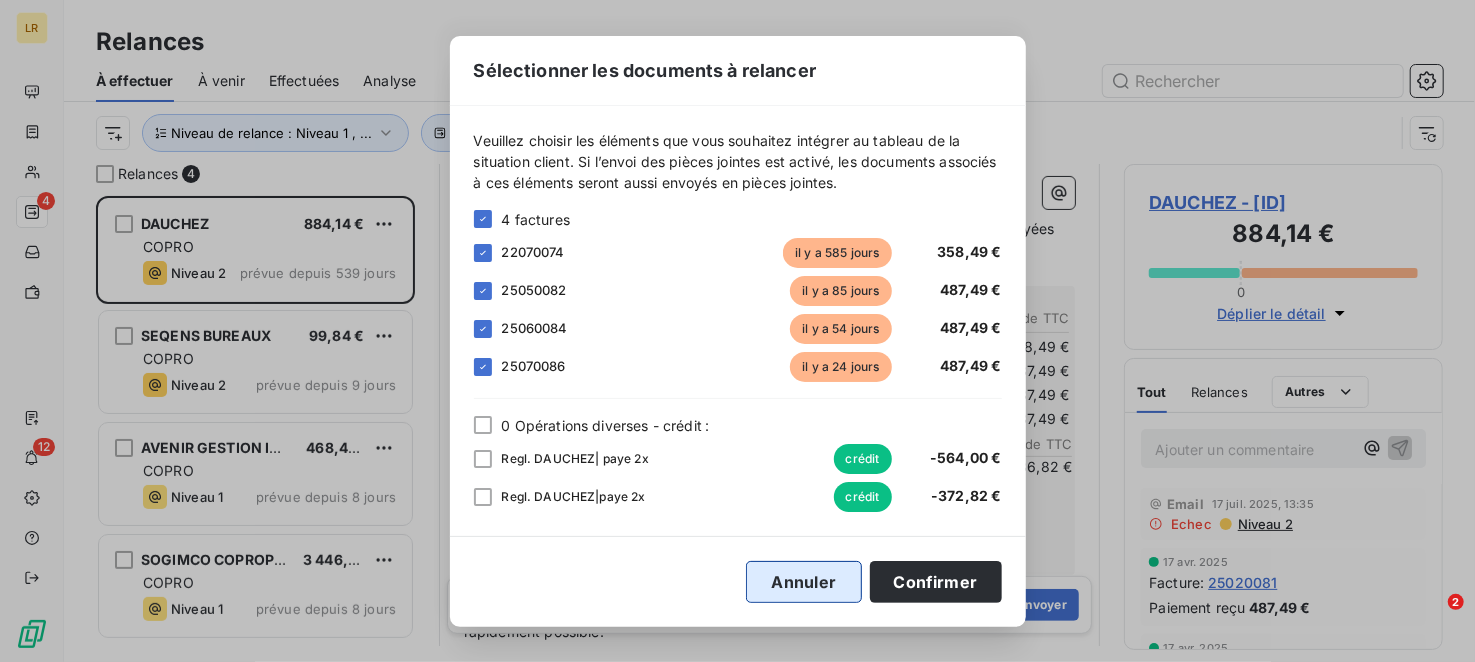 click on "Annuler" at bounding box center [803, 582] 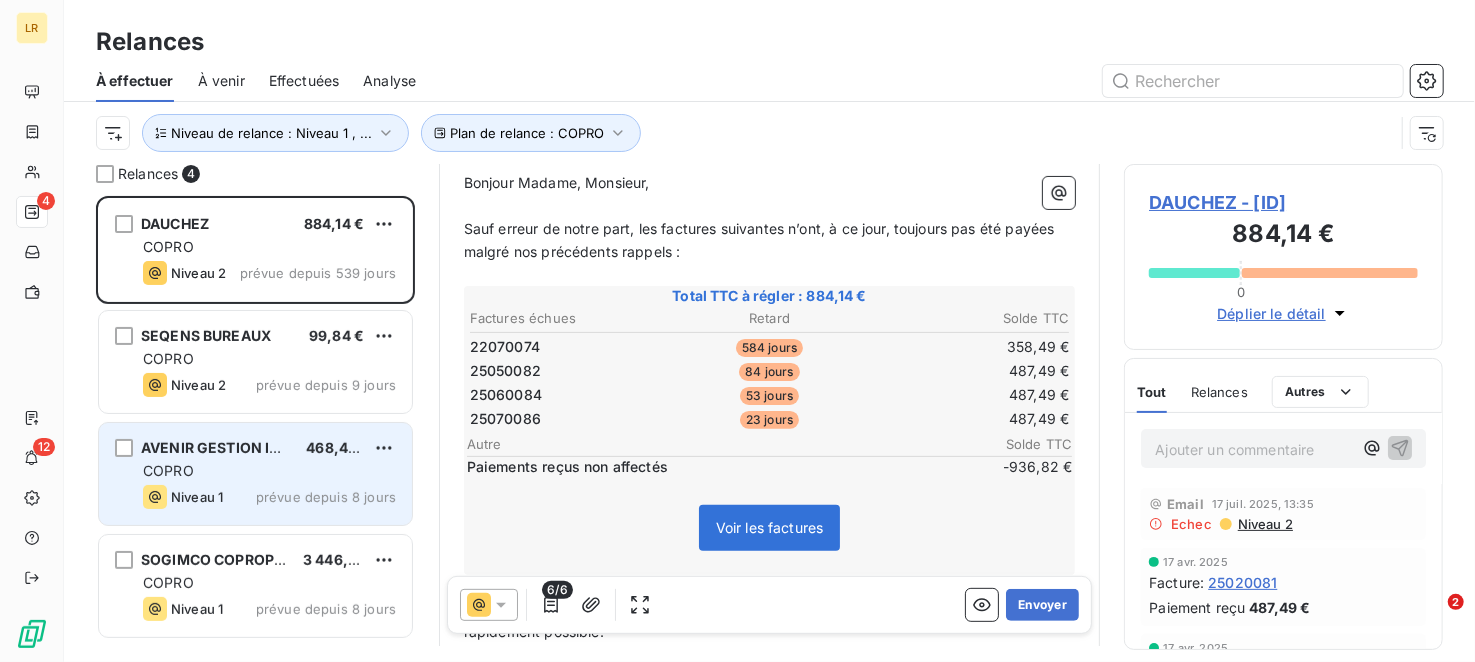 click on "AVENIR GESTION IMMO [AMOUNT] COPRO Niveau 1 prévue depuis 8 jours" at bounding box center (255, 474) 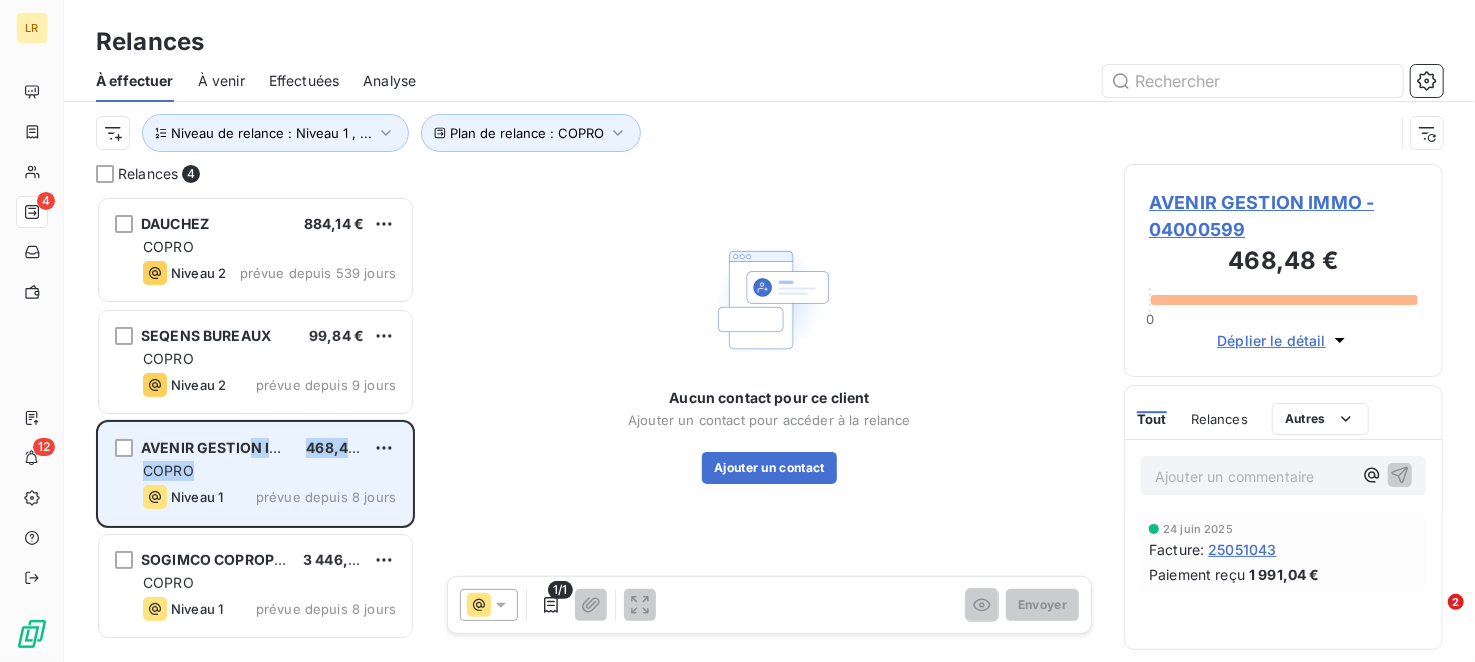 scroll, scrollTop: 0, scrollLeft: 0, axis: both 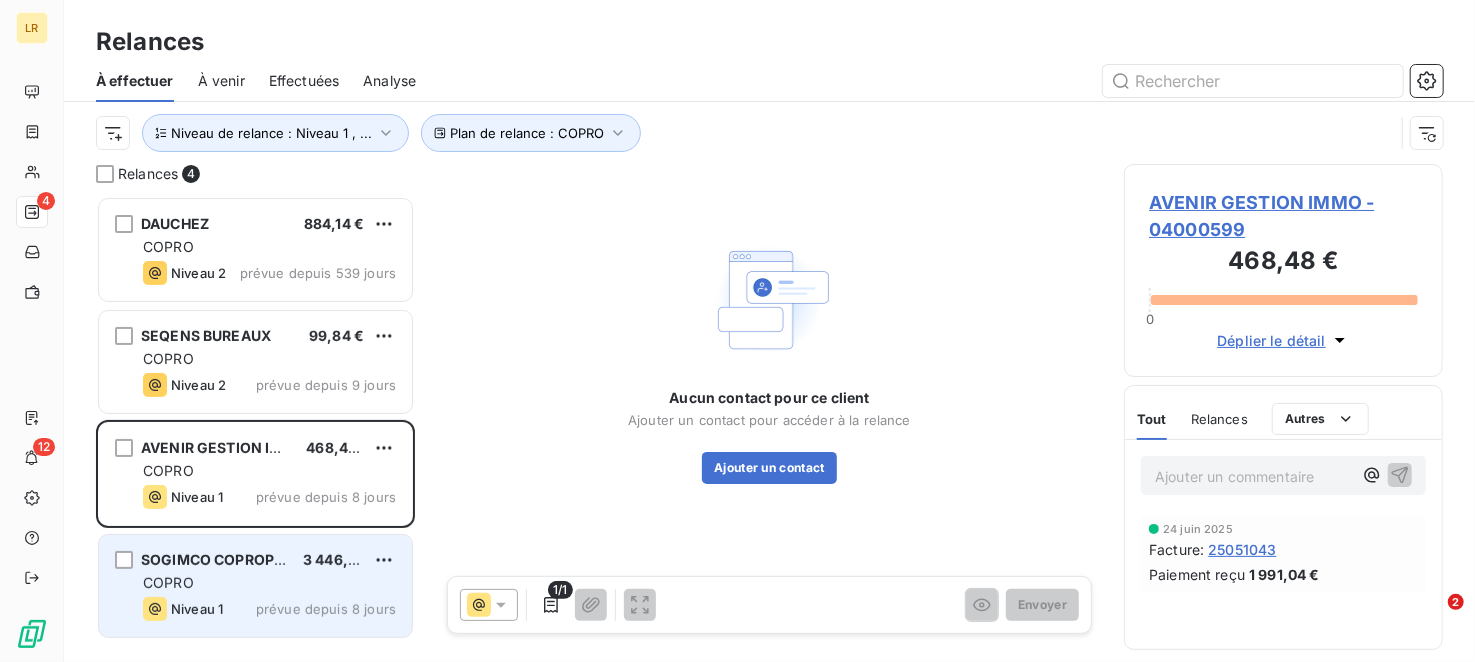 drag, startPoint x: 249, startPoint y: 587, endPoint x: 256, endPoint y: 567, distance: 21.189621 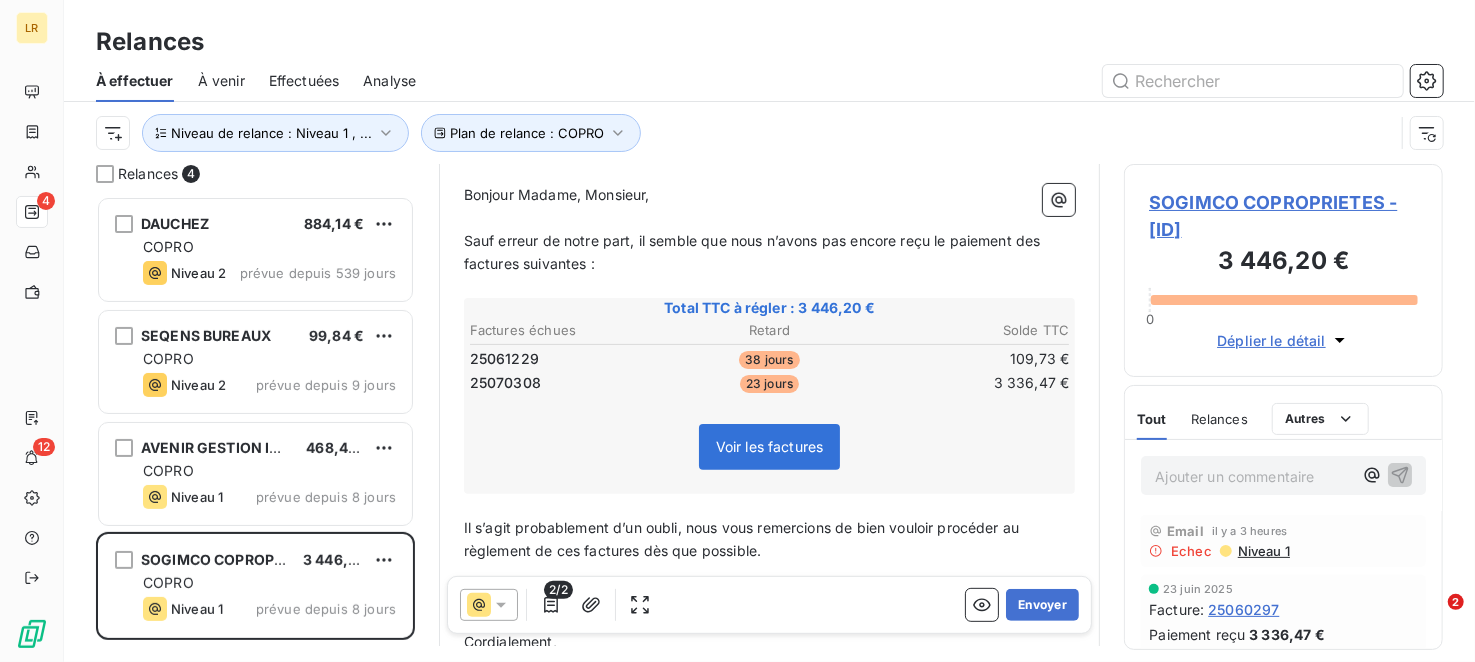 scroll, scrollTop: 301, scrollLeft: 0, axis: vertical 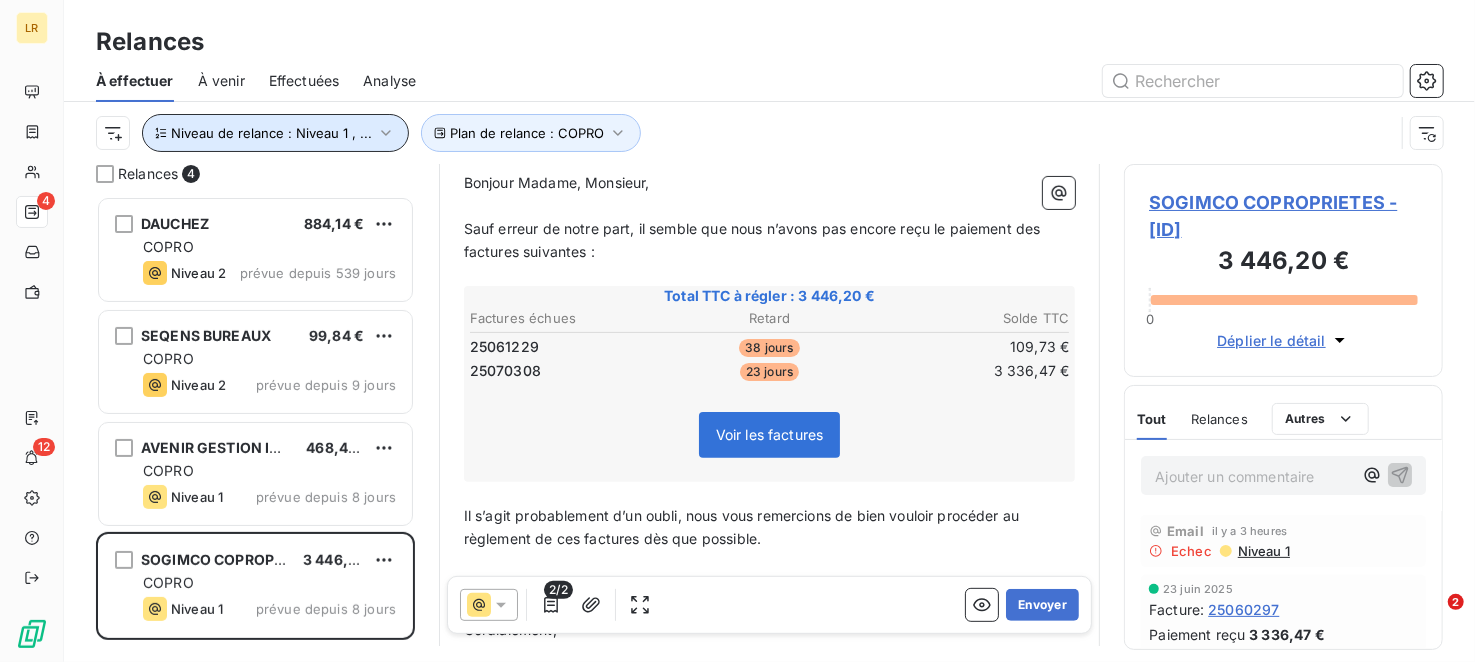 click on "Niveau de relance  : Niveau 1 , ..." at bounding box center (271, 133) 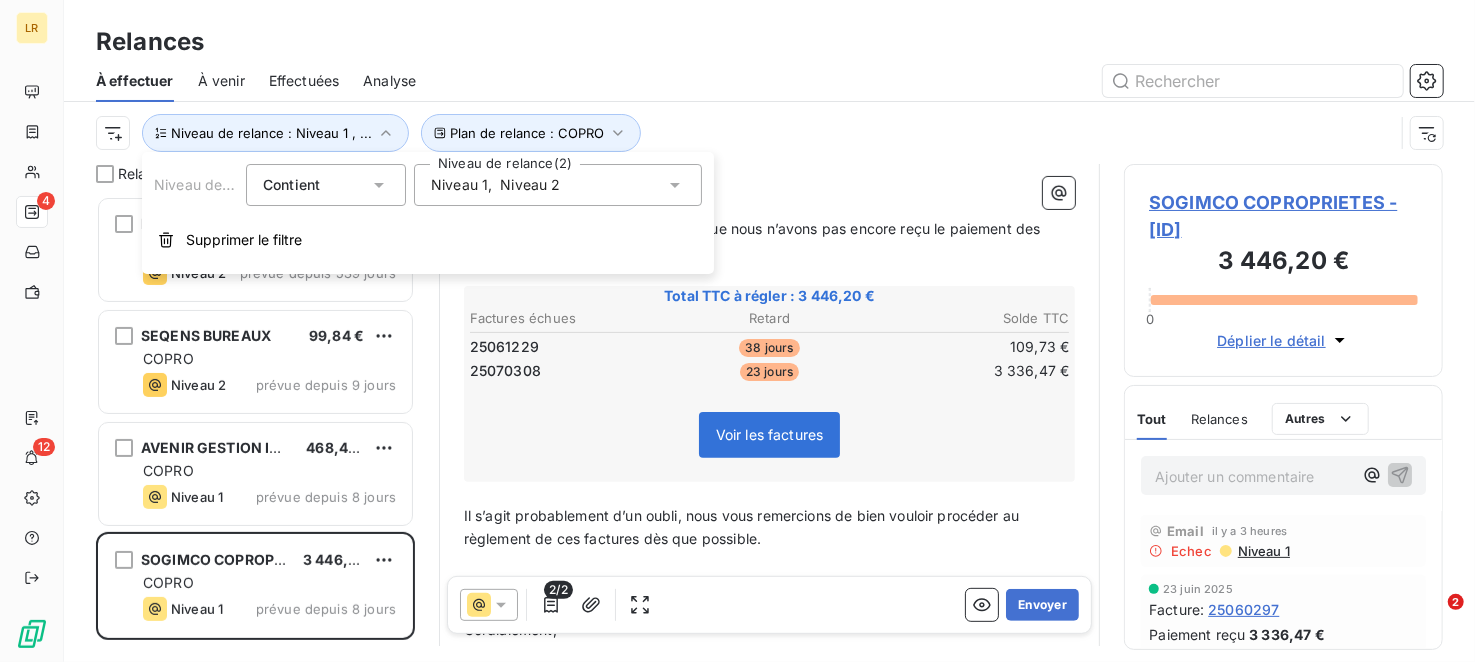 click on "Niveau 2" at bounding box center (530, 185) 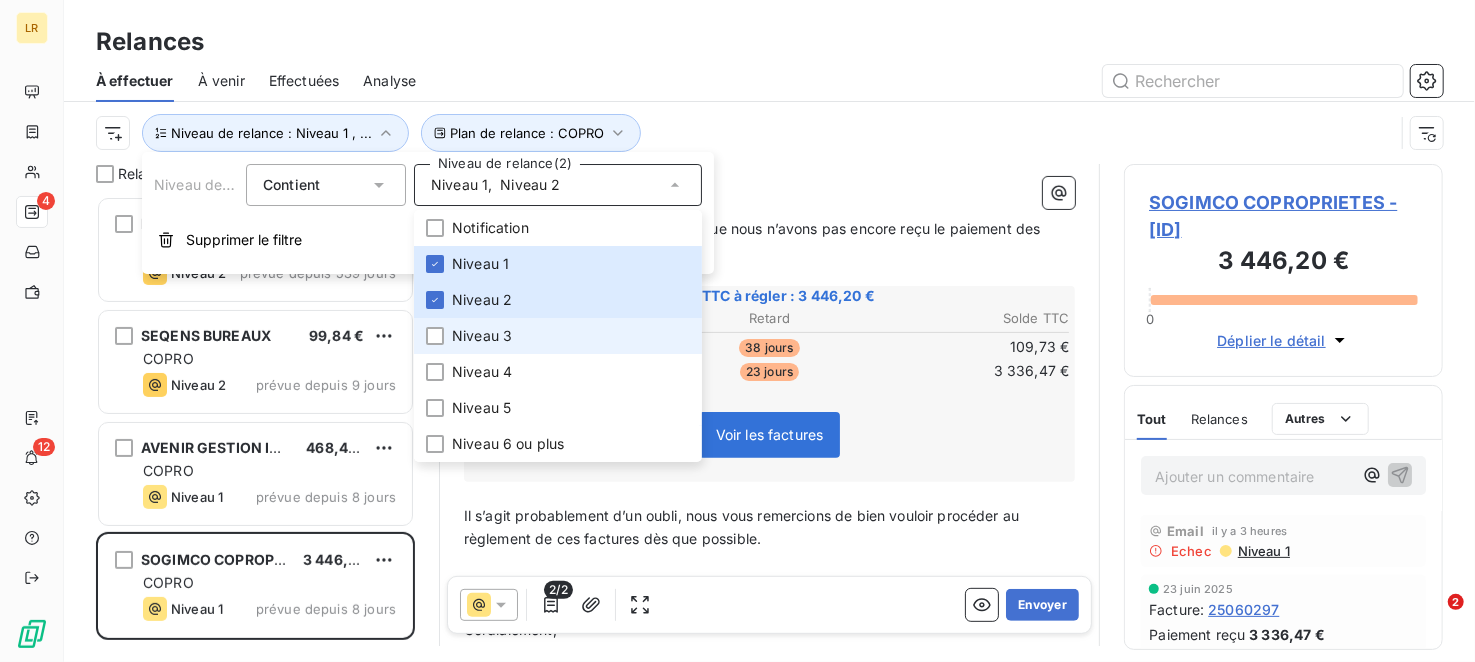 click on "Niveau 3" at bounding box center [482, 336] 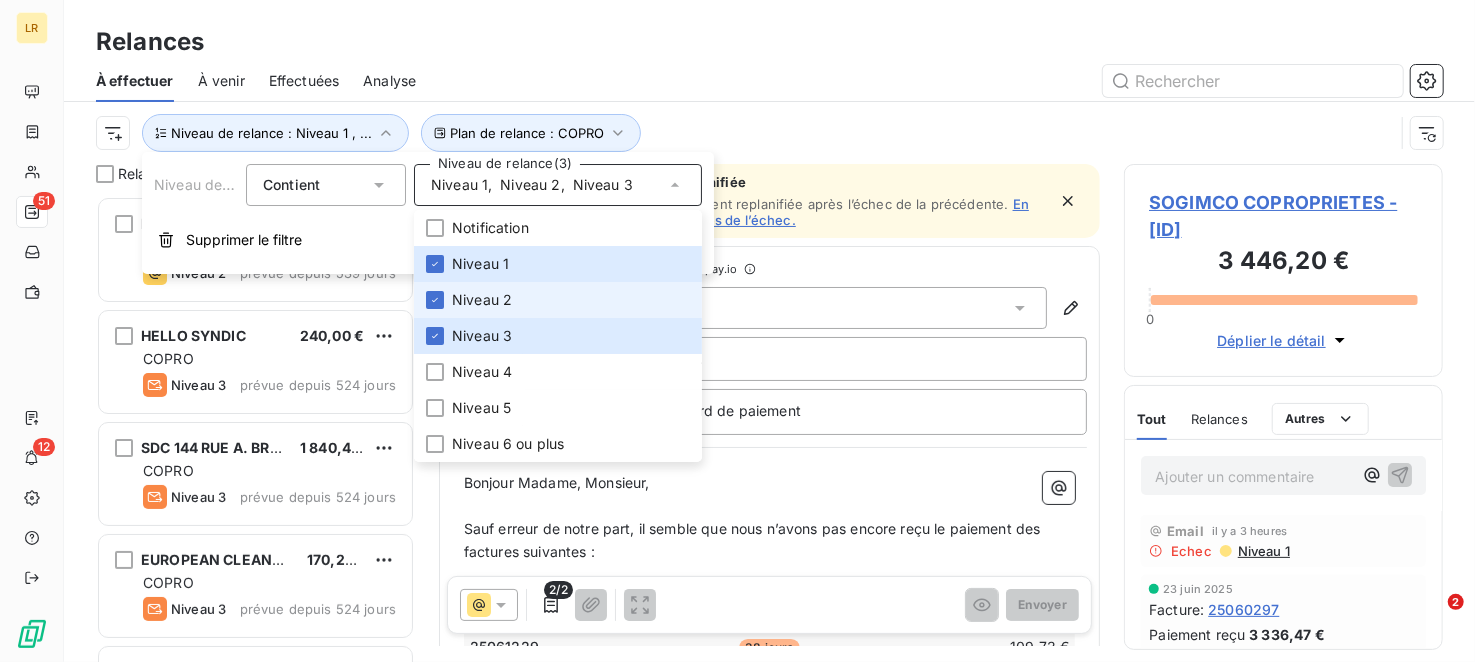 click on "Niveau 2" at bounding box center [482, 300] 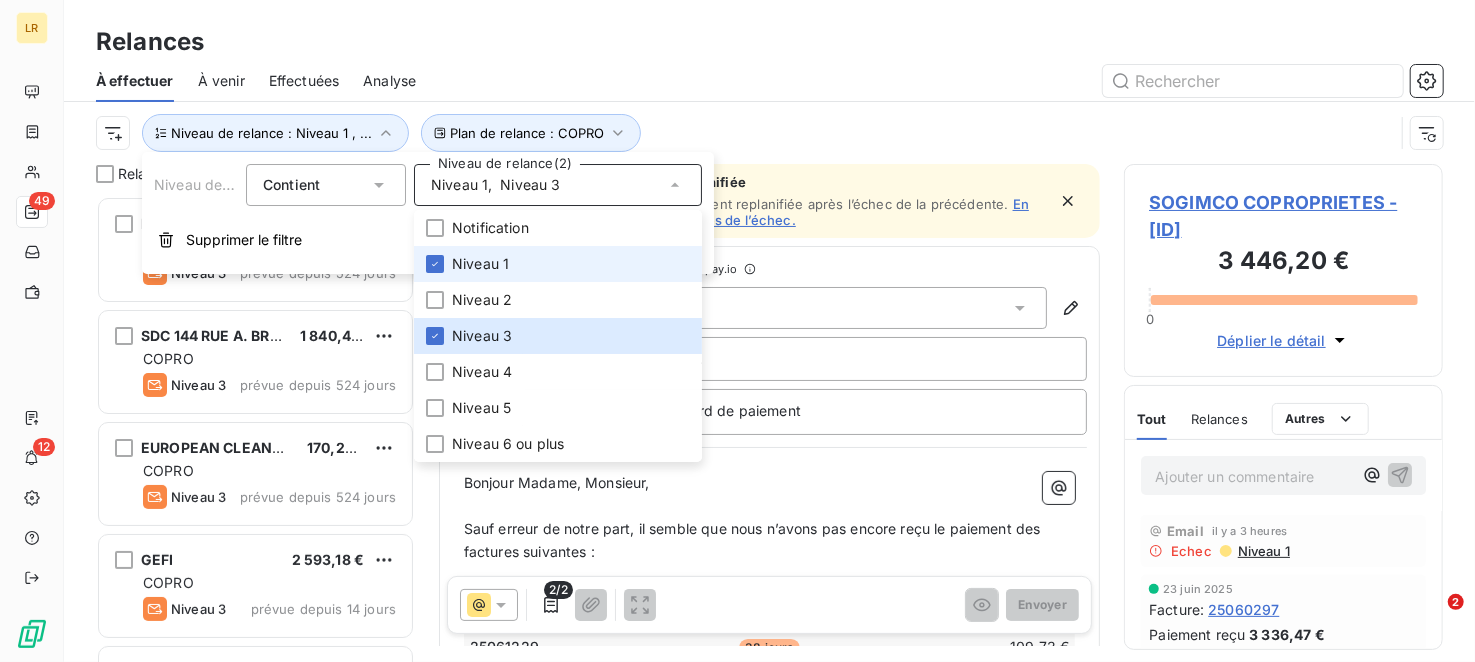 click on "Niveau 1" at bounding box center (480, 264) 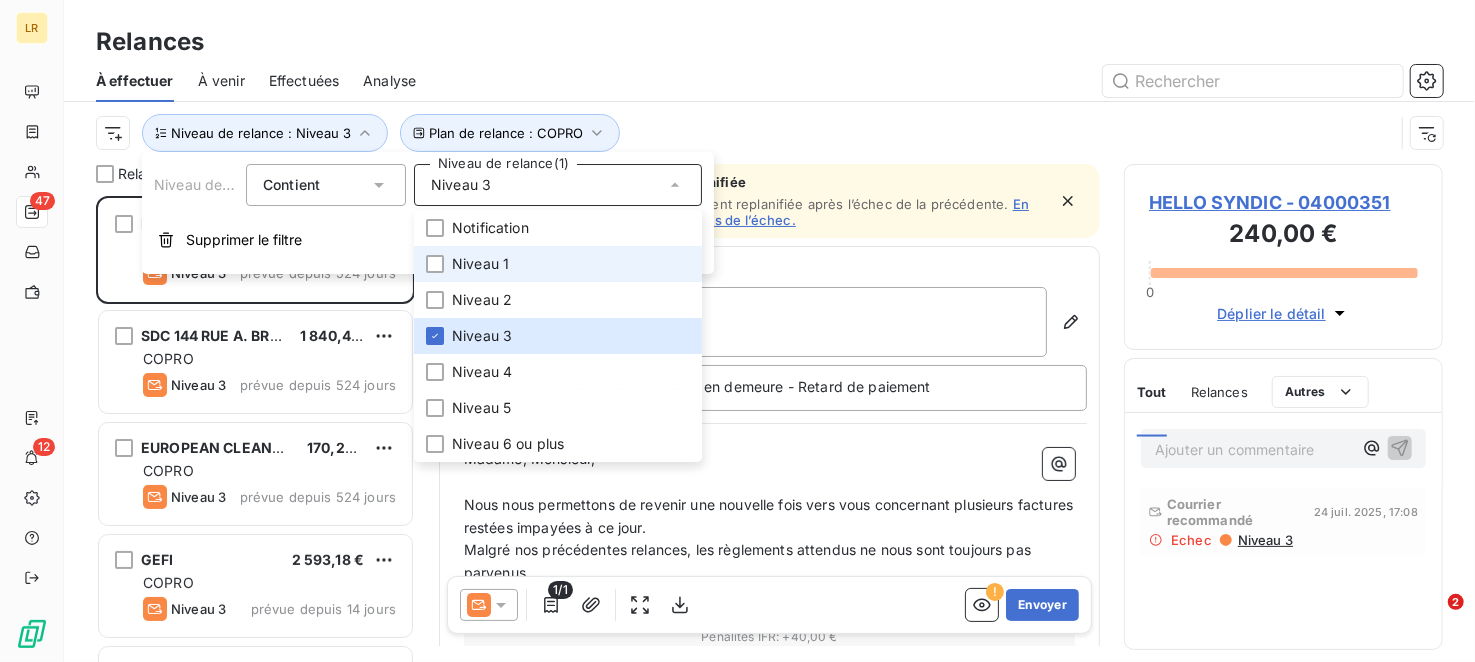 scroll, scrollTop: 16, scrollLeft: 16, axis: both 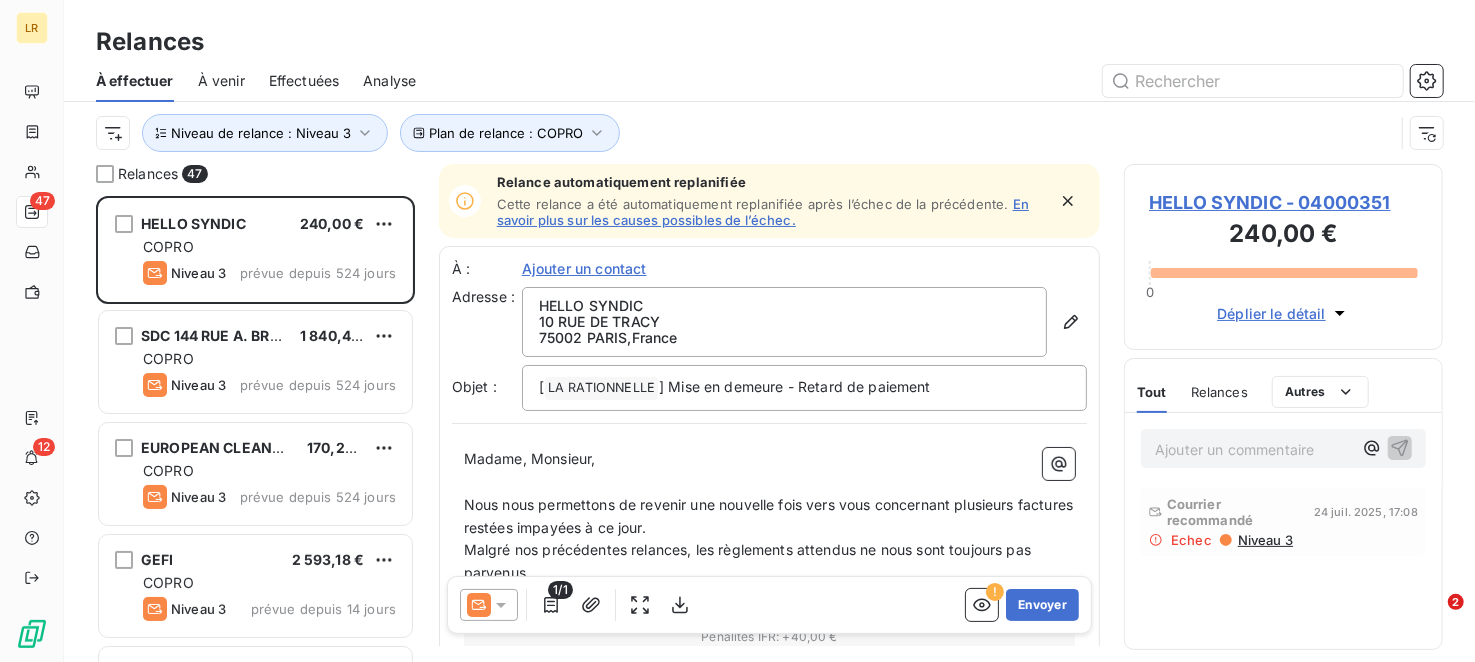 click on "Relances" at bounding box center (769, 42) 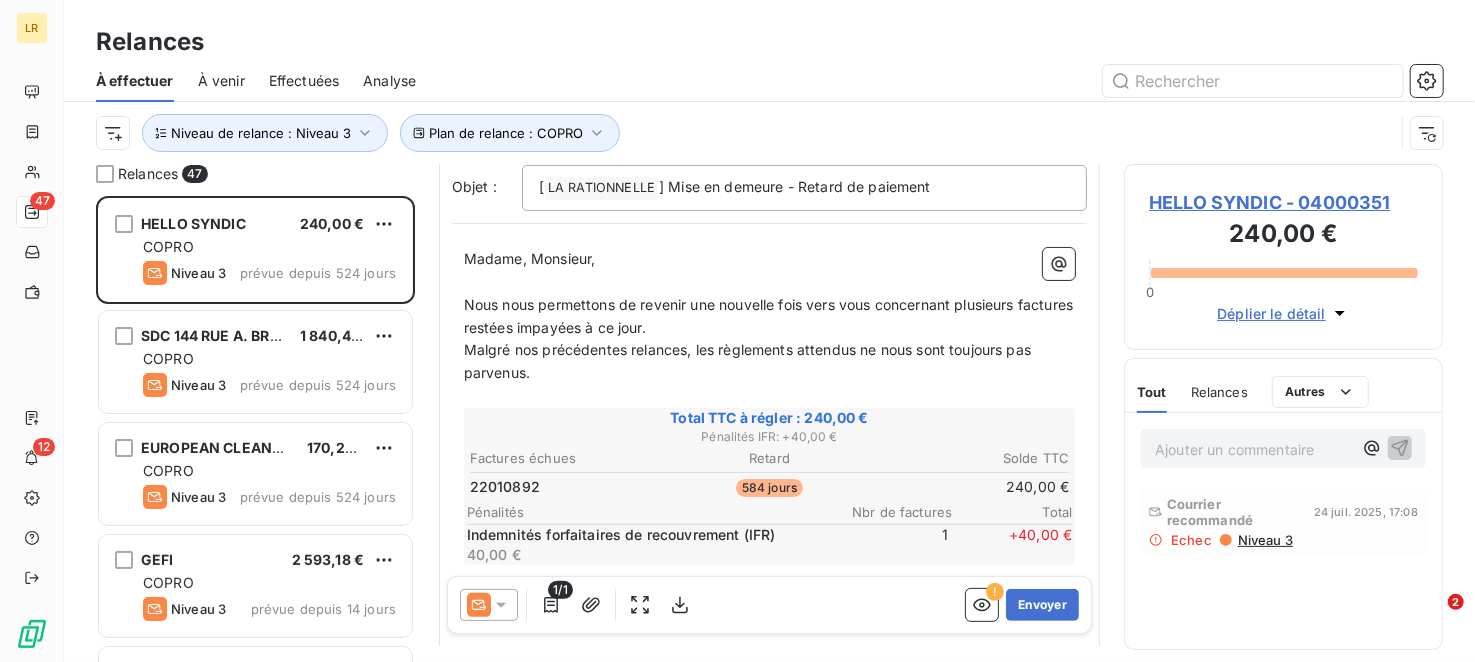 scroll, scrollTop: 400, scrollLeft: 0, axis: vertical 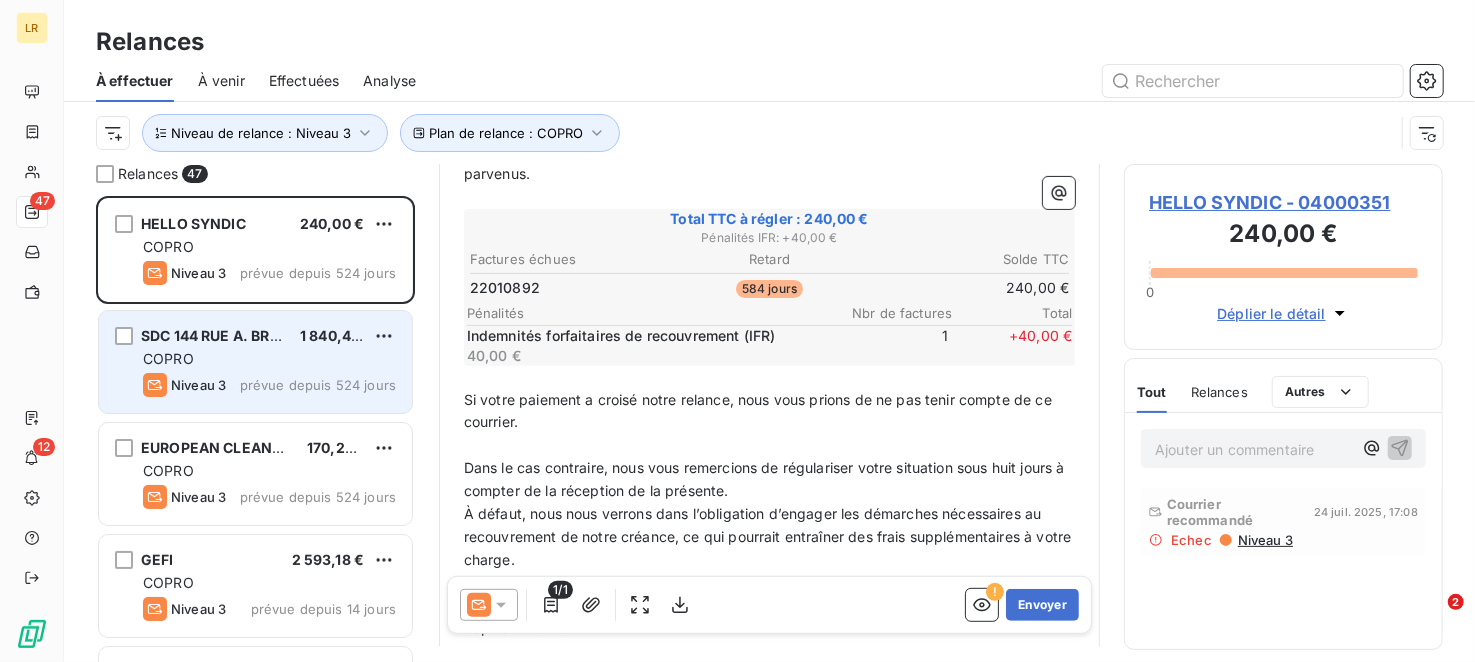 click on "COPRO" at bounding box center [269, 359] 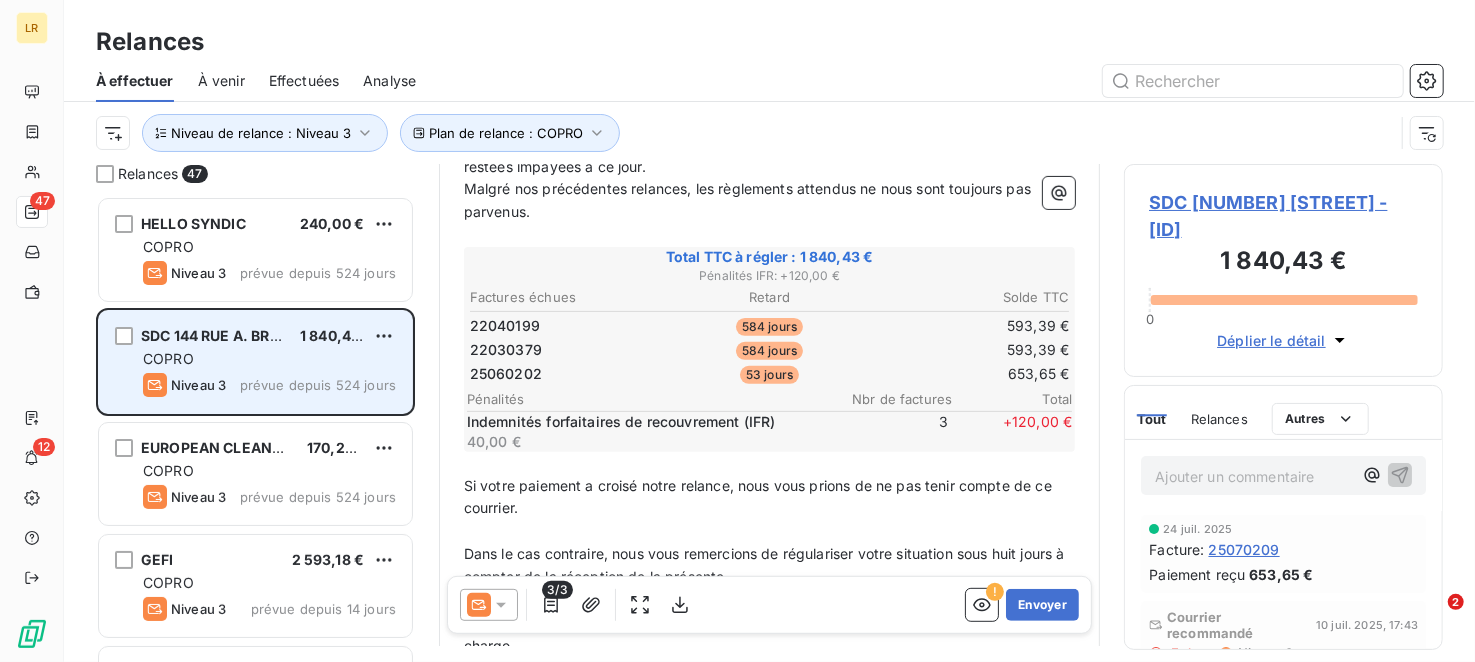 scroll, scrollTop: 367, scrollLeft: 0, axis: vertical 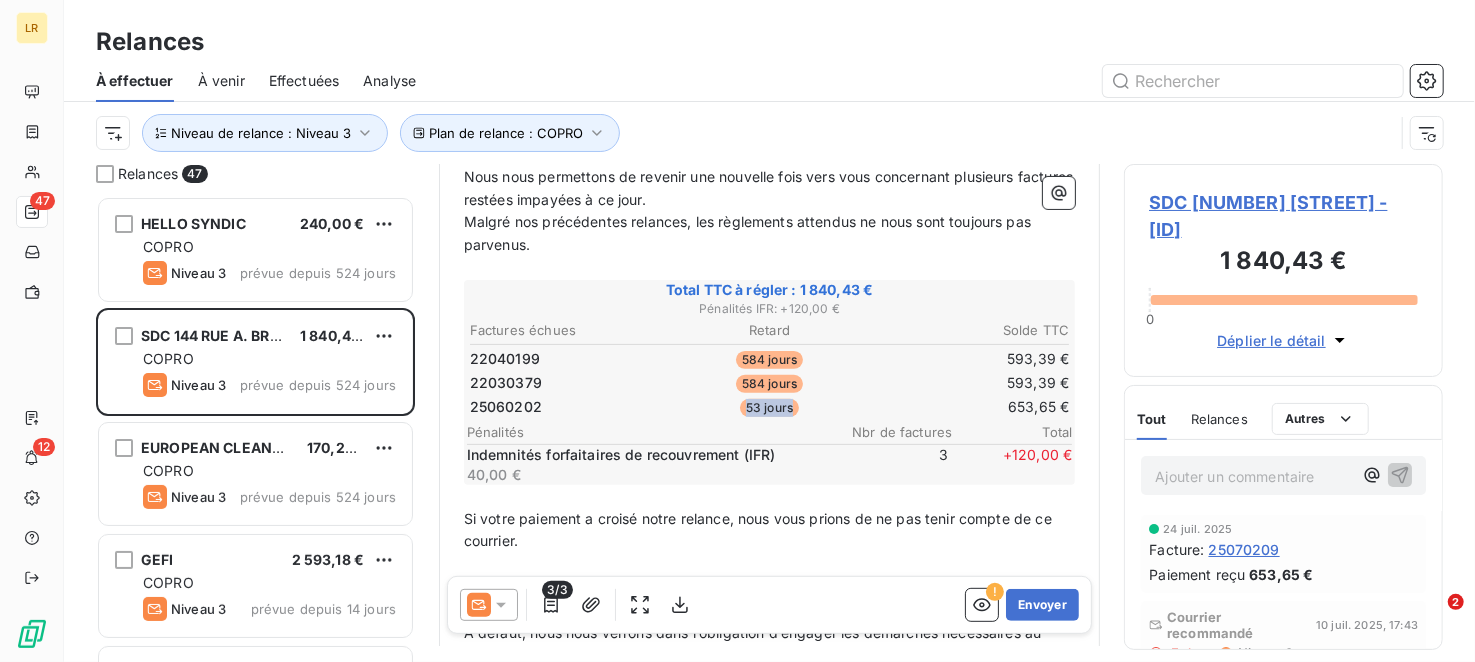 drag, startPoint x: 736, startPoint y: 402, endPoint x: 825, endPoint y: 398, distance: 89.08984 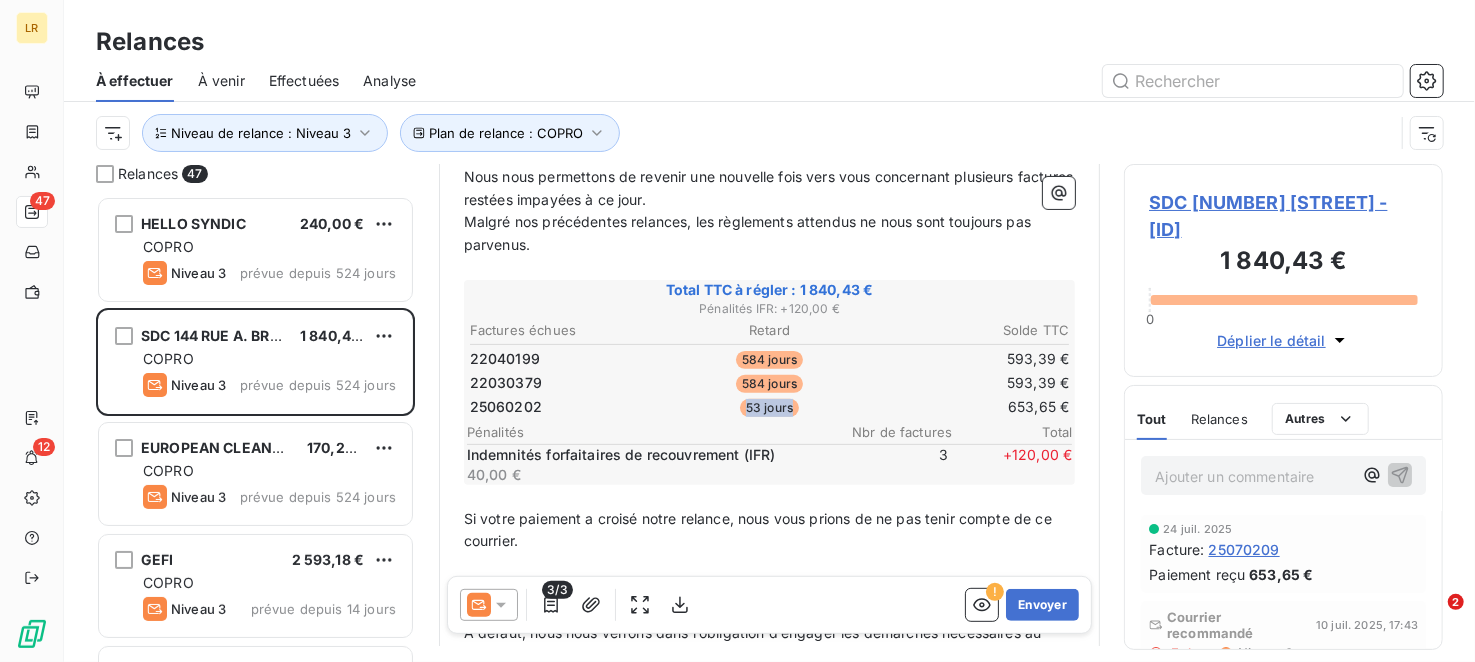 drag, startPoint x: 736, startPoint y: 405, endPoint x: 796, endPoint y: 405, distance: 60 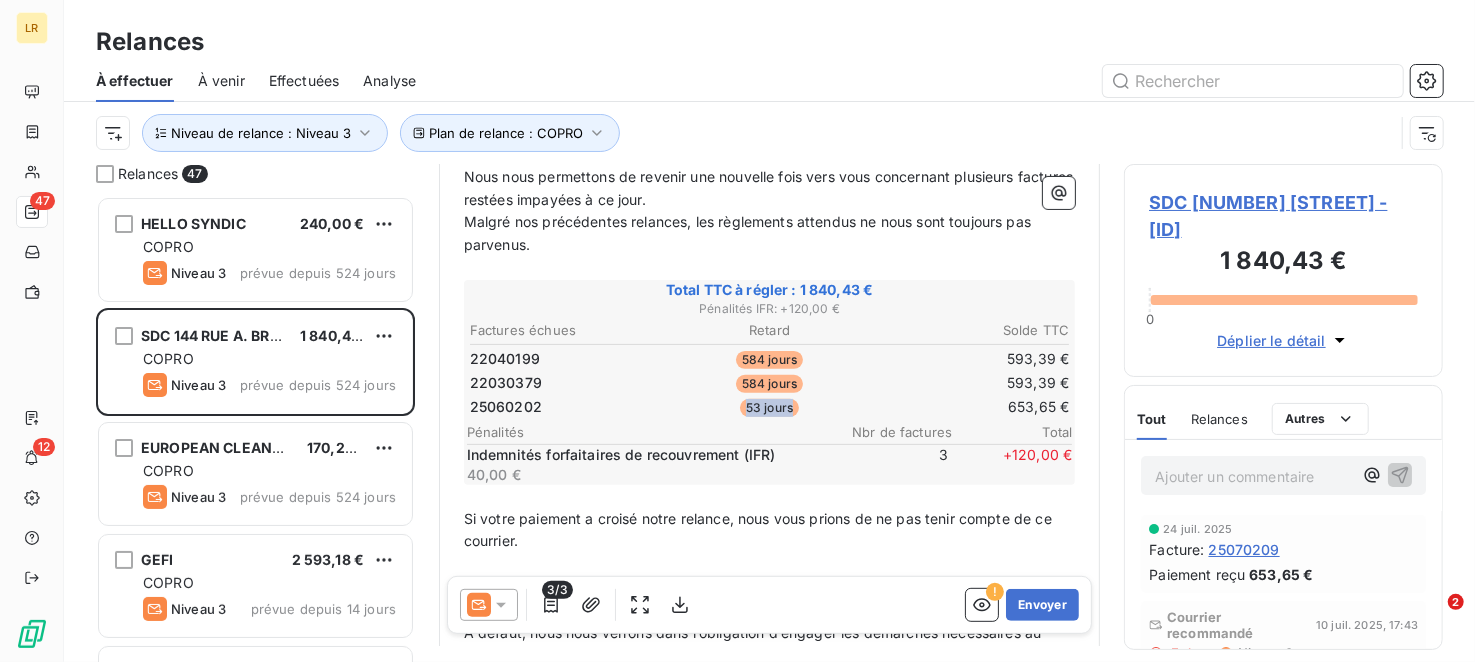 click on "53 jours" at bounding box center [769, 407] 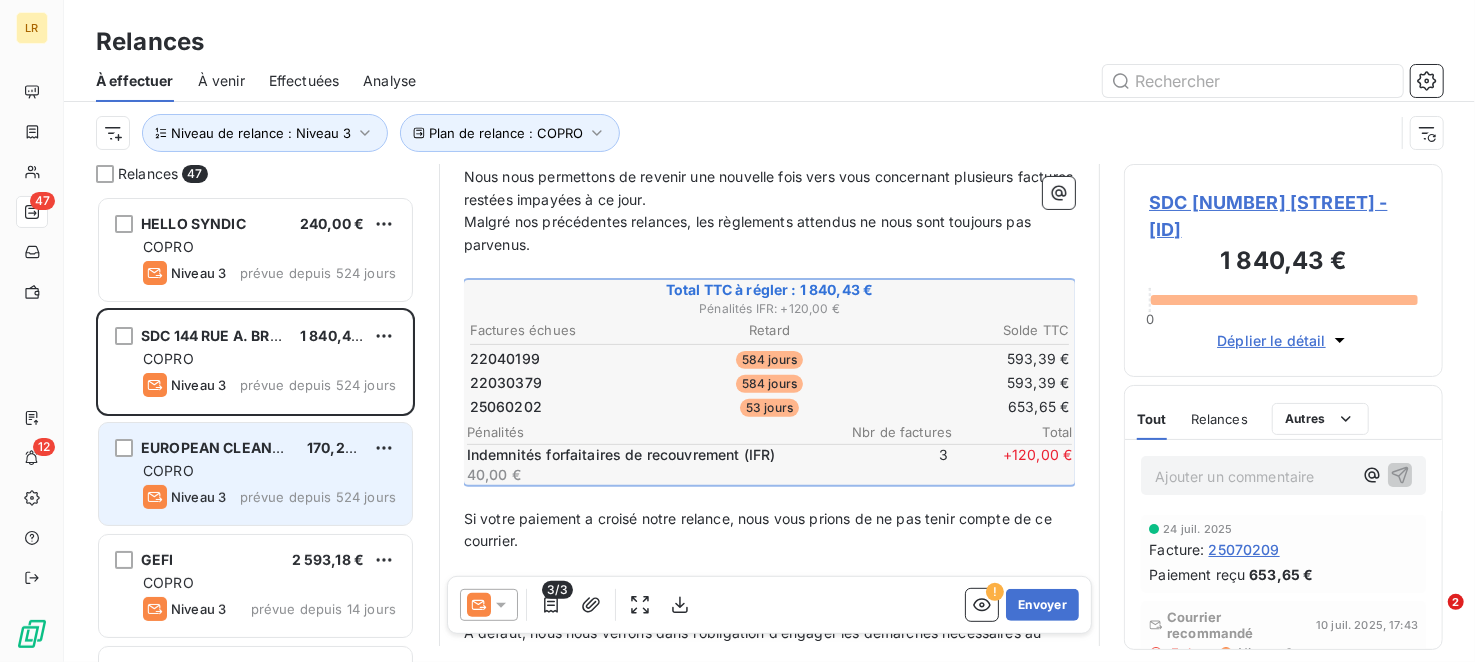 click on "COPRO" at bounding box center (269, 471) 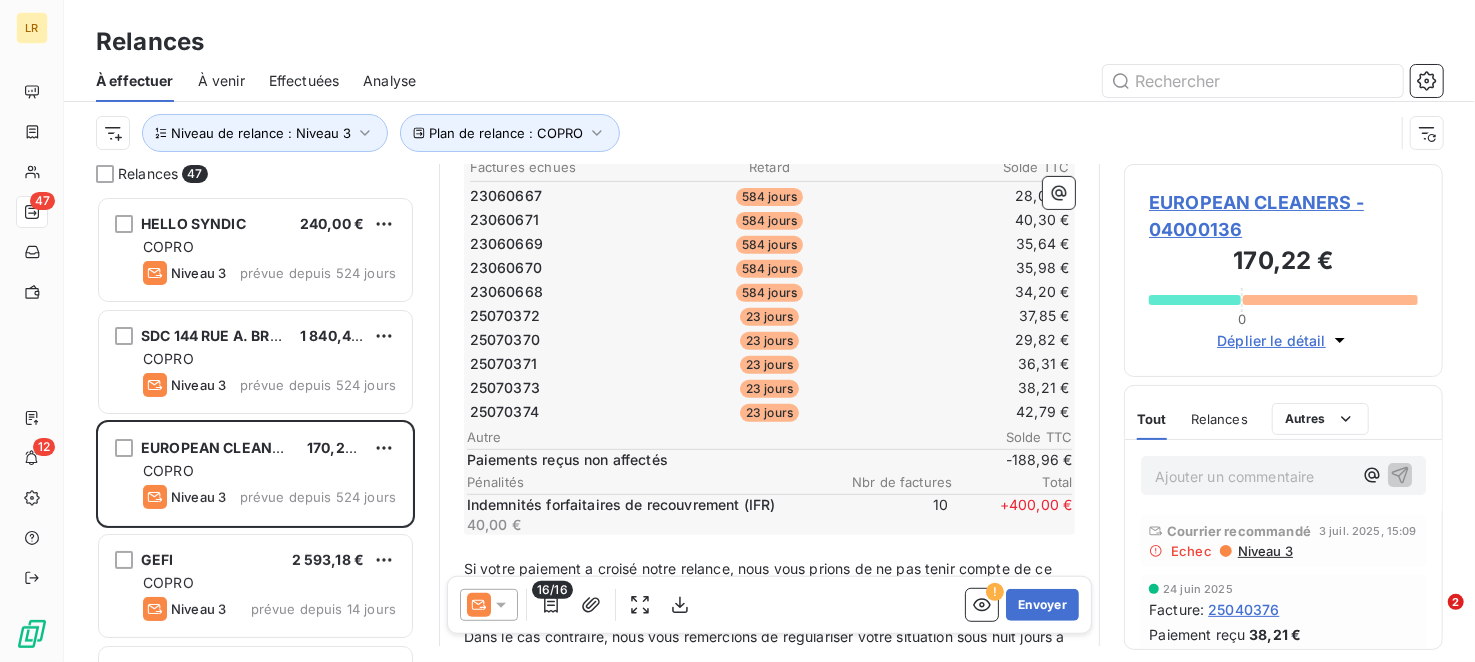 scroll, scrollTop: 518, scrollLeft: 0, axis: vertical 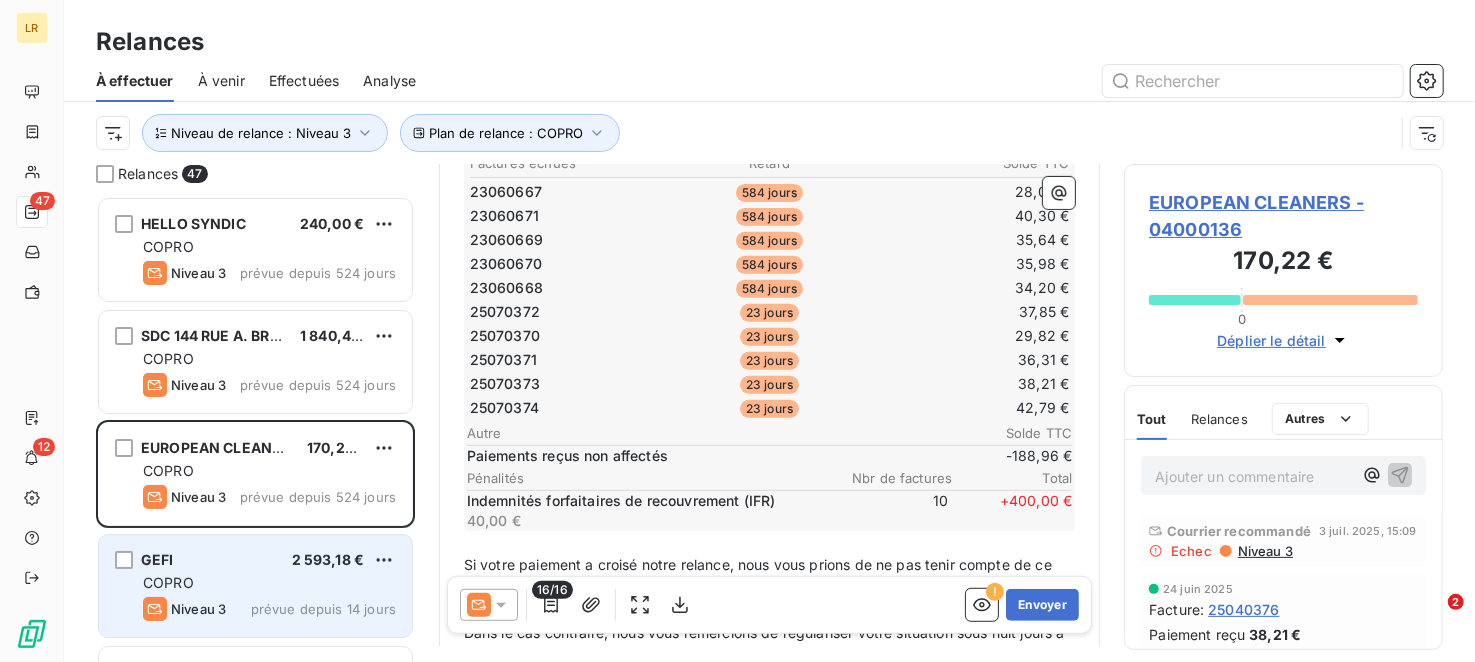 click on "GEFI [AMOUNT] COPRO Niveau 3 prévue depuis 14 jours" at bounding box center (255, 586) 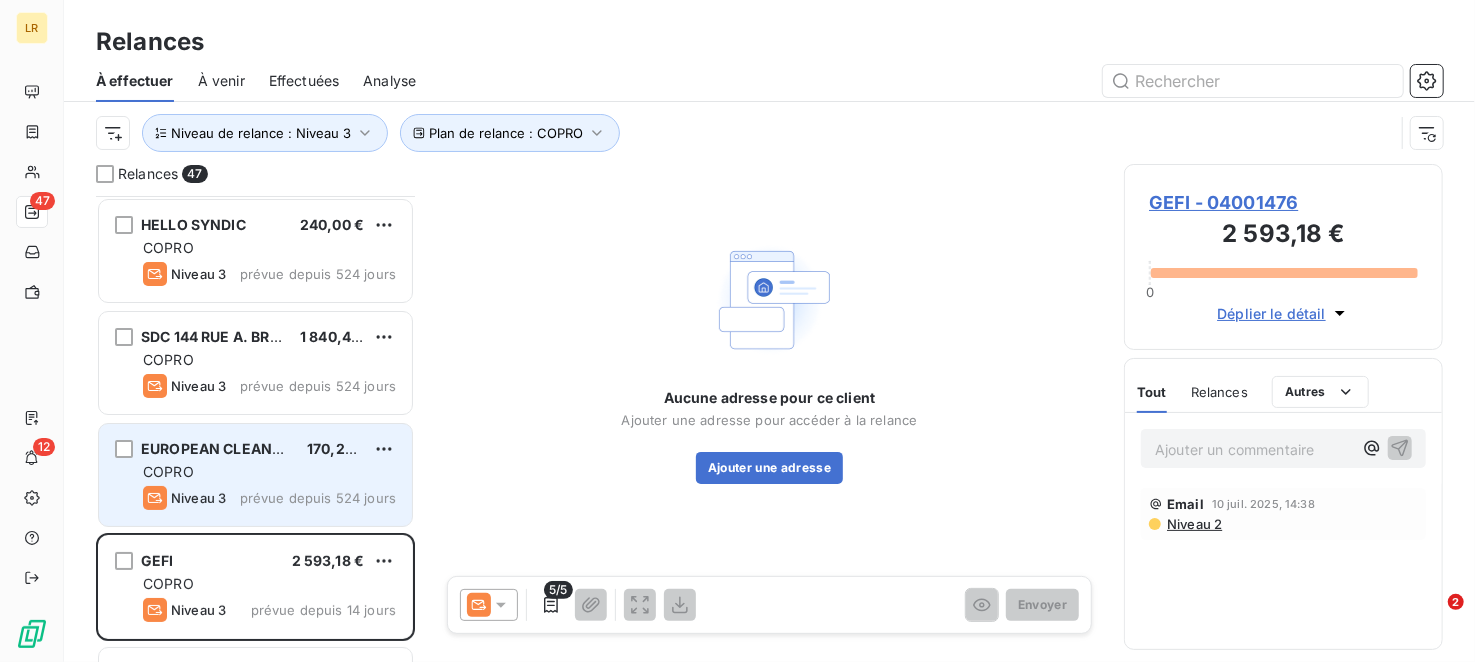 scroll, scrollTop: 200, scrollLeft: 0, axis: vertical 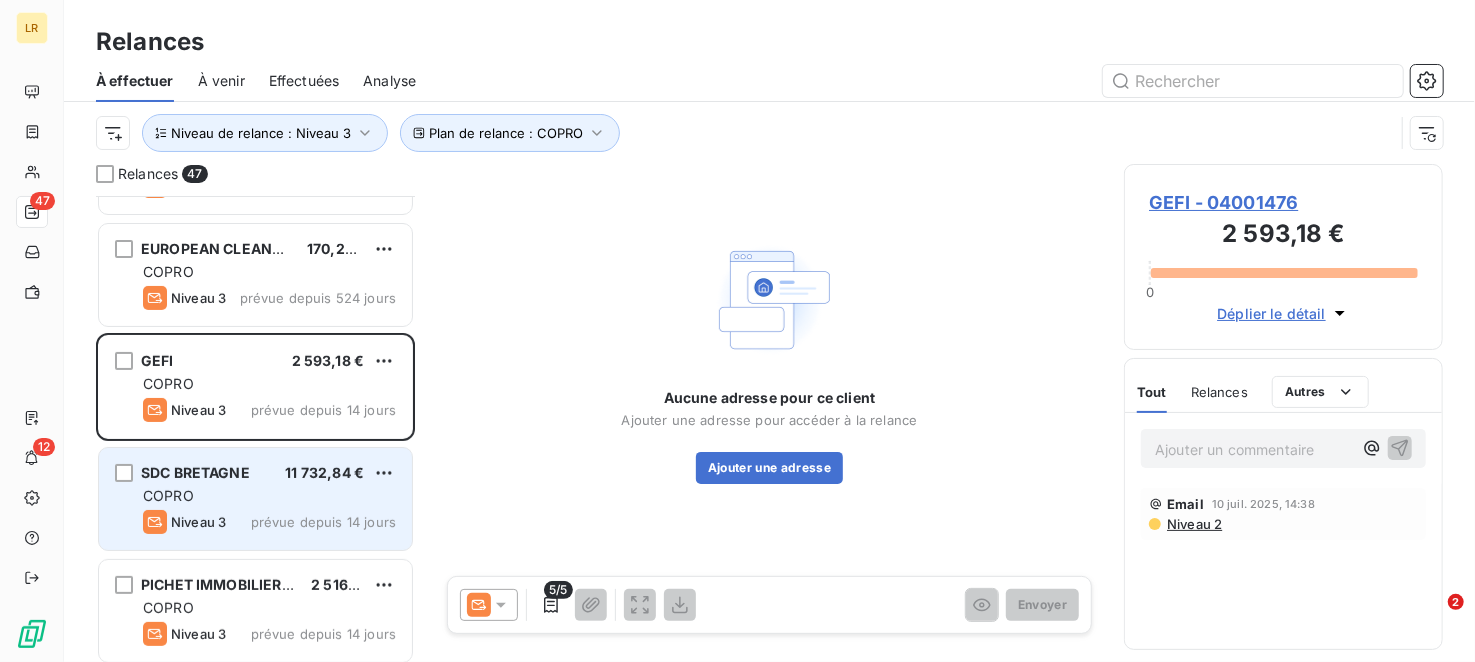 click on "COPRO" at bounding box center [269, 496] 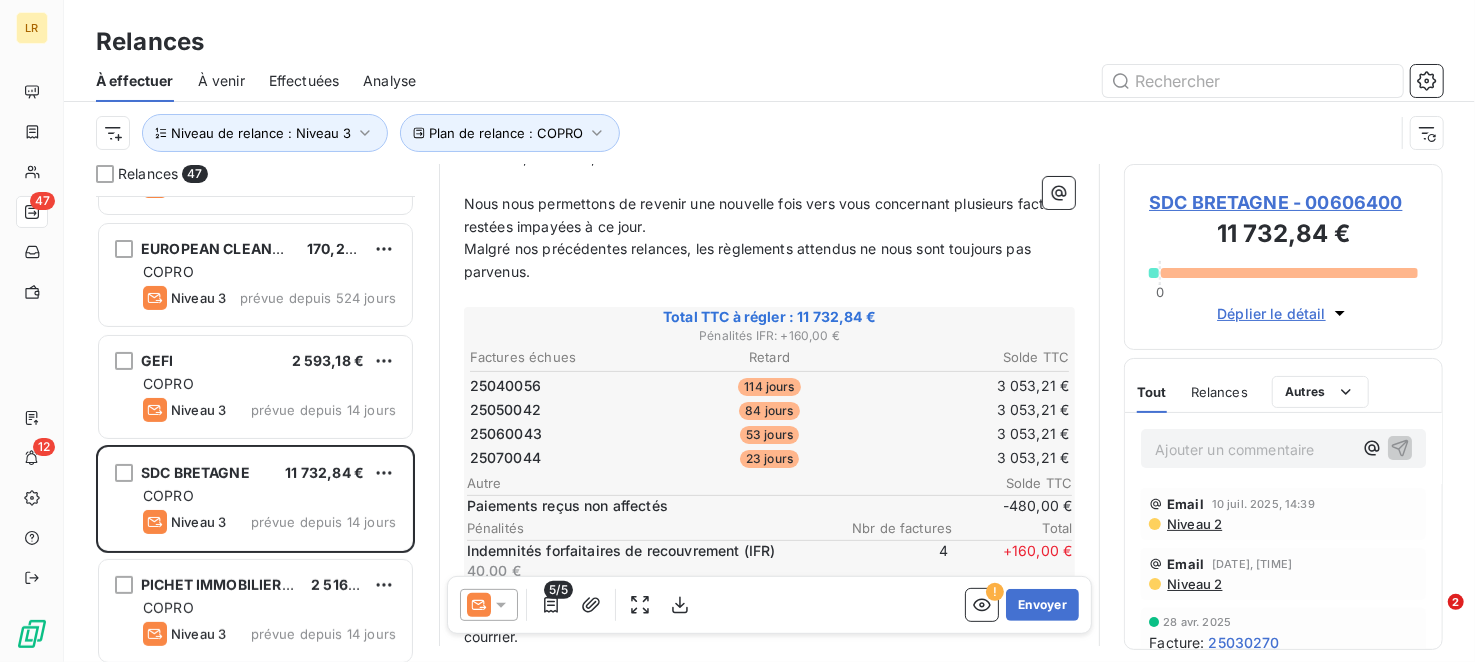 scroll, scrollTop: 301, scrollLeft: 0, axis: vertical 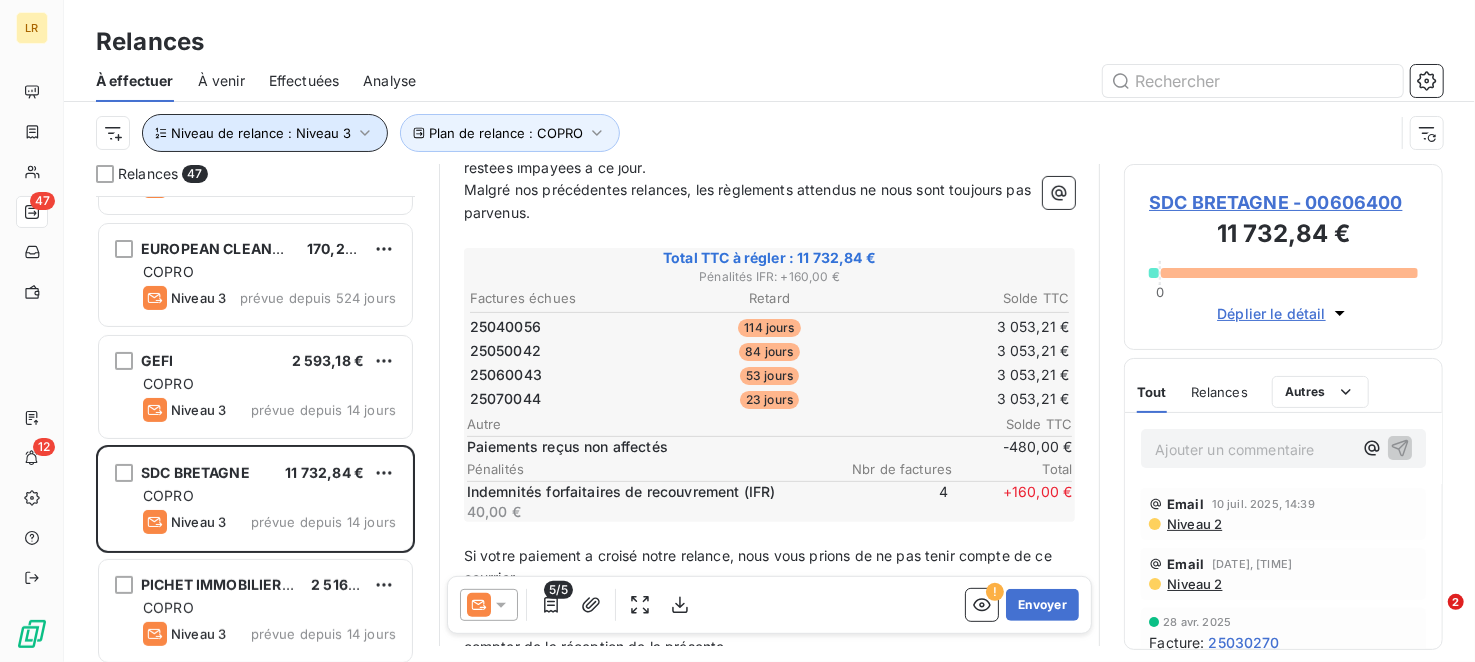 click on "Niveau de relance  : Niveau 3" at bounding box center (261, 133) 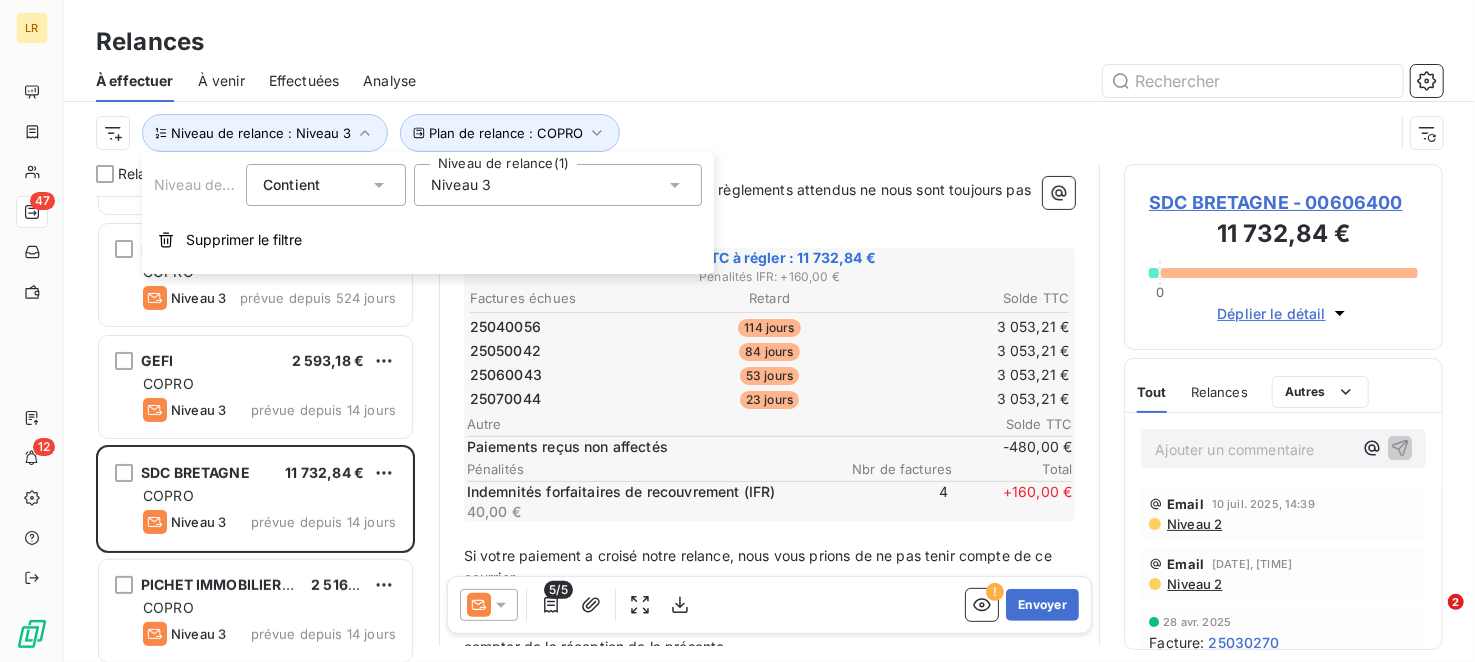 click on "Niveau 3" at bounding box center [558, 185] 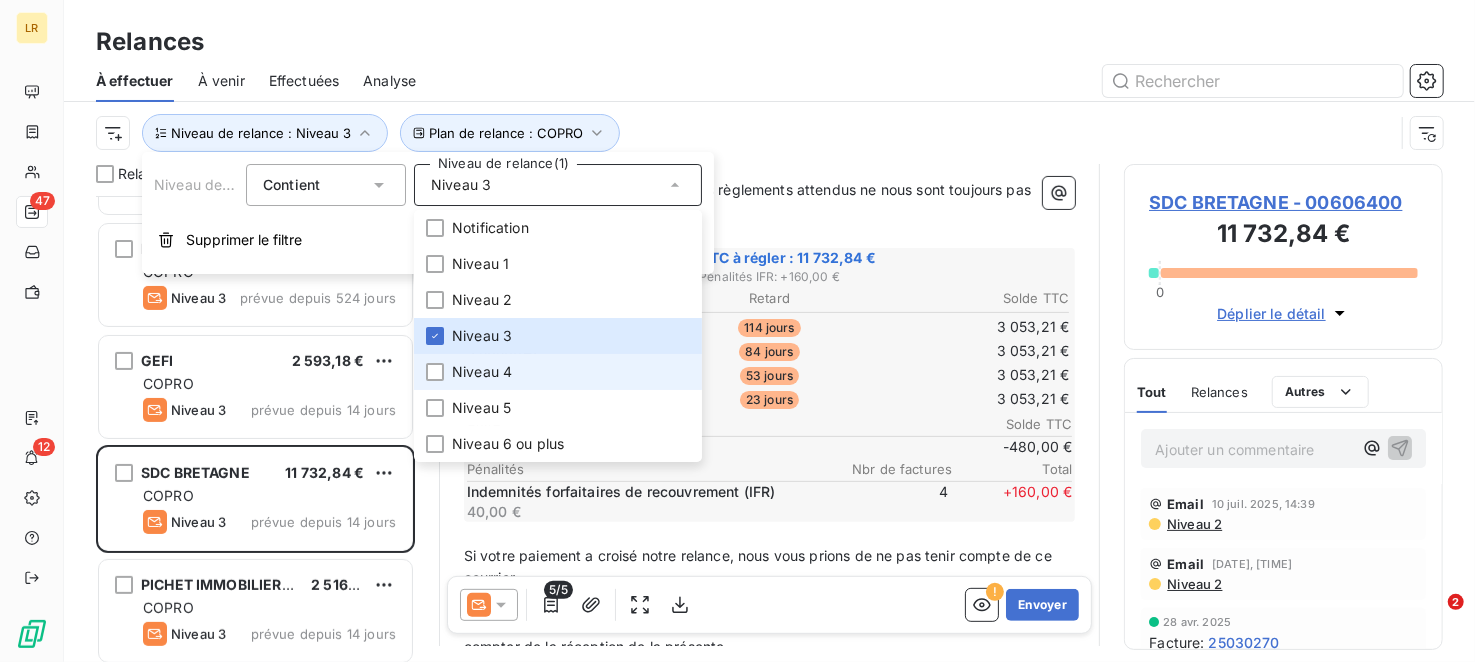 click on "Niveau 4" at bounding box center [482, 372] 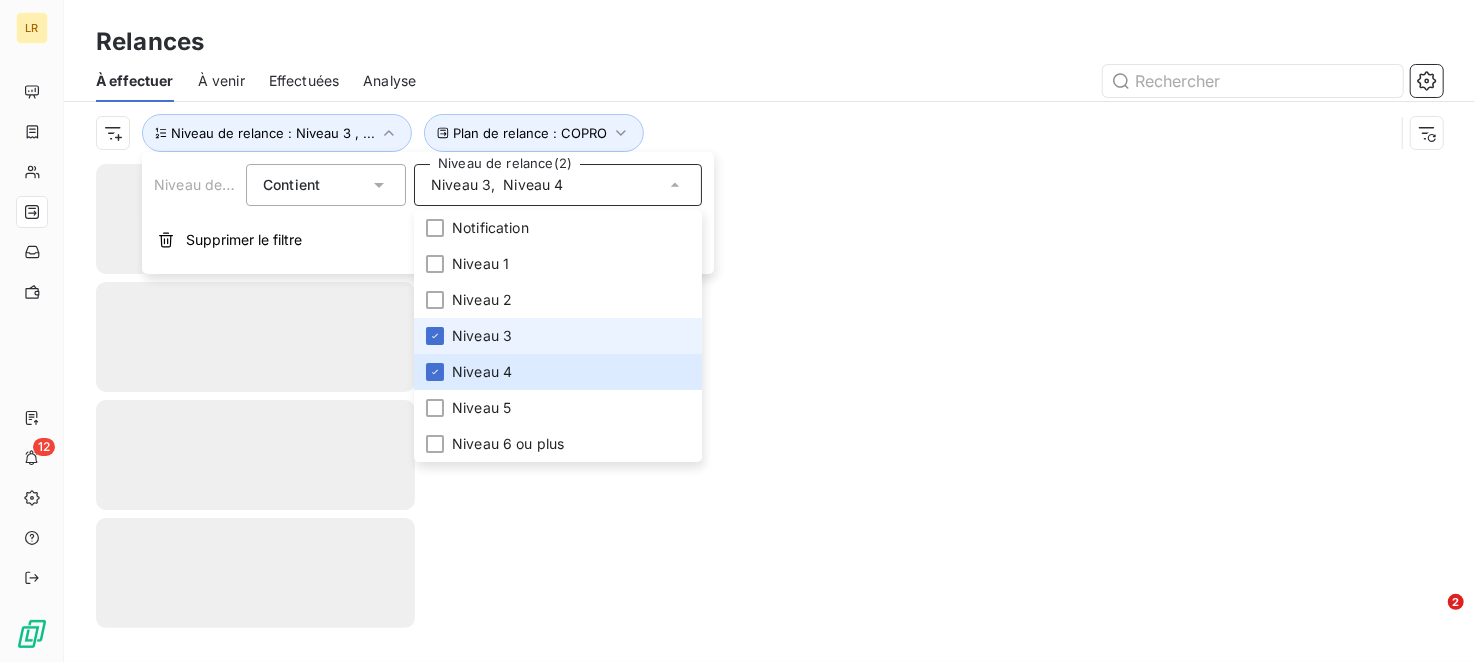 click on "Niveau 3" at bounding box center (482, 336) 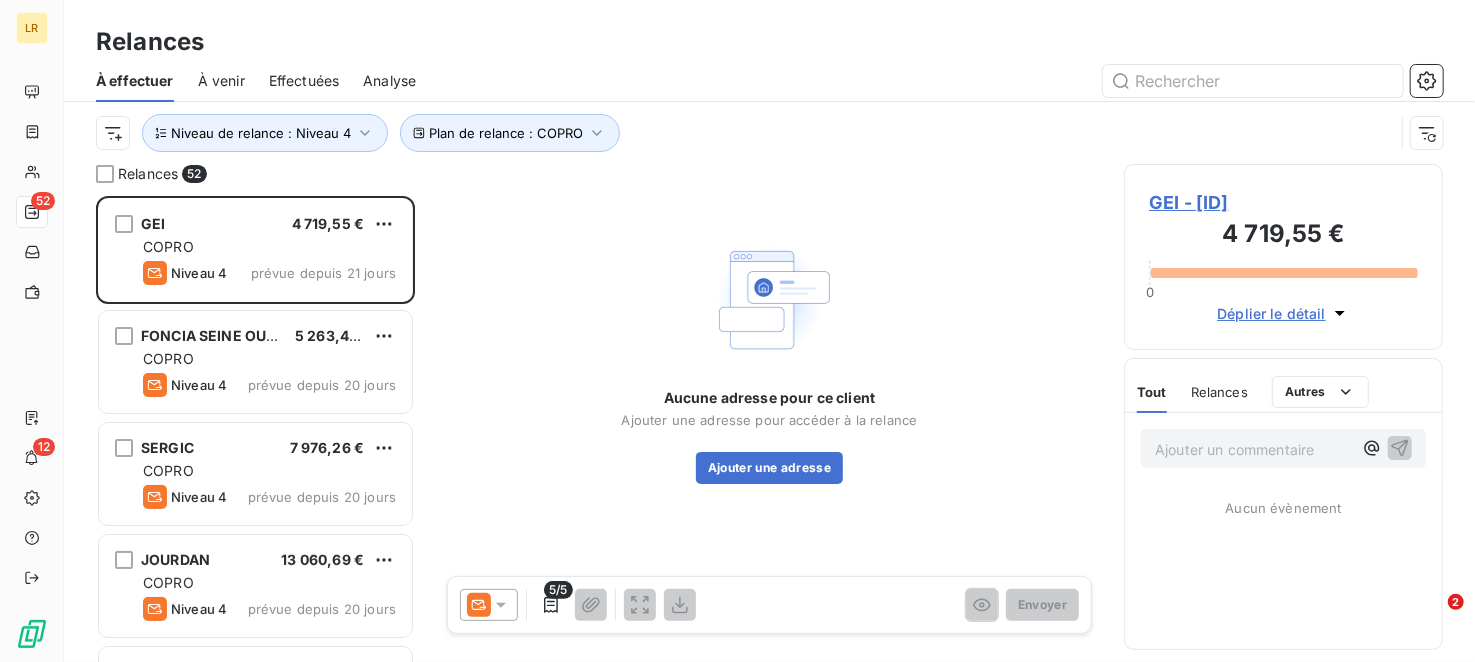 scroll, scrollTop: 16, scrollLeft: 16, axis: both 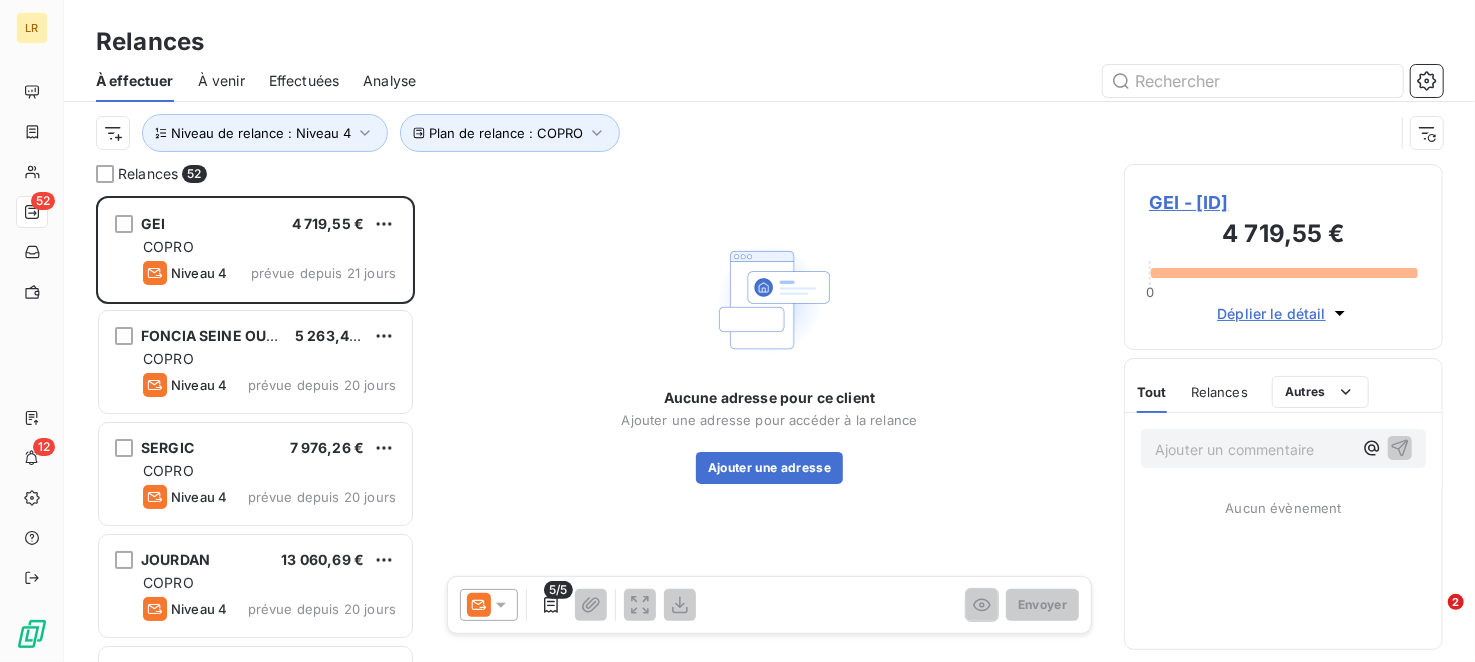 click on "Relances" at bounding box center [769, 42] 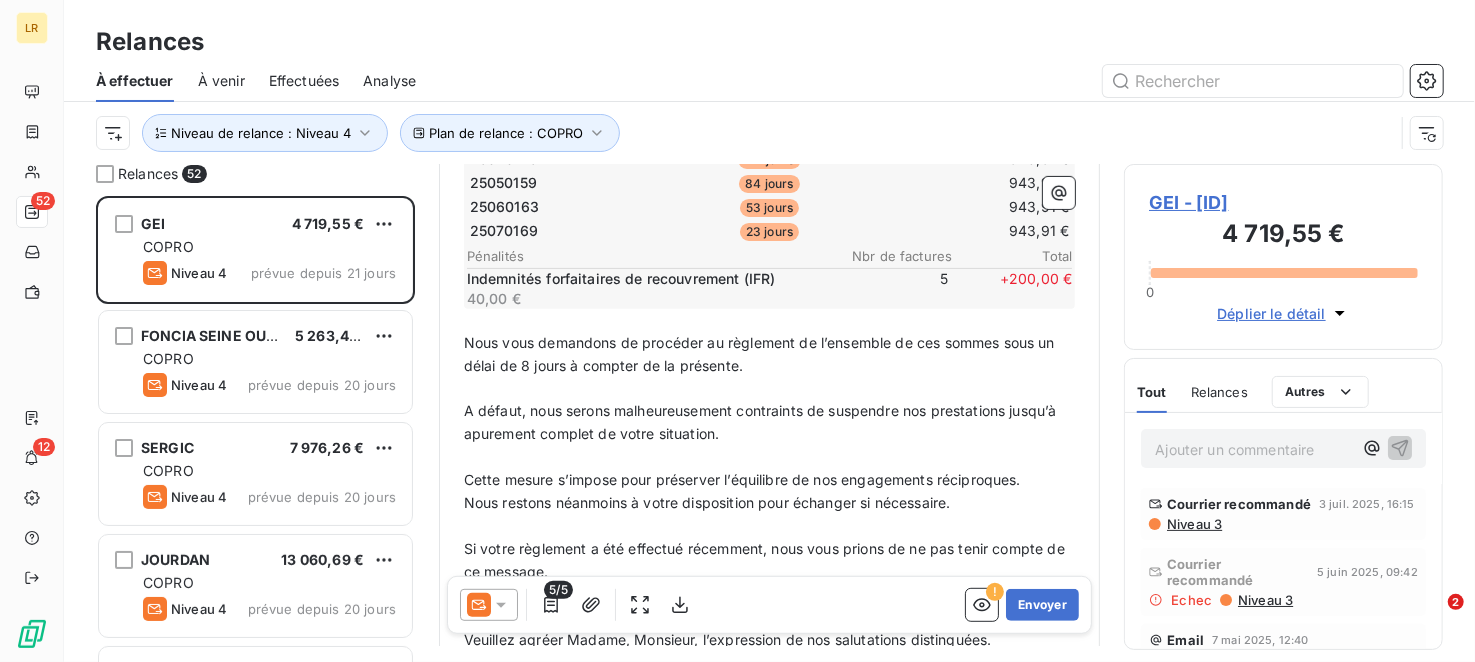 scroll, scrollTop: 200, scrollLeft: 0, axis: vertical 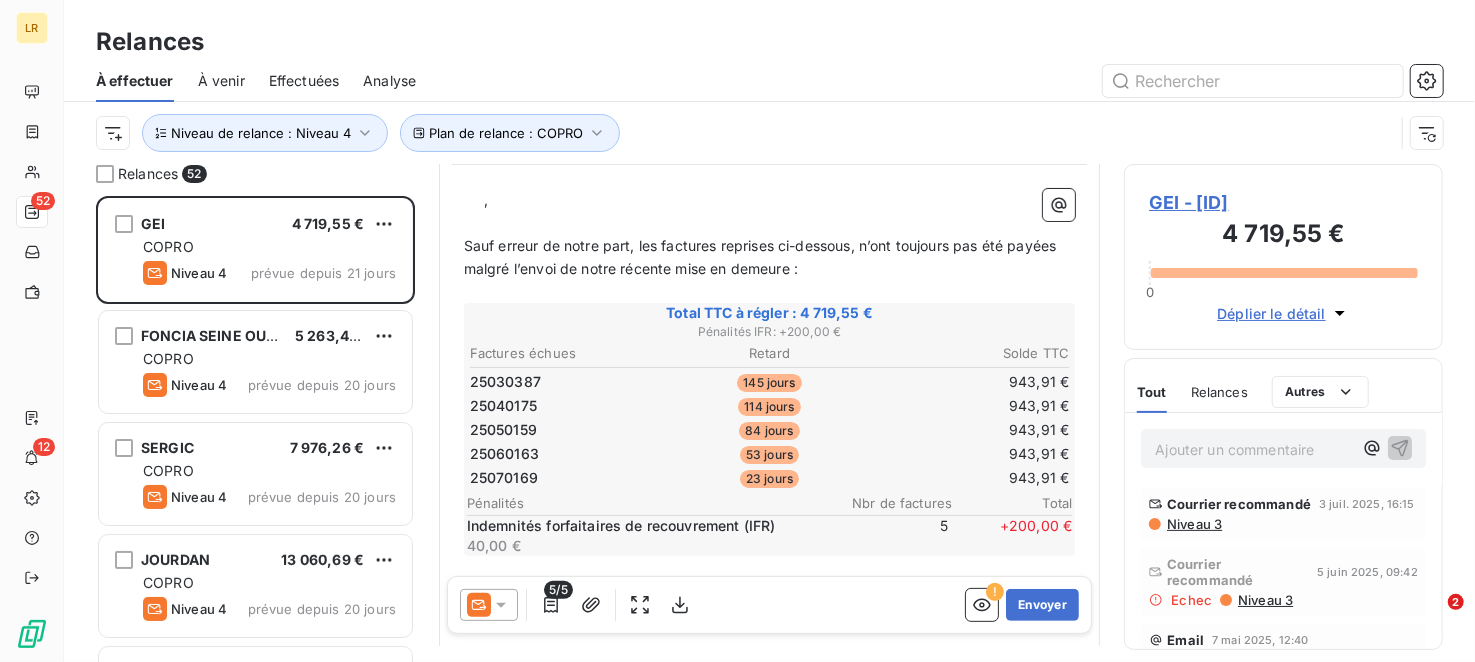 click on "Niveau 3" at bounding box center (1193, 524) 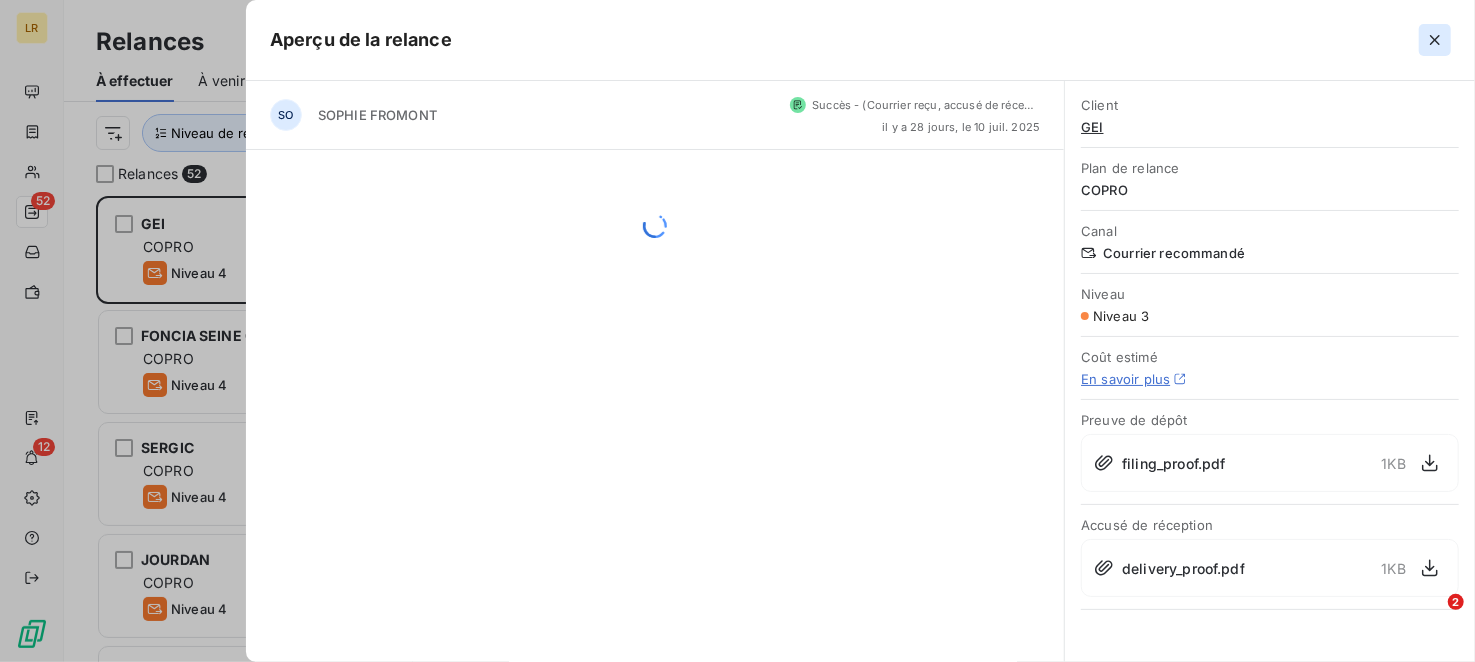 click 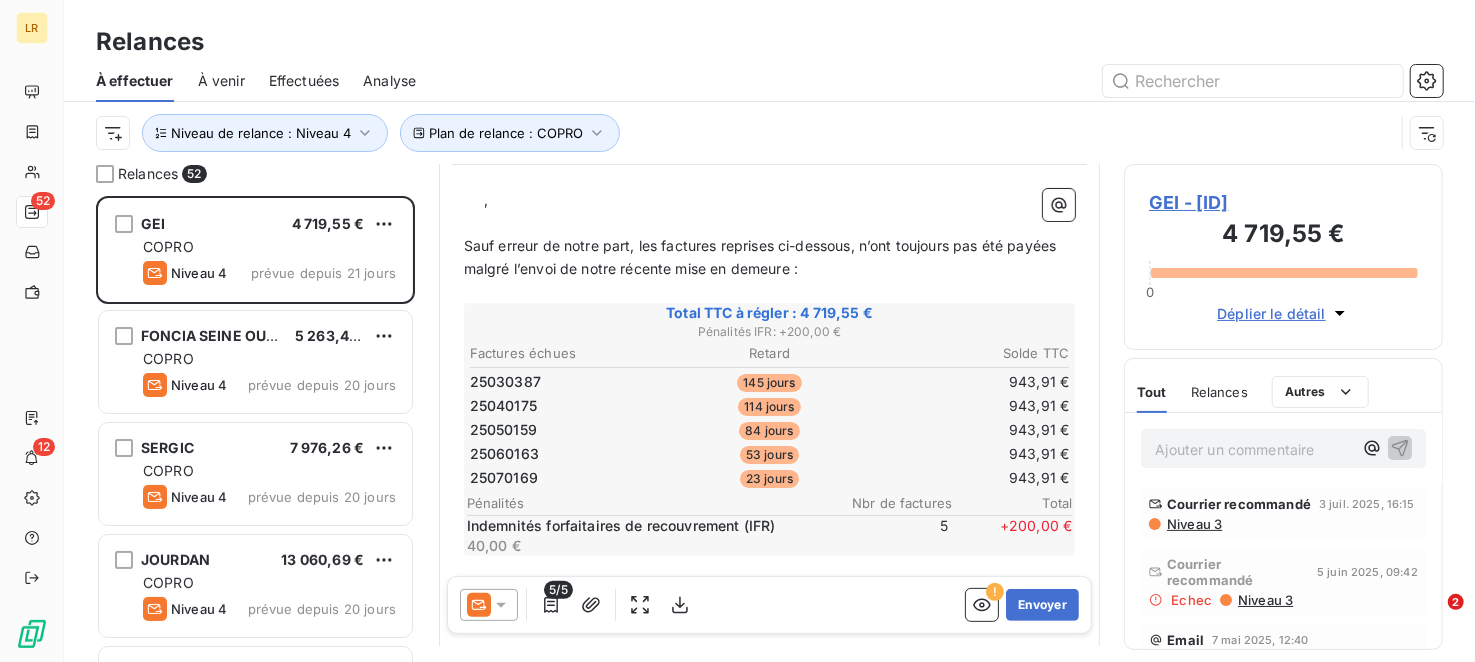 click on "Plan de relance  : COPRO  Niveau de relance  : Niveau 4" at bounding box center [745, 133] 